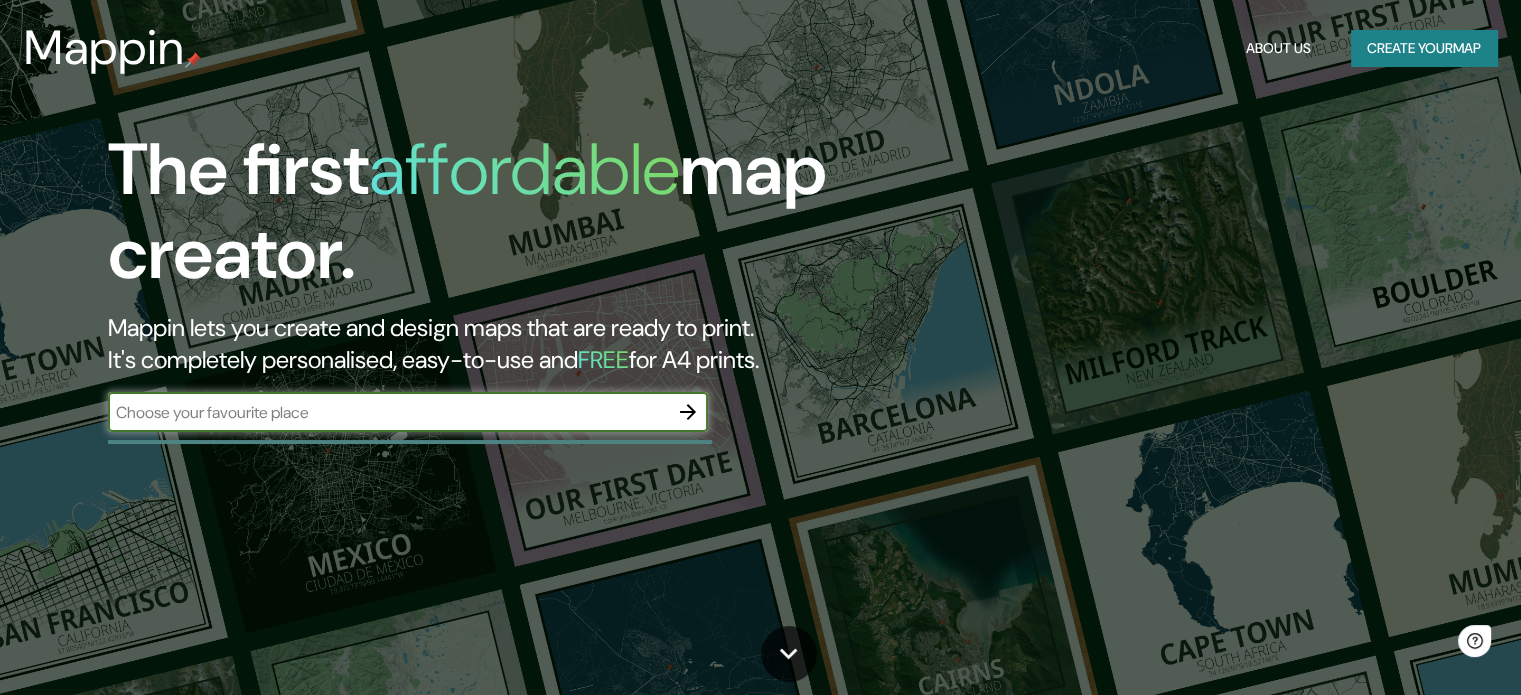 scroll, scrollTop: 0, scrollLeft: 0, axis: both 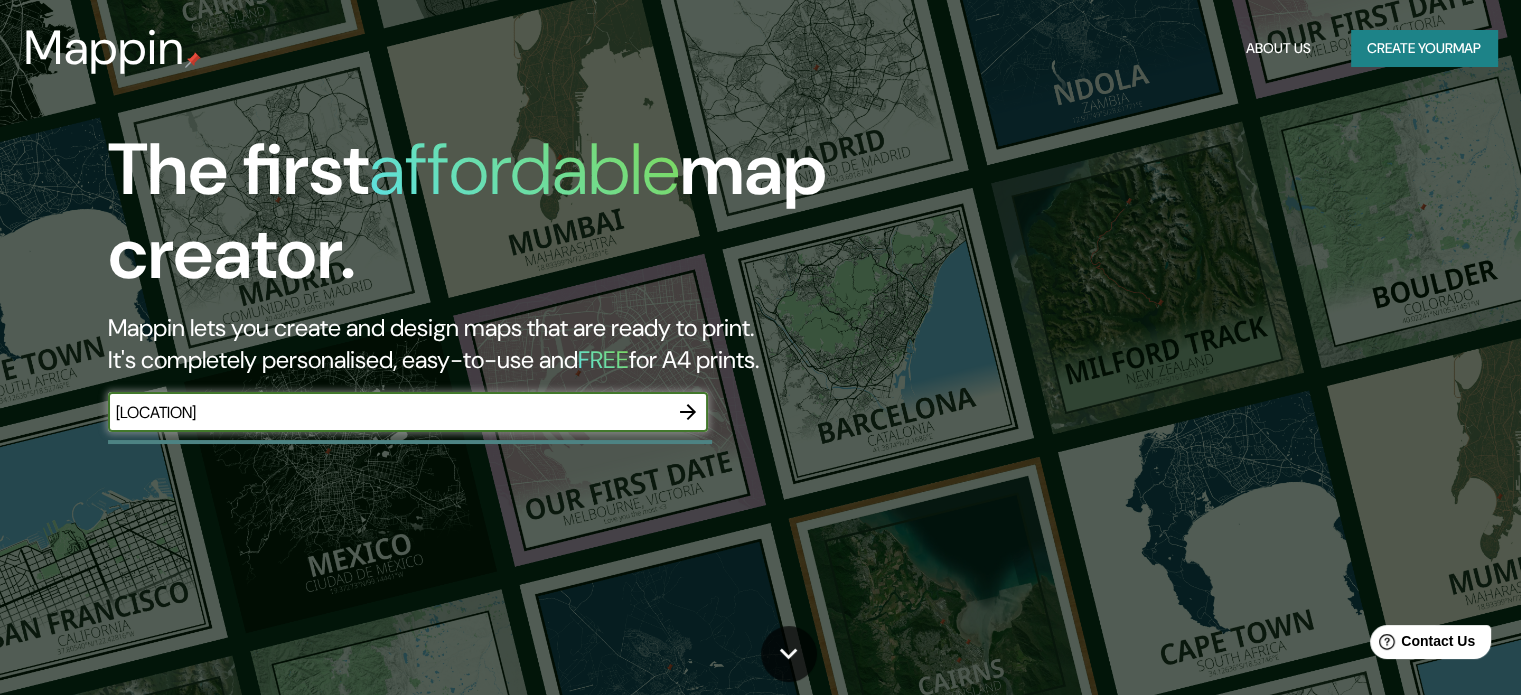 type on "[LOCATION]" 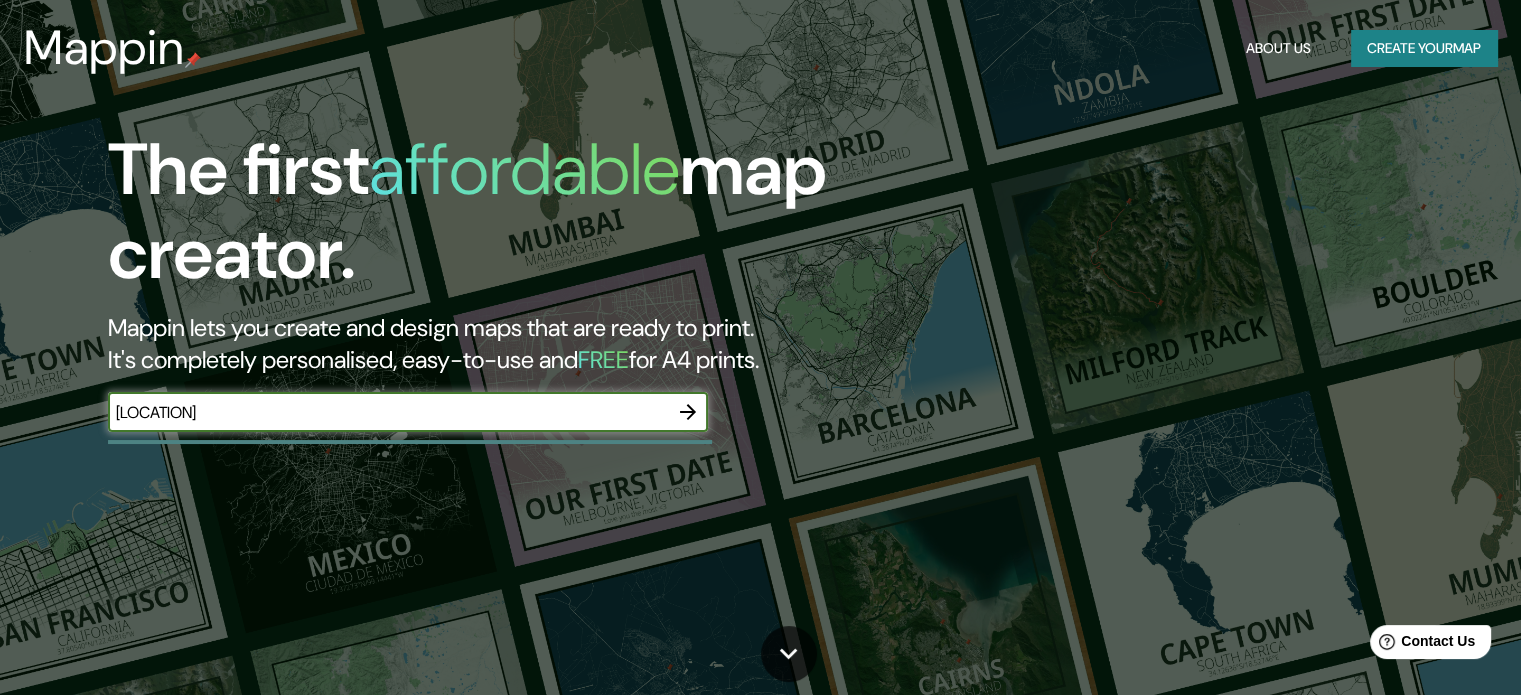 click 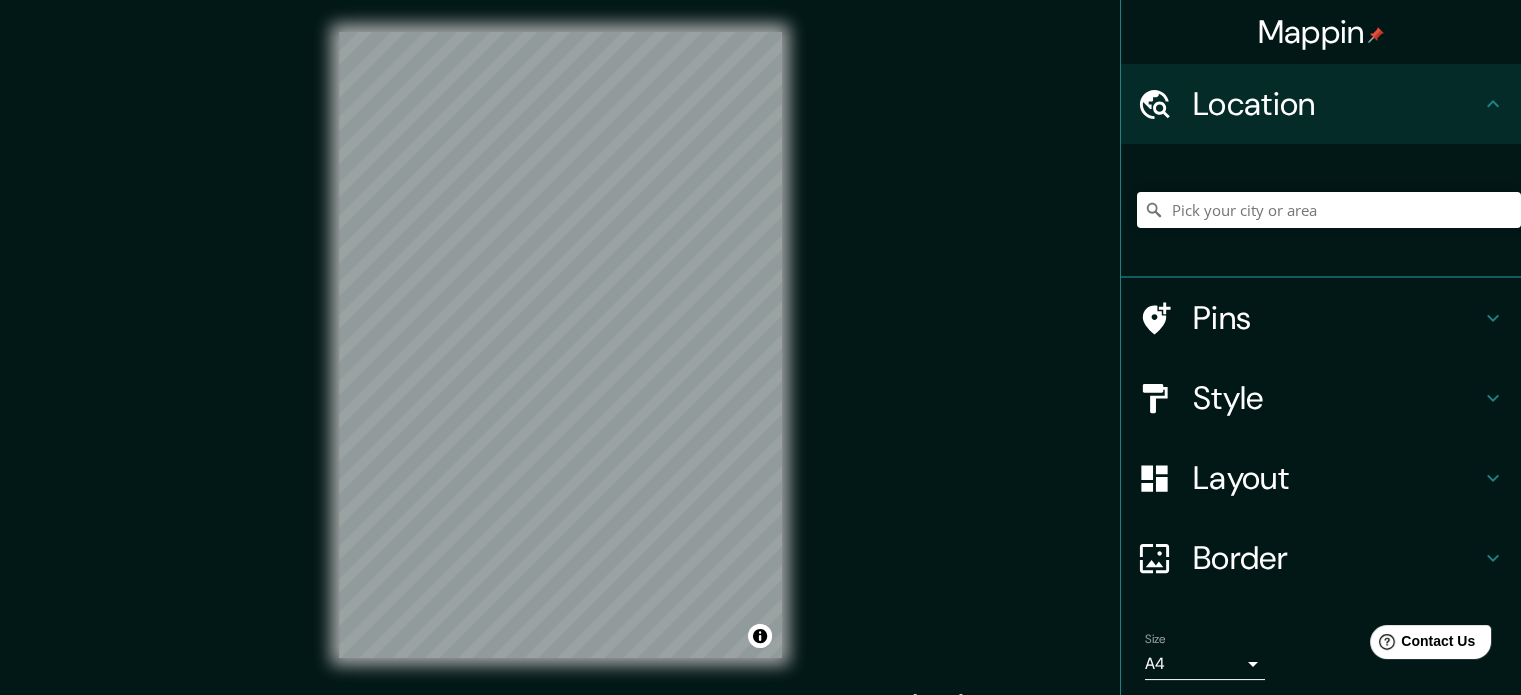click on "Style" at bounding box center (1337, 398) 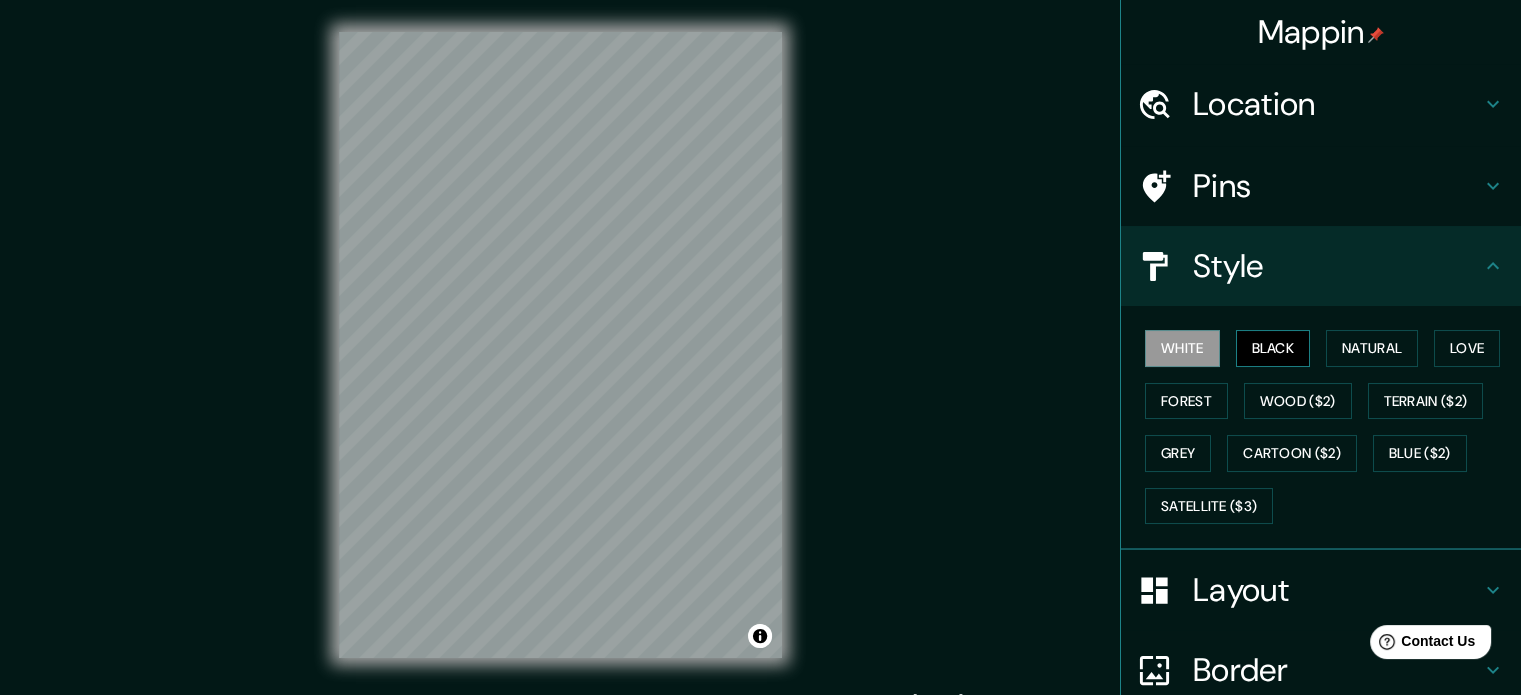 click on "Black" at bounding box center (1273, 348) 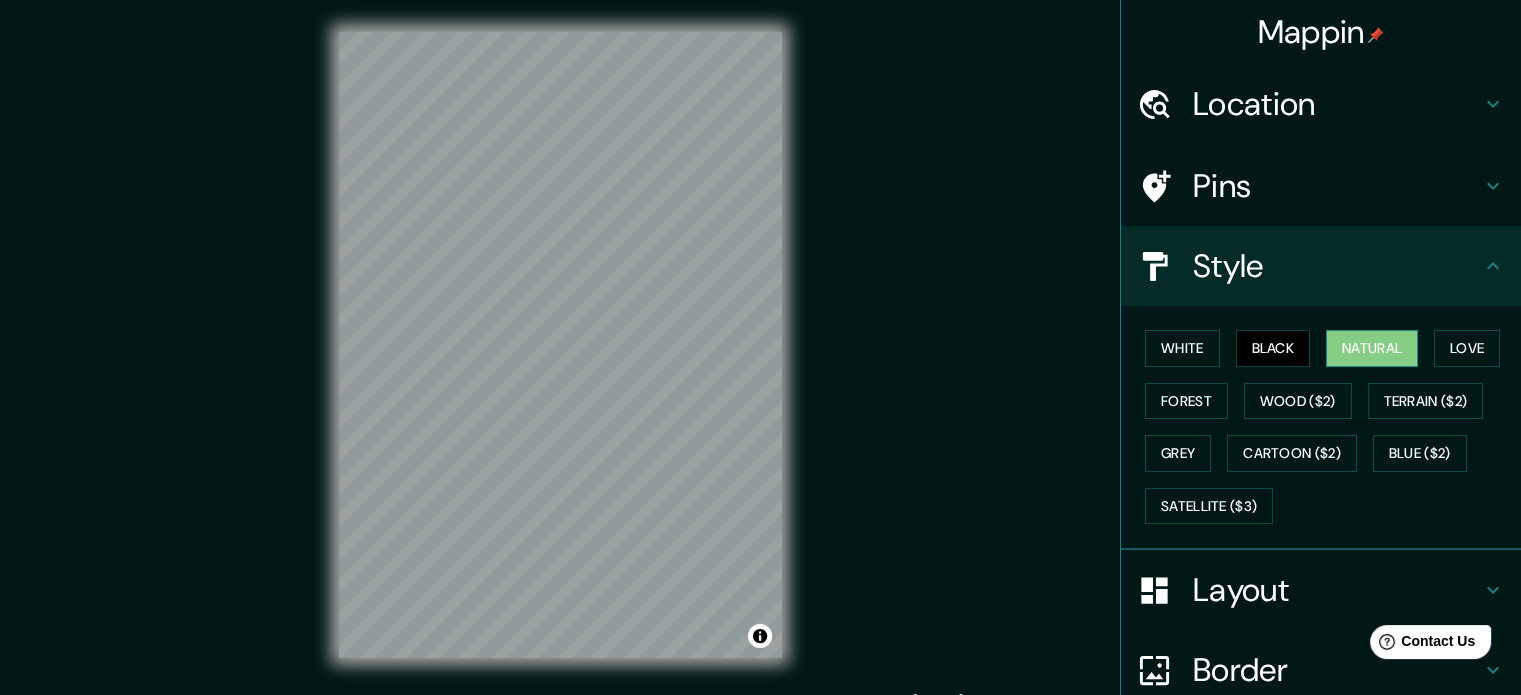 click on "Natural" at bounding box center (1372, 348) 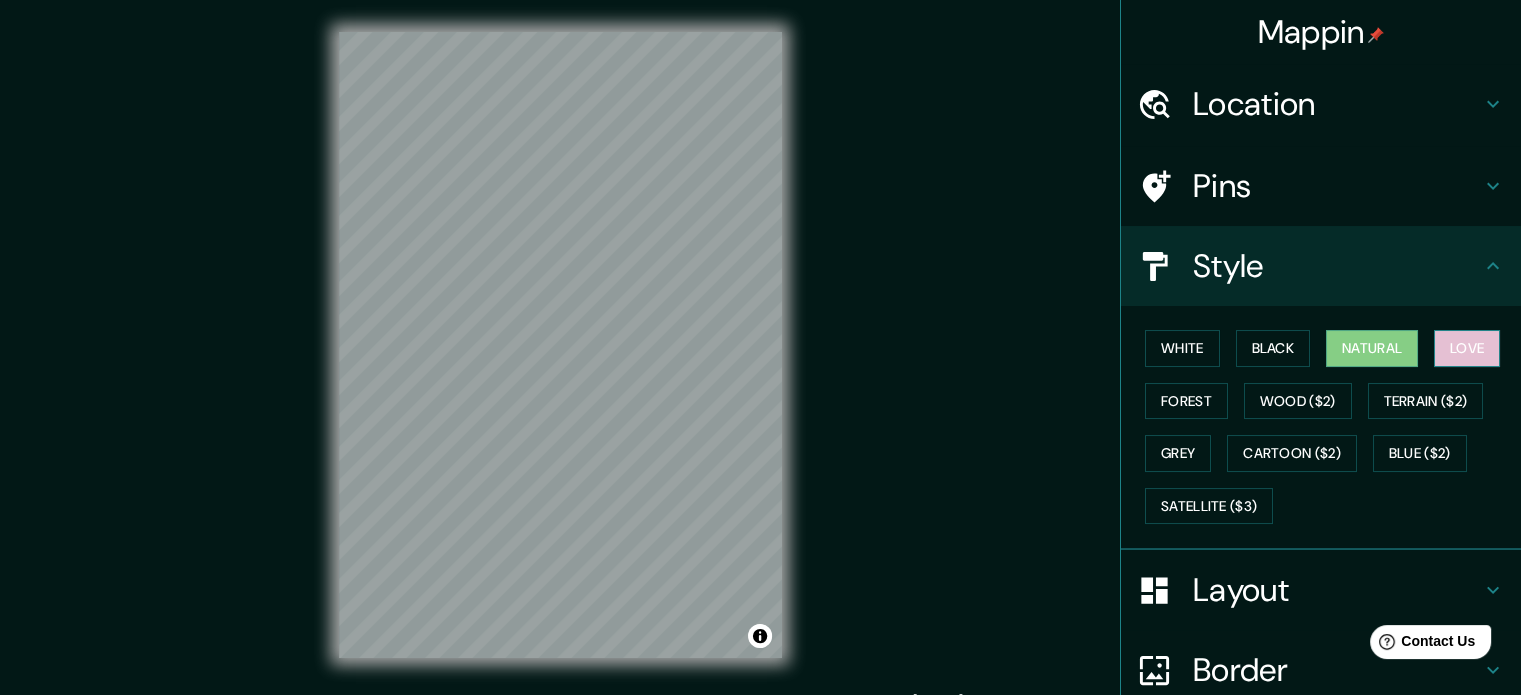 click on "Love" at bounding box center [1467, 348] 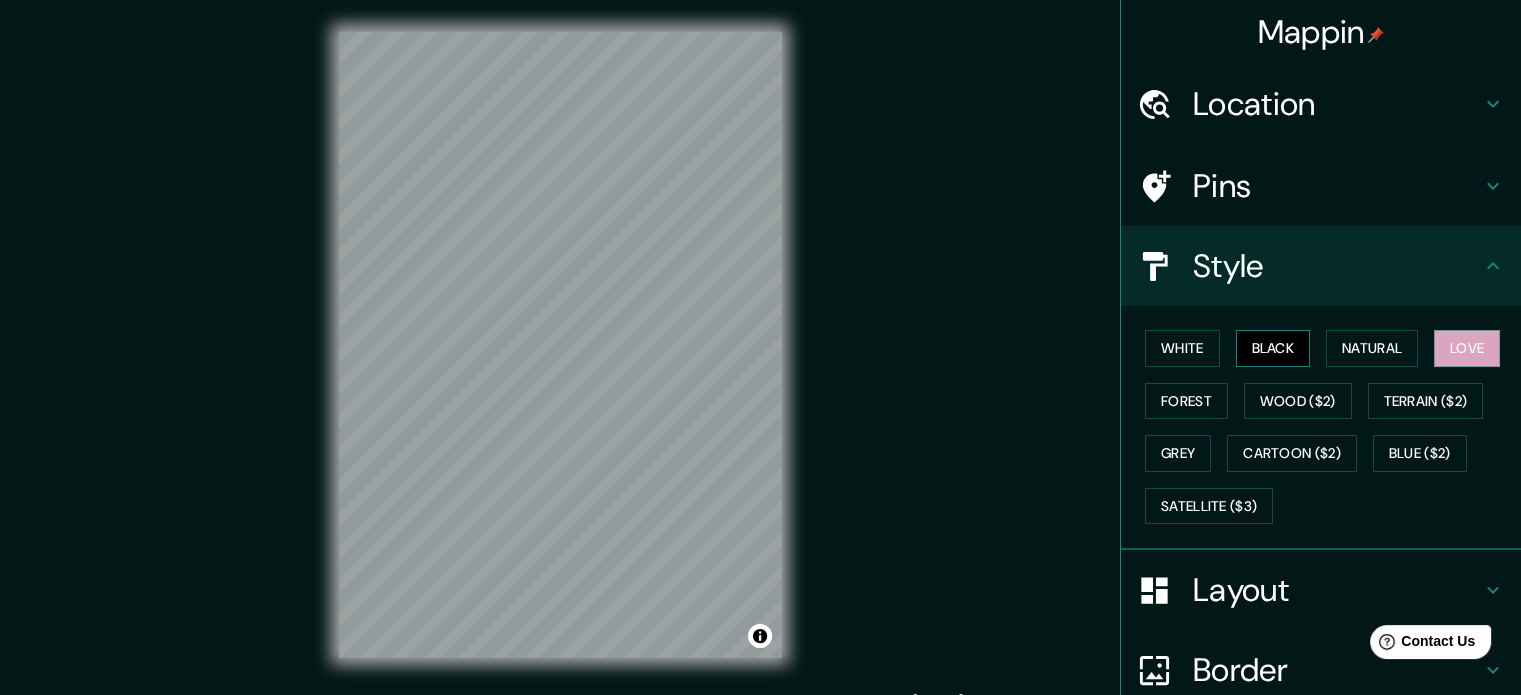 click on "Black" at bounding box center [1273, 348] 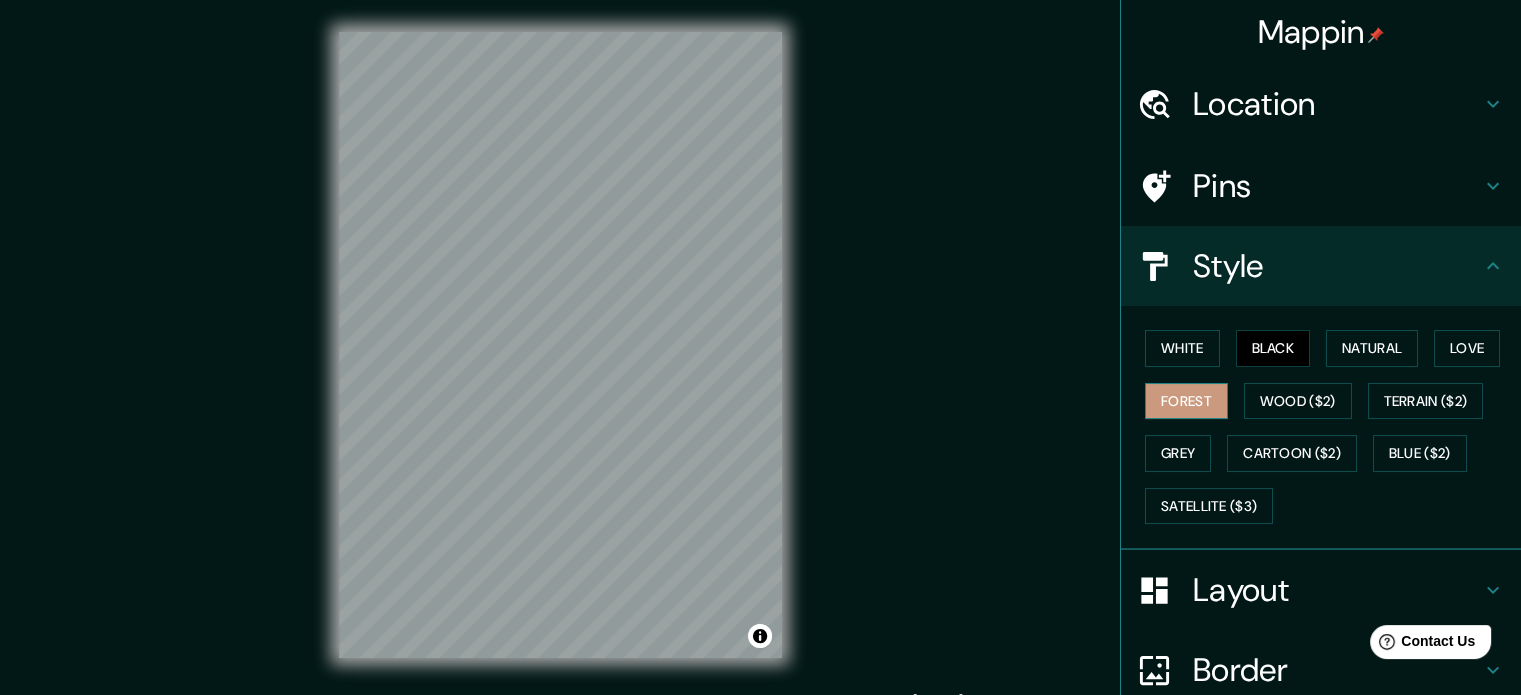 click on "Forest" at bounding box center (1186, 401) 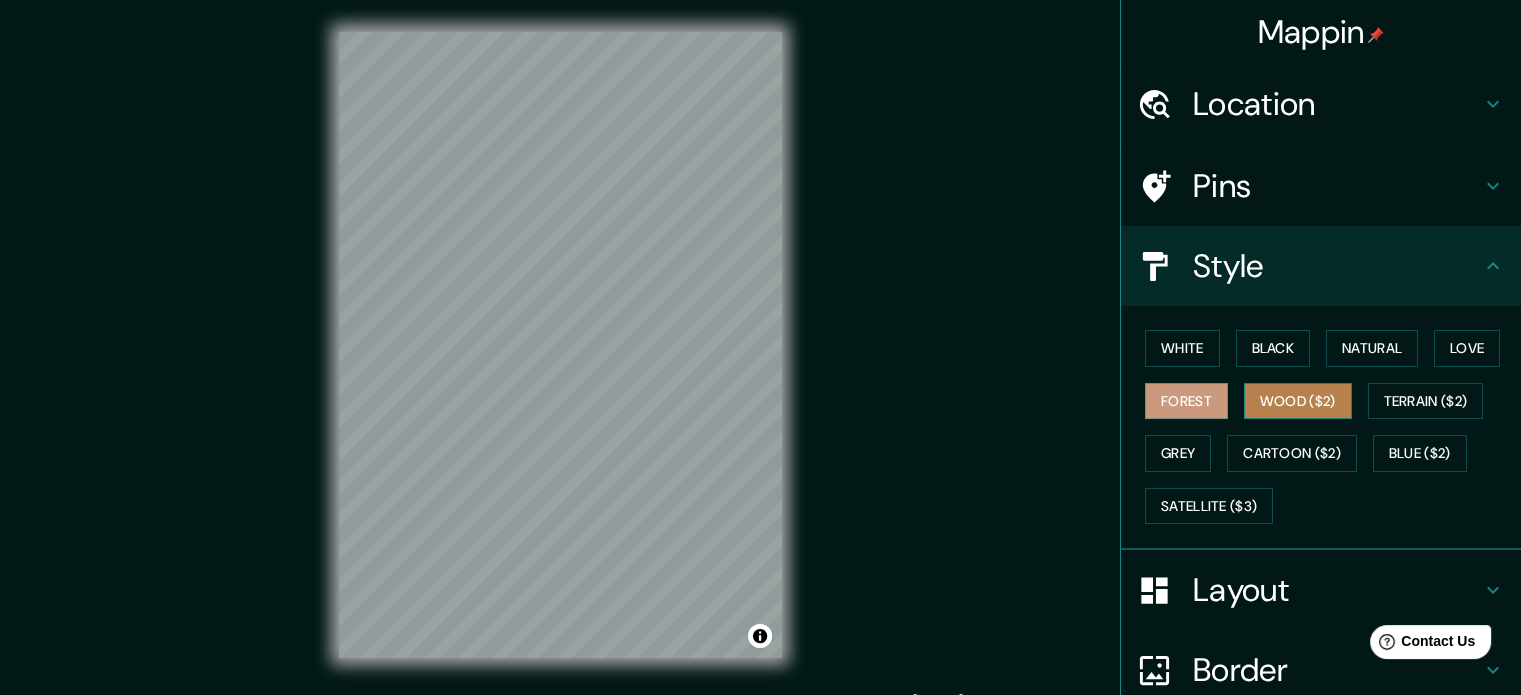 click on "Wood ($2)" at bounding box center (1298, 401) 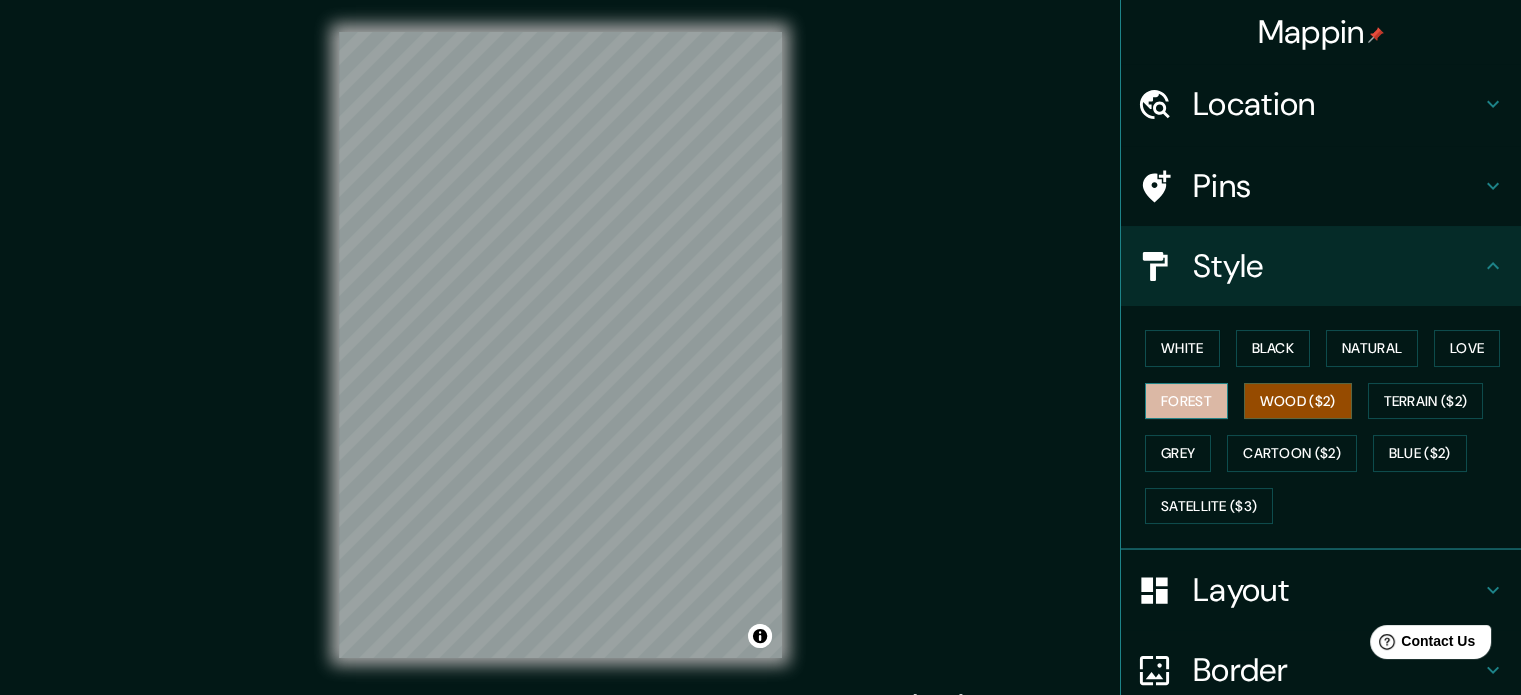 click on "Forest" at bounding box center [1186, 401] 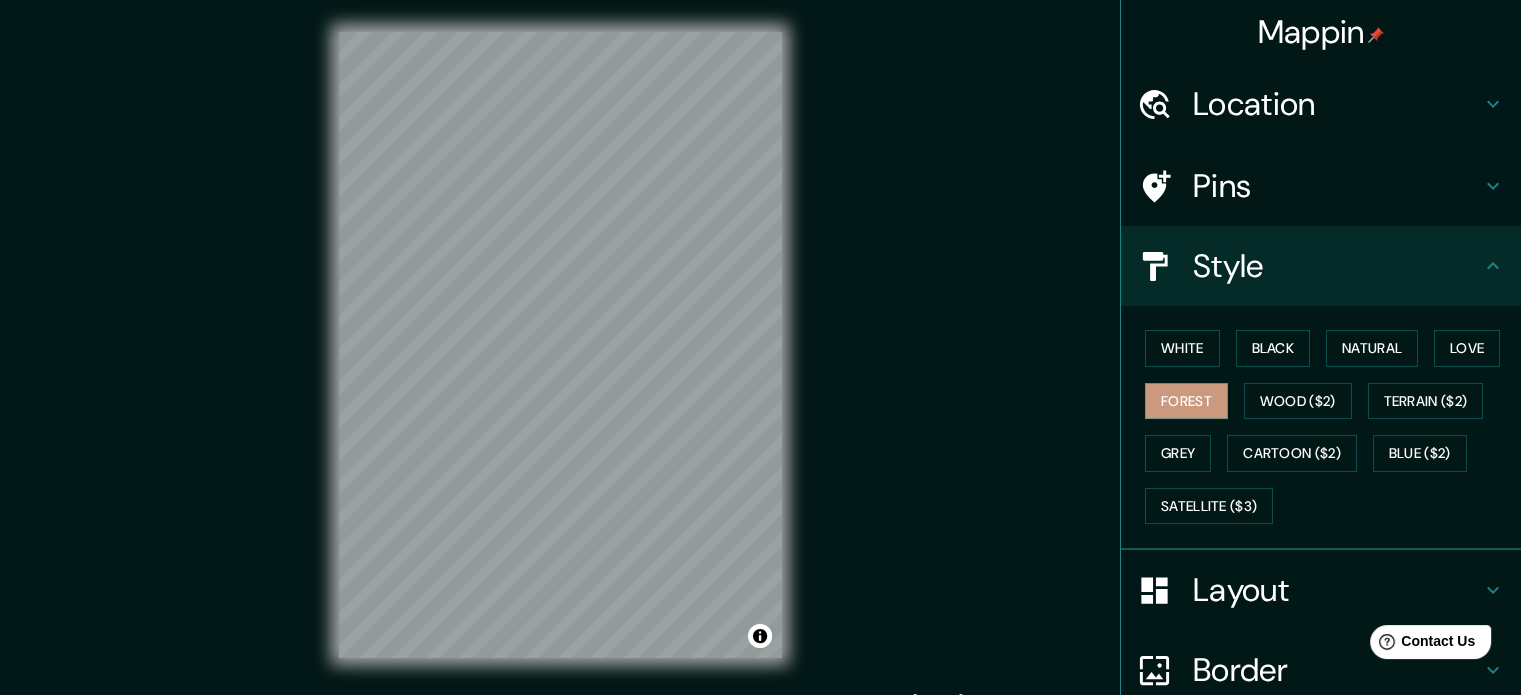 click on "© Mapbox   © OpenStreetMap   Improve this map" at bounding box center [560, 345] 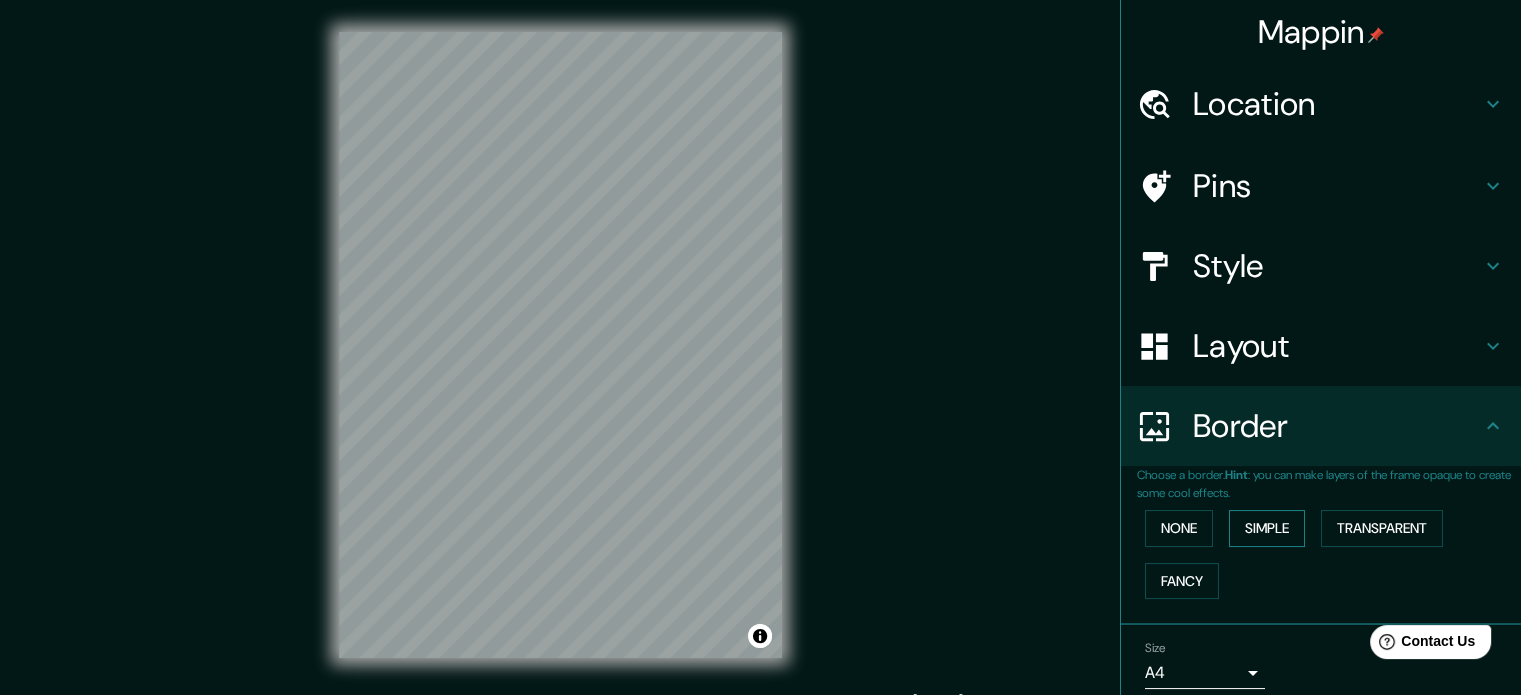 click on "Simple" at bounding box center [1267, 528] 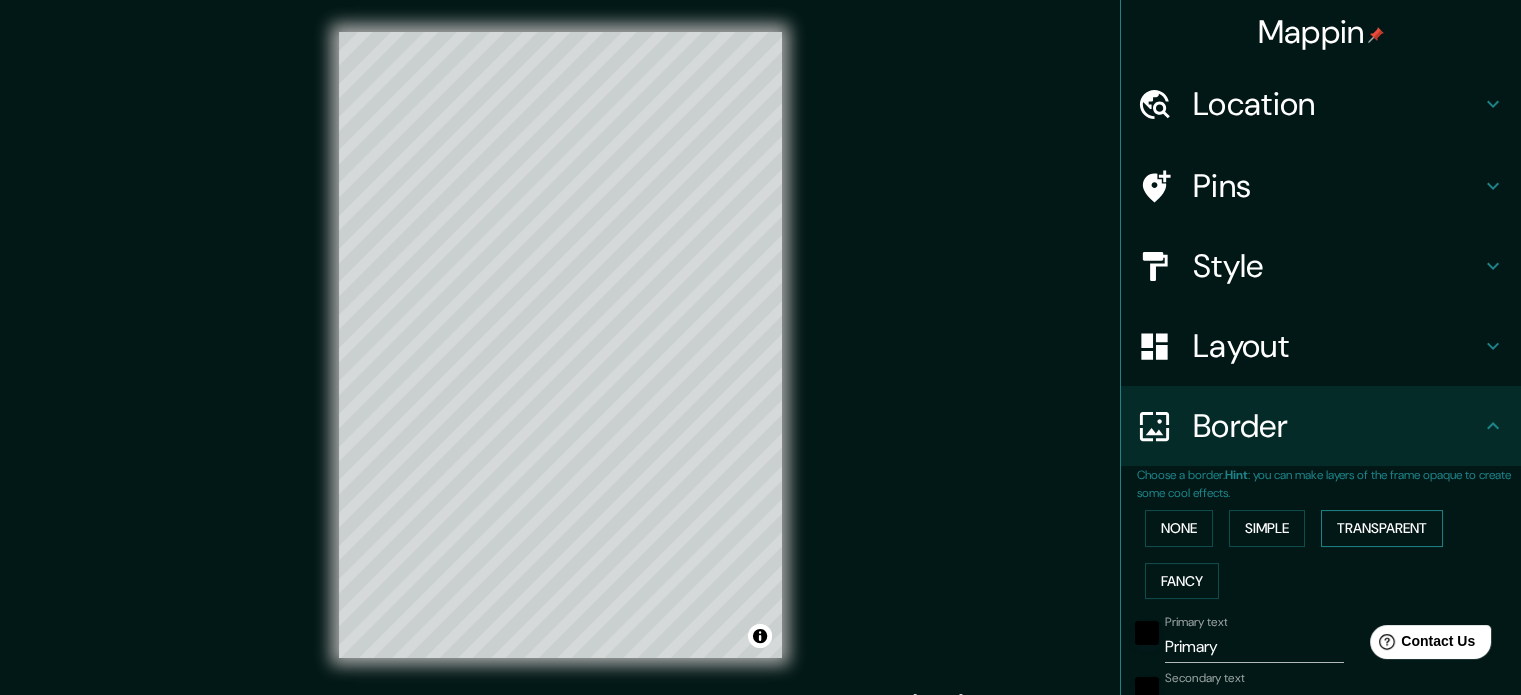 click on "Transparent" at bounding box center [1382, 528] 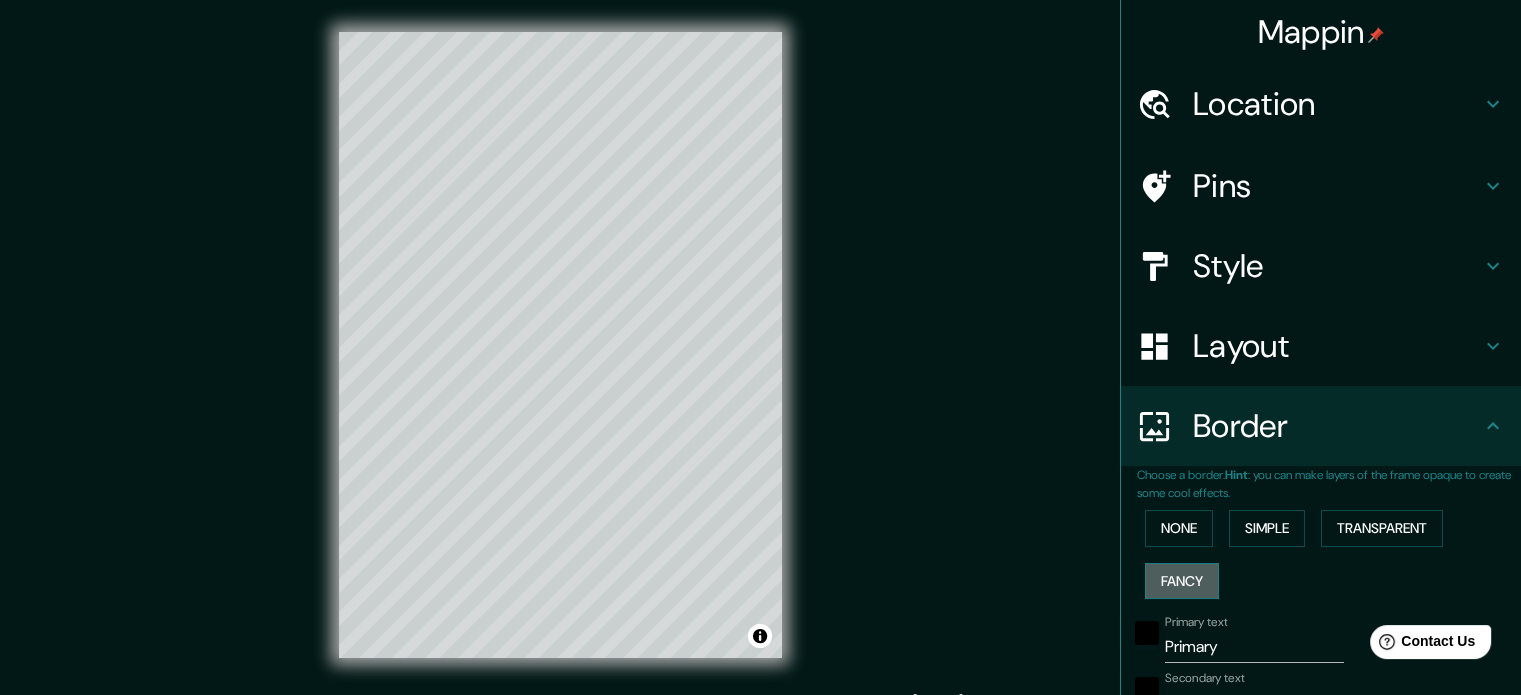 click on "Fancy" at bounding box center [1182, 581] 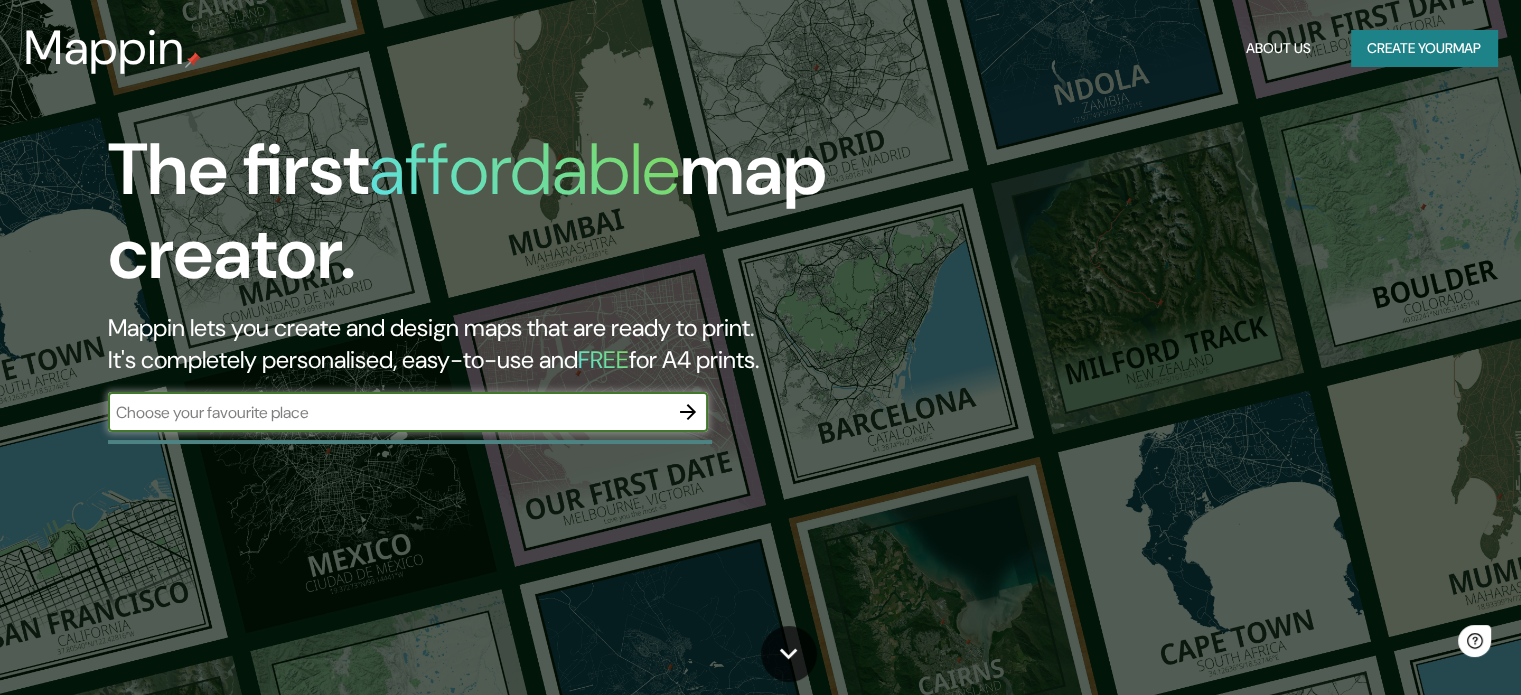 scroll, scrollTop: 0, scrollLeft: 0, axis: both 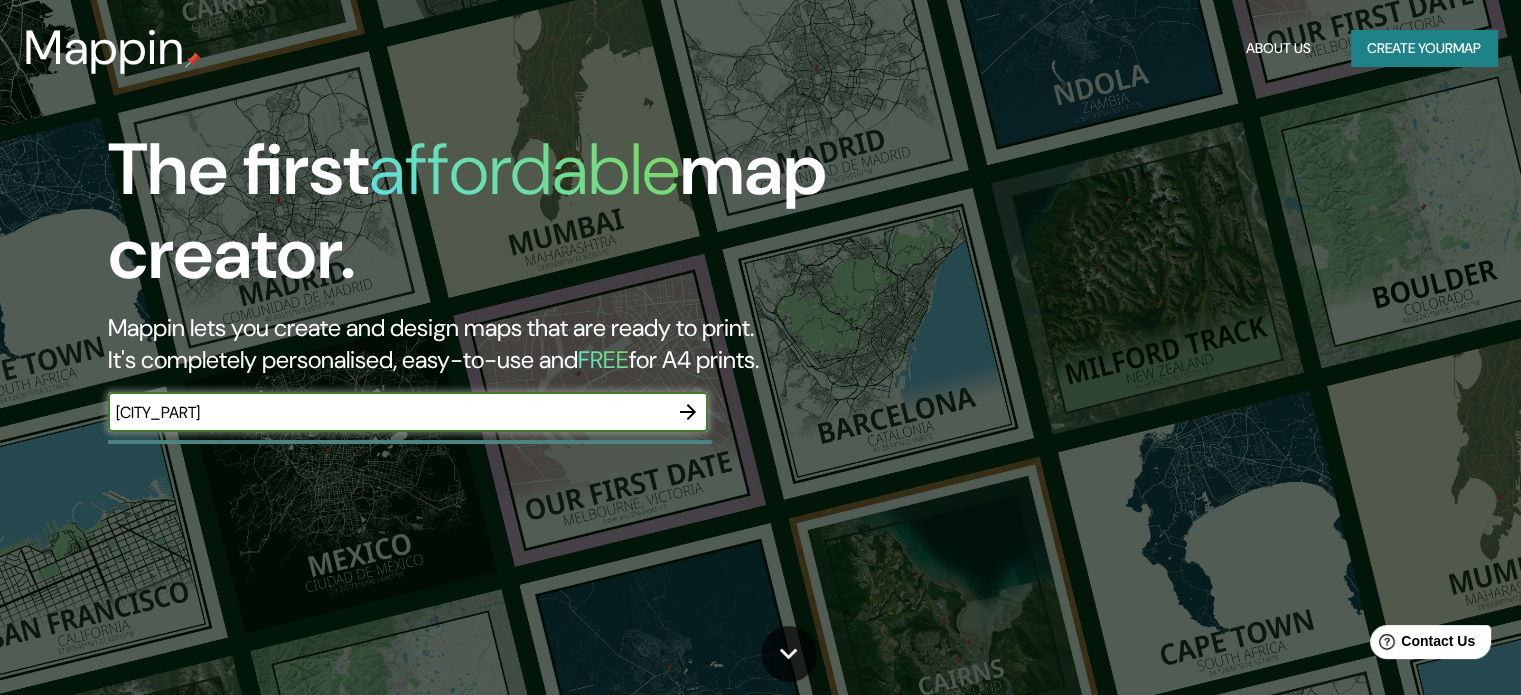 type on "[CITY] de ardoz" 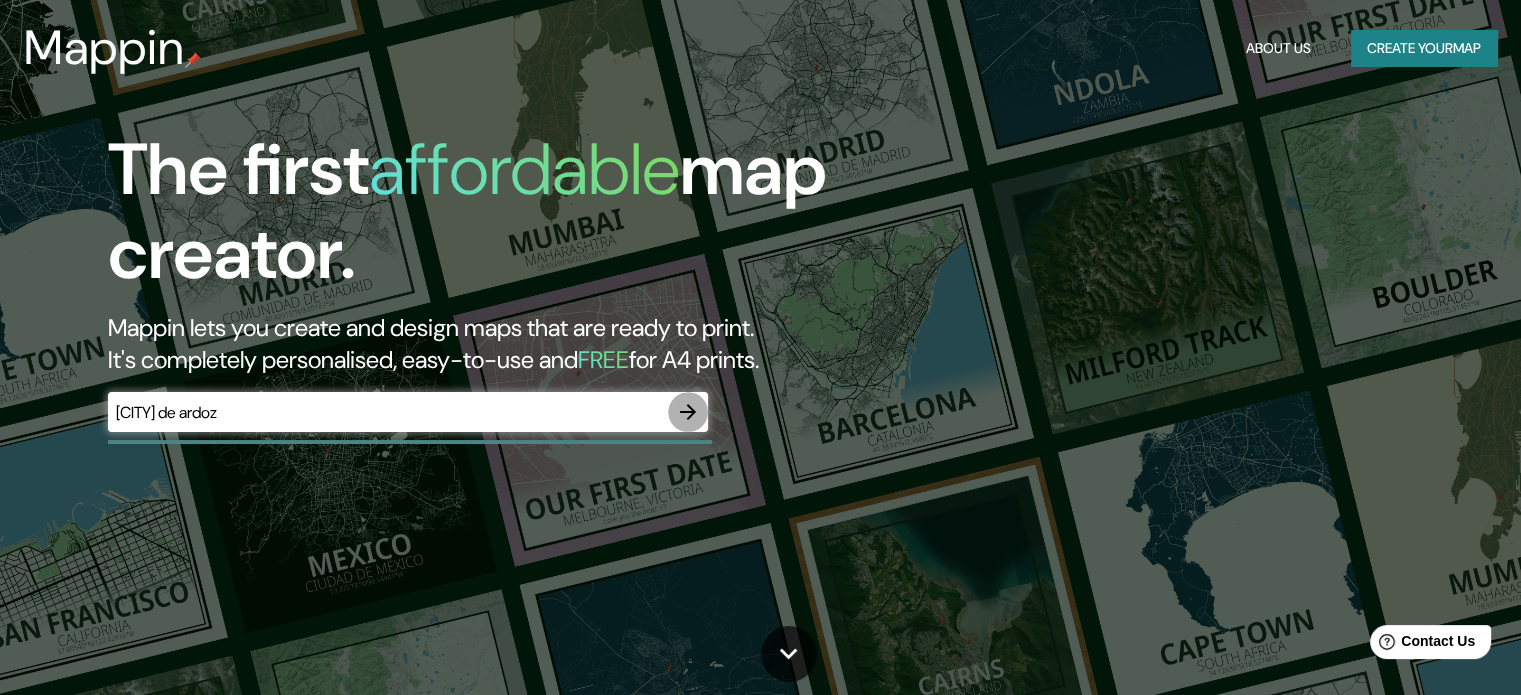 click 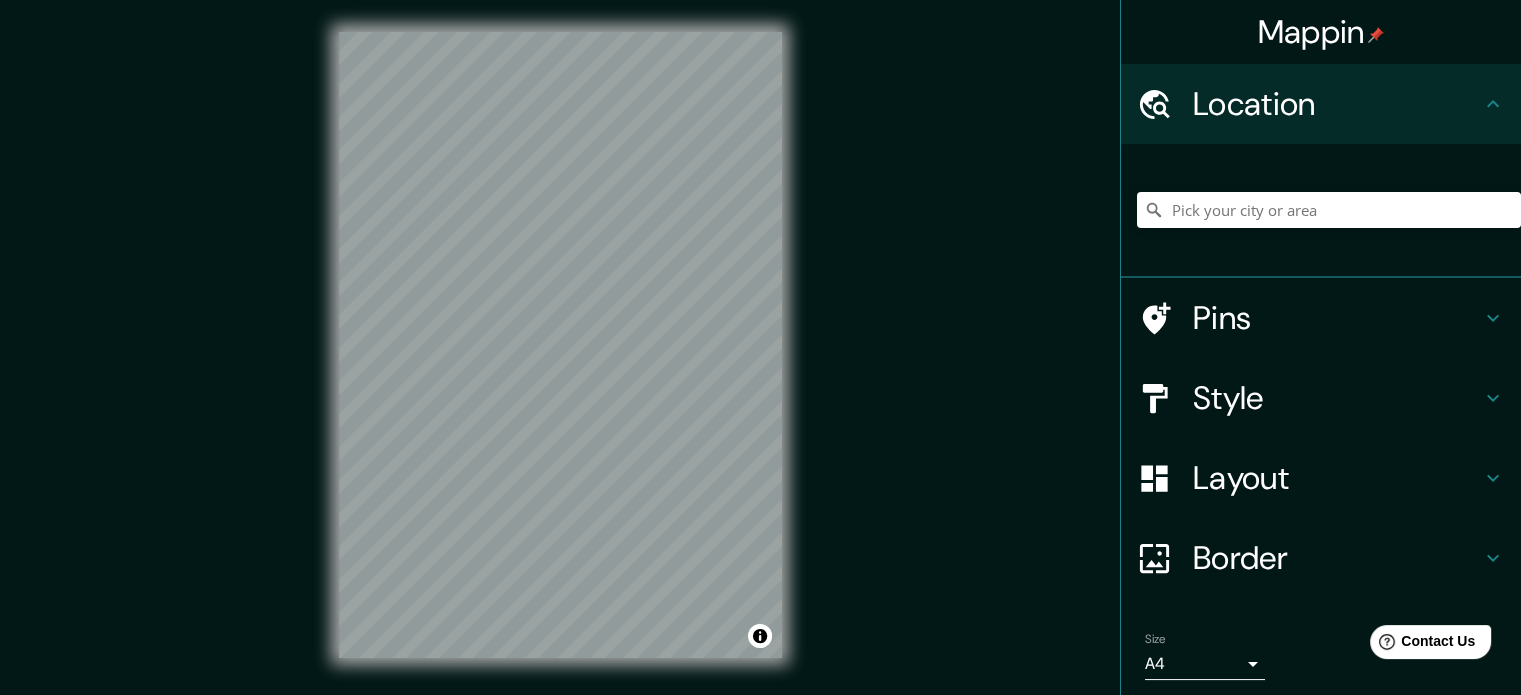 click on "Mappin Location Pins Style Layout Border Choose a border.  Hint : you can make layers of the frame opaque to create some cool effects. None Simple Transparent Fancy Size A4 single Create your map © Mapbox   © OpenStreetMap   Improve this map Any problems, suggestions, or concerns please email    help@mappin.pro . . ." at bounding box center (760, 361) 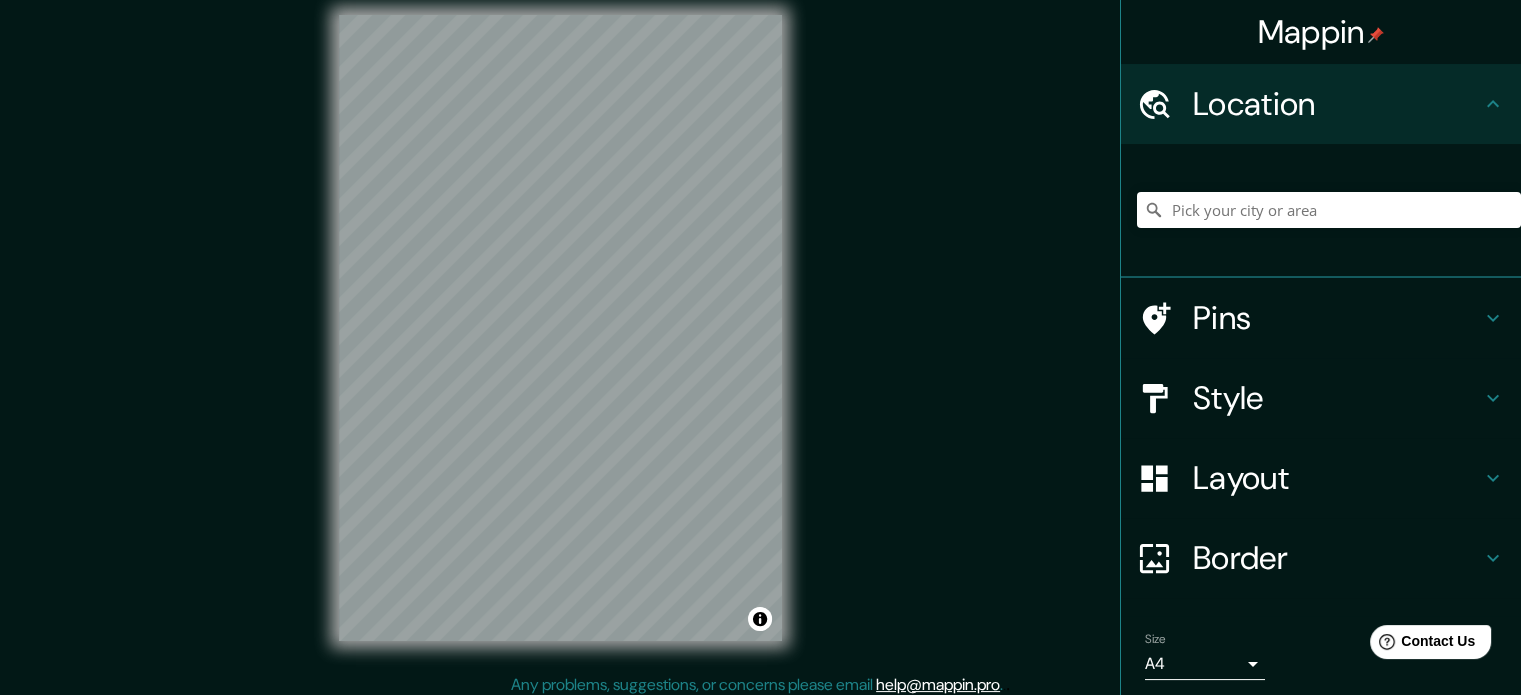 scroll, scrollTop: 26, scrollLeft: 0, axis: vertical 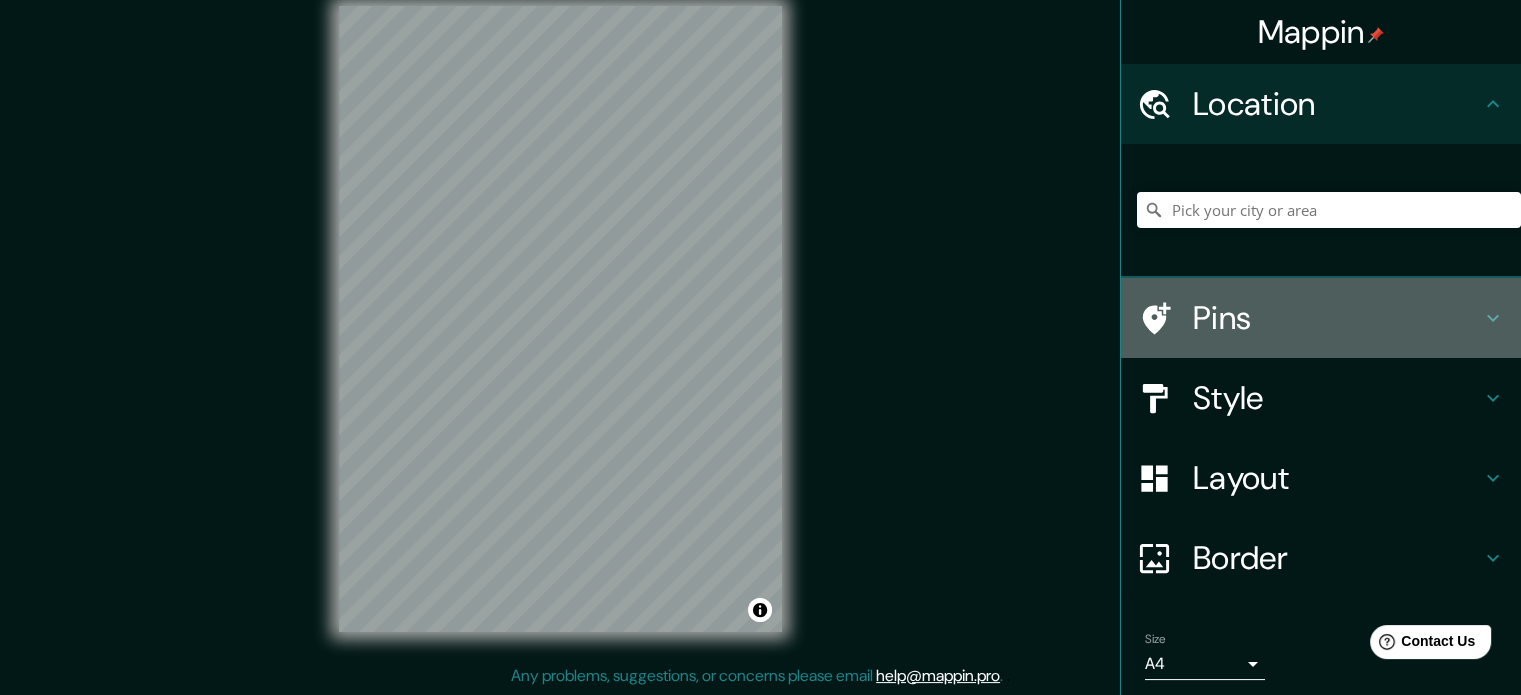 click on "Pins" at bounding box center [1337, 318] 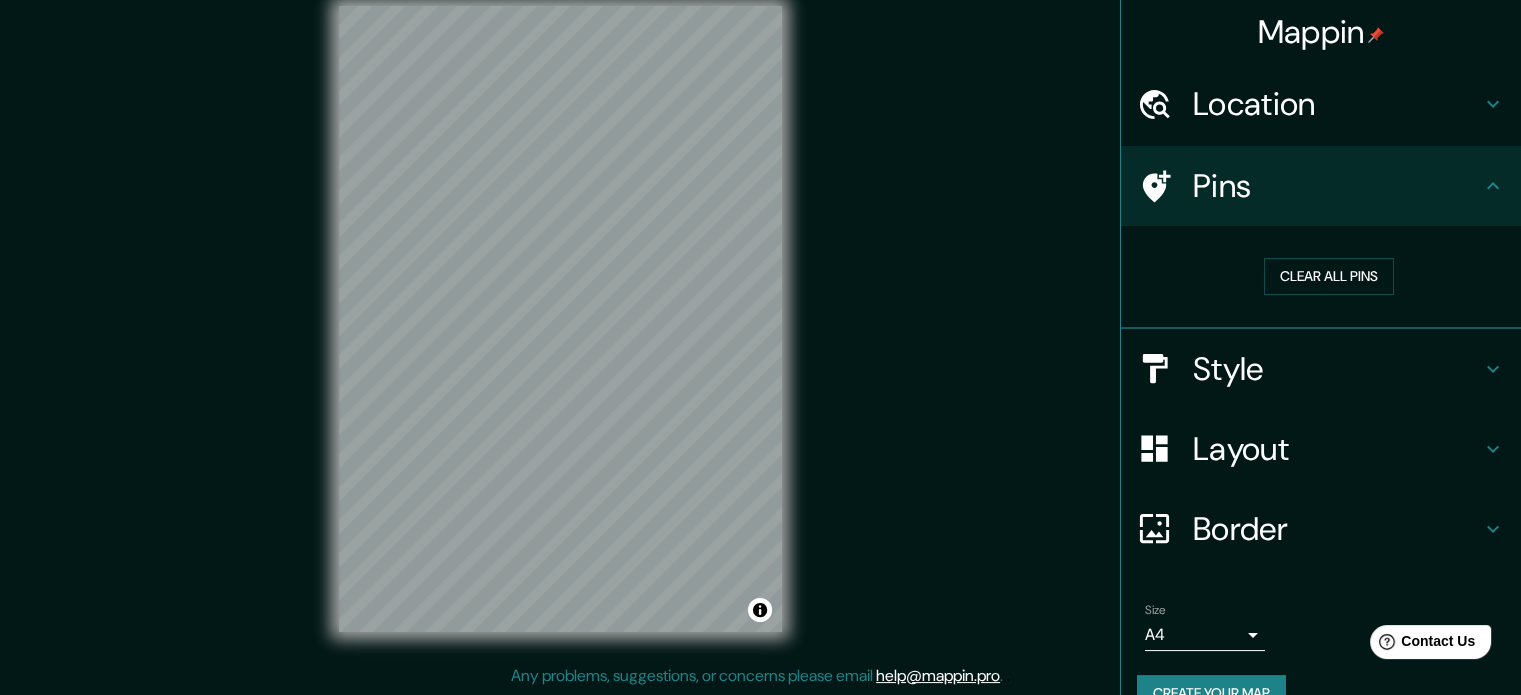 click on "Style" at bounding box center (1337, 369) 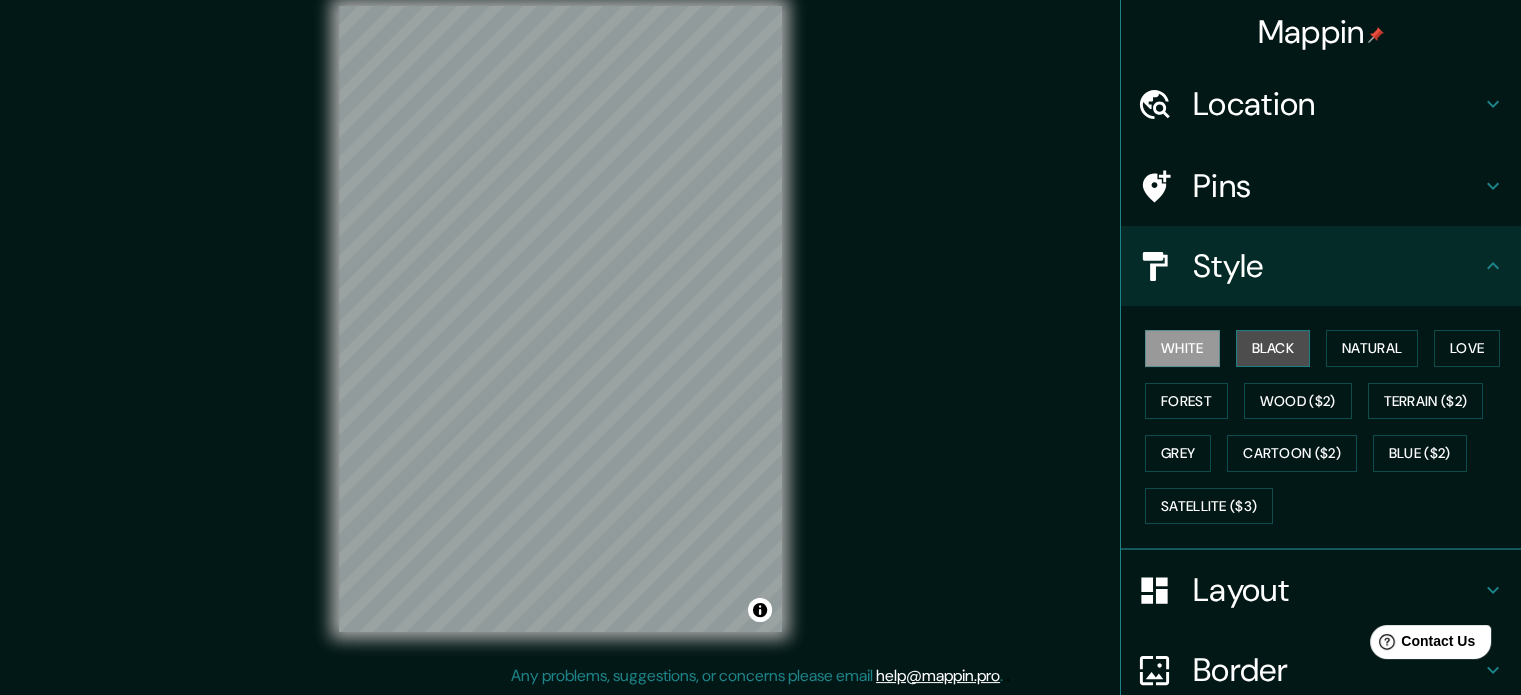 click on "Black" at bounding box center (1273, 348) 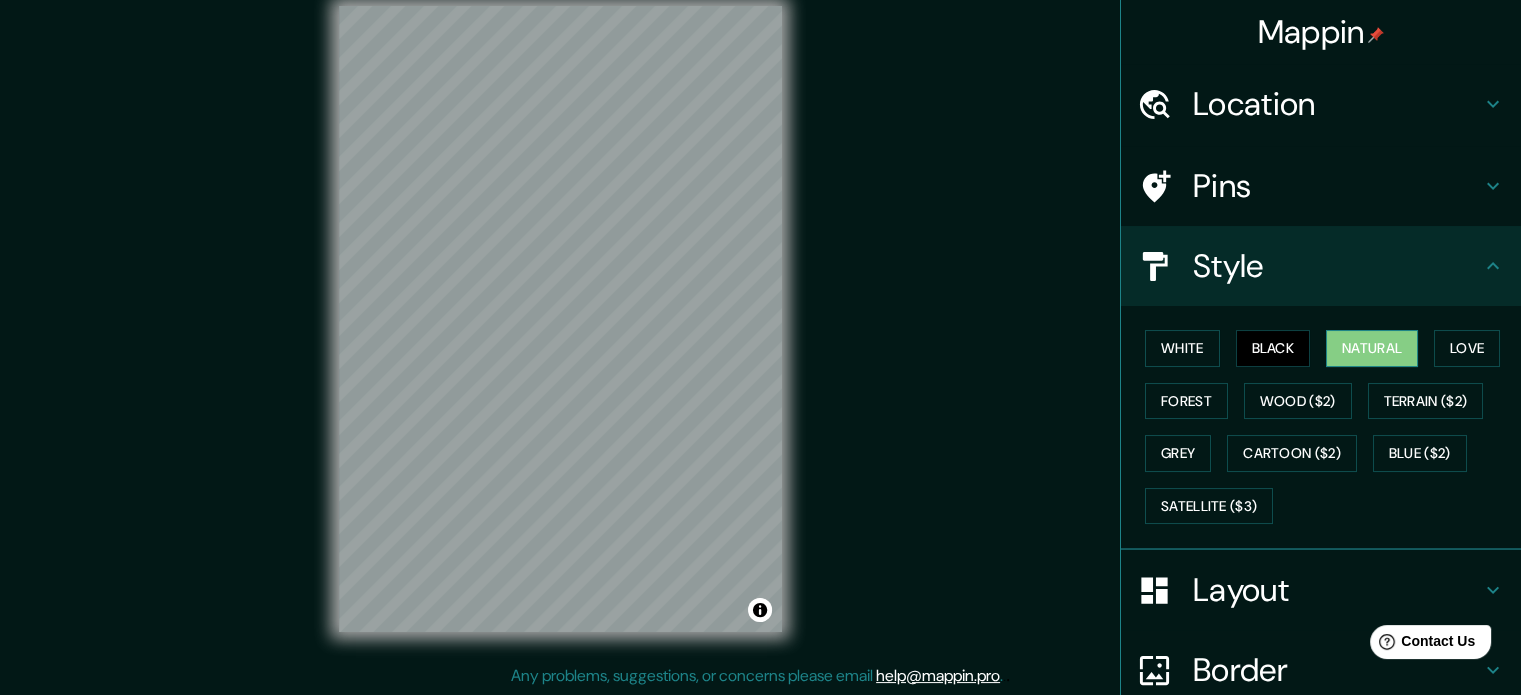 click on "Natural" at bounding box center [1372, 348] 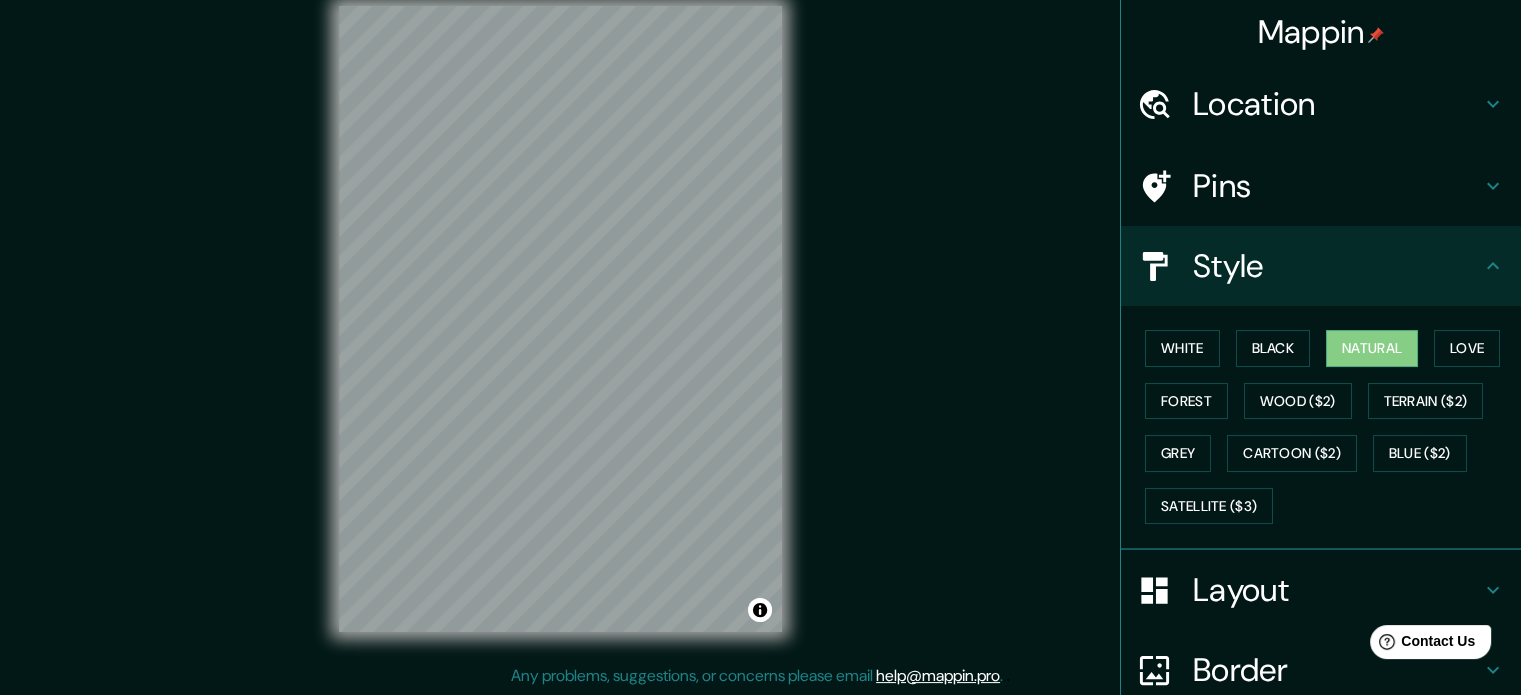 click on "Layout" at bounding box center [1337, 590] 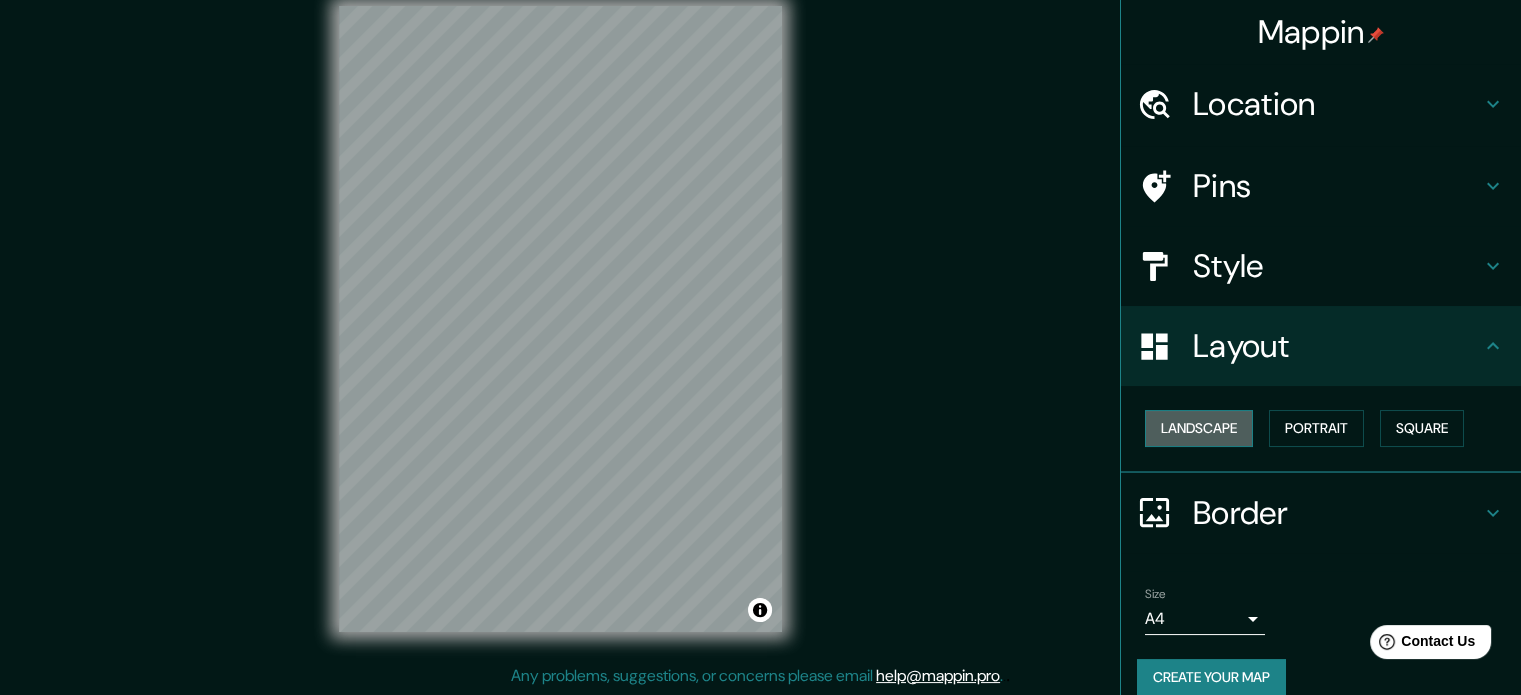 click on "Landscape" at bounding box center (1199, 428) 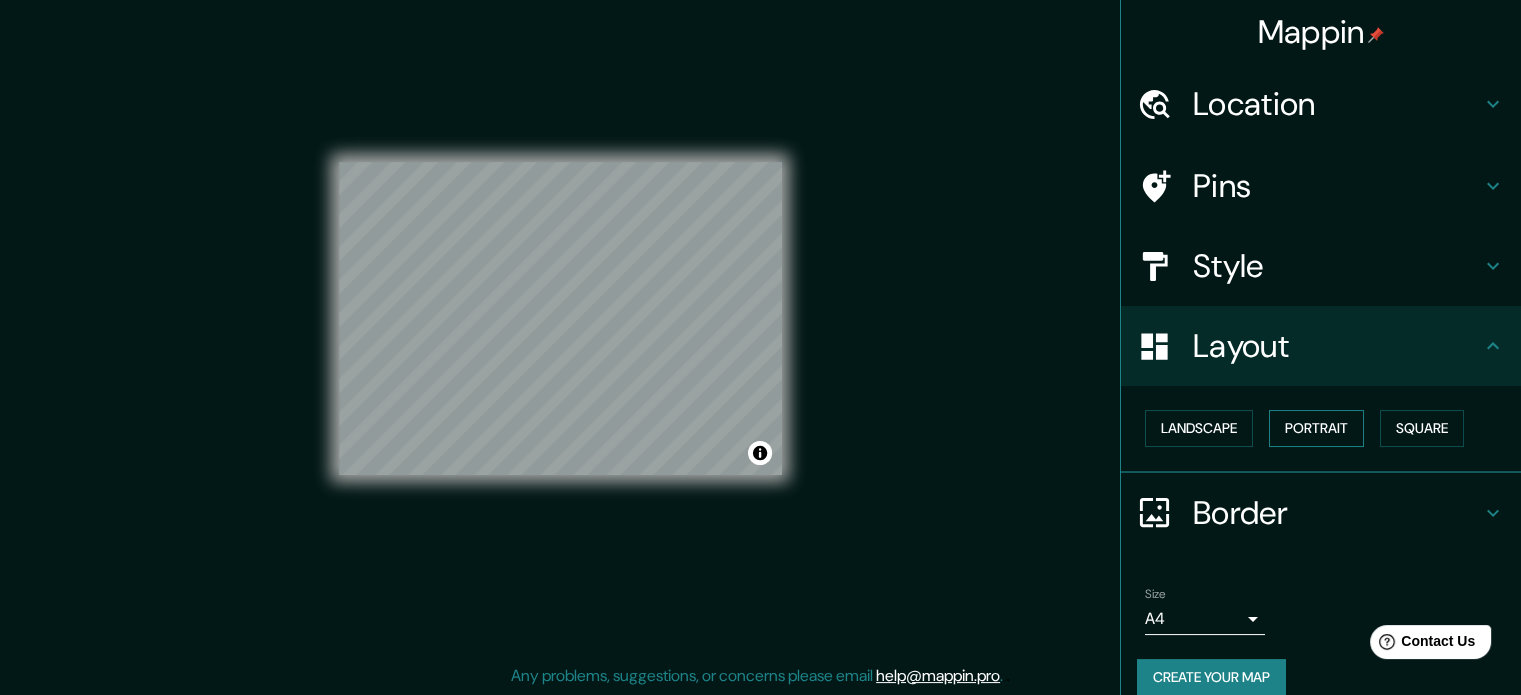 click on "Portrait" at bounding box center [1316, 428] 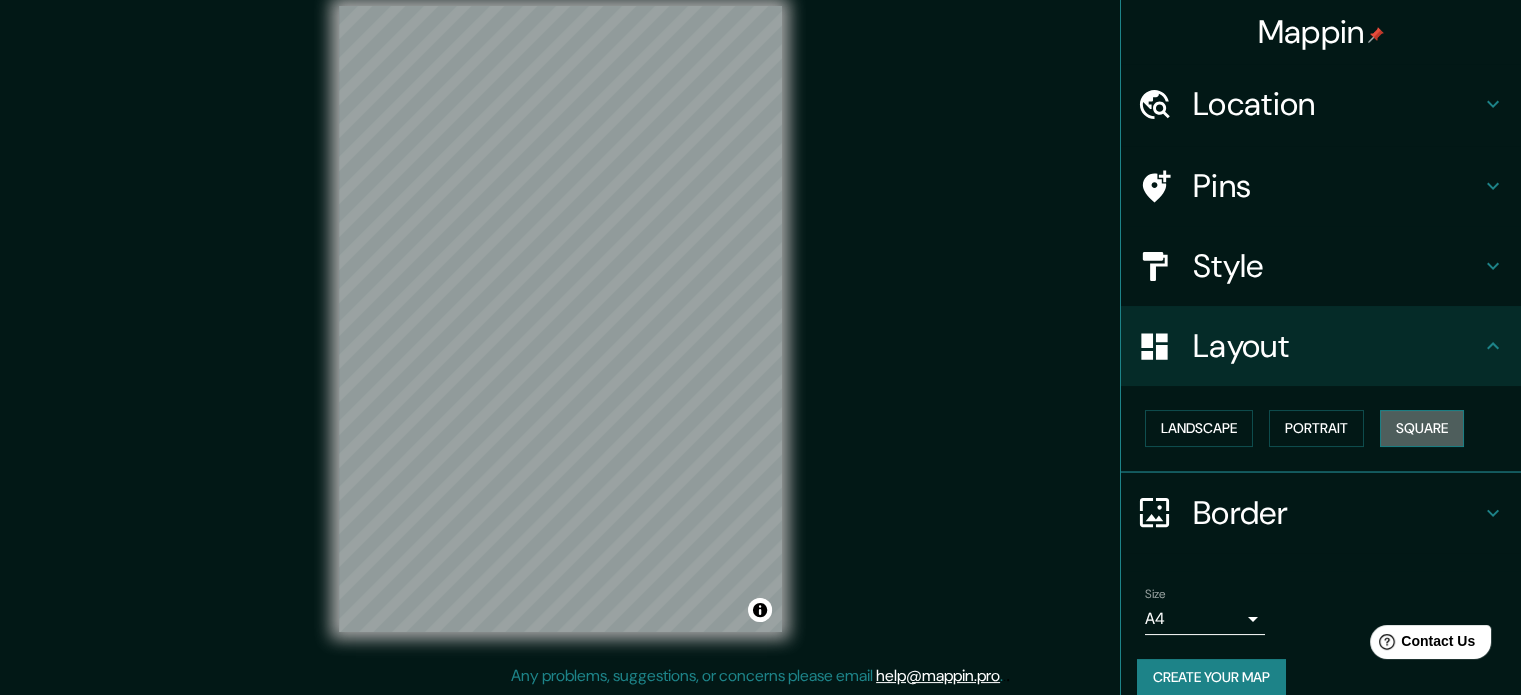 click on "Square" at bounding box center [1422, 428] 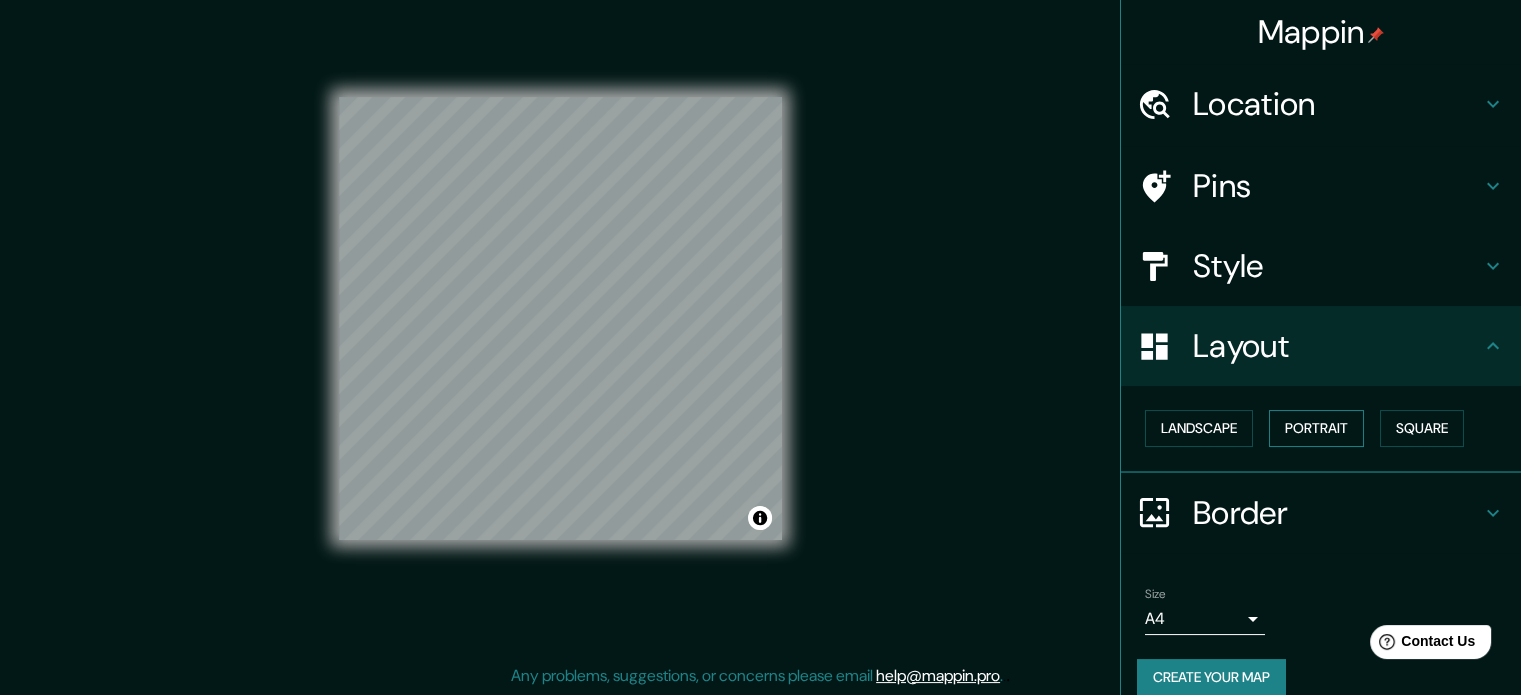 click on "Portrait" at bounding box center (1316, 428) 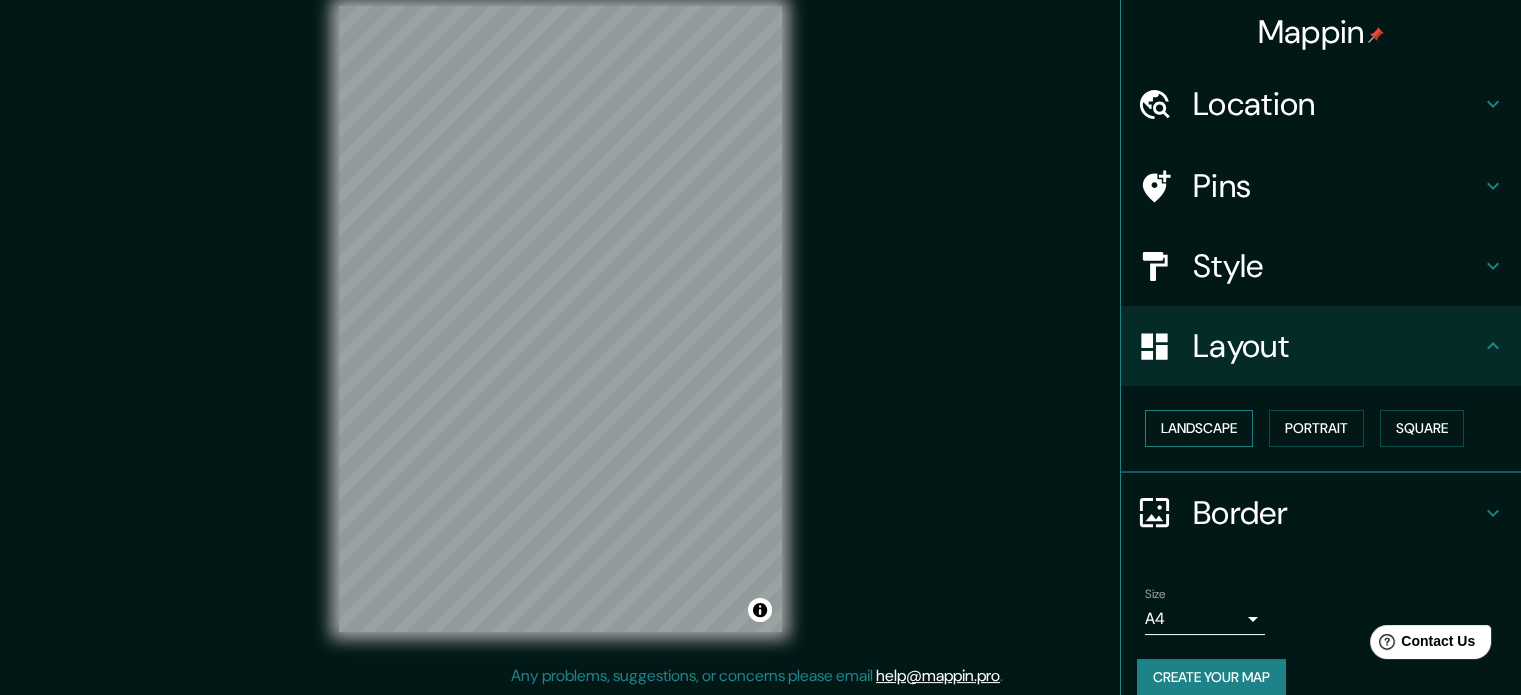 click on "Landscape" at bounding box center (1199, 428) 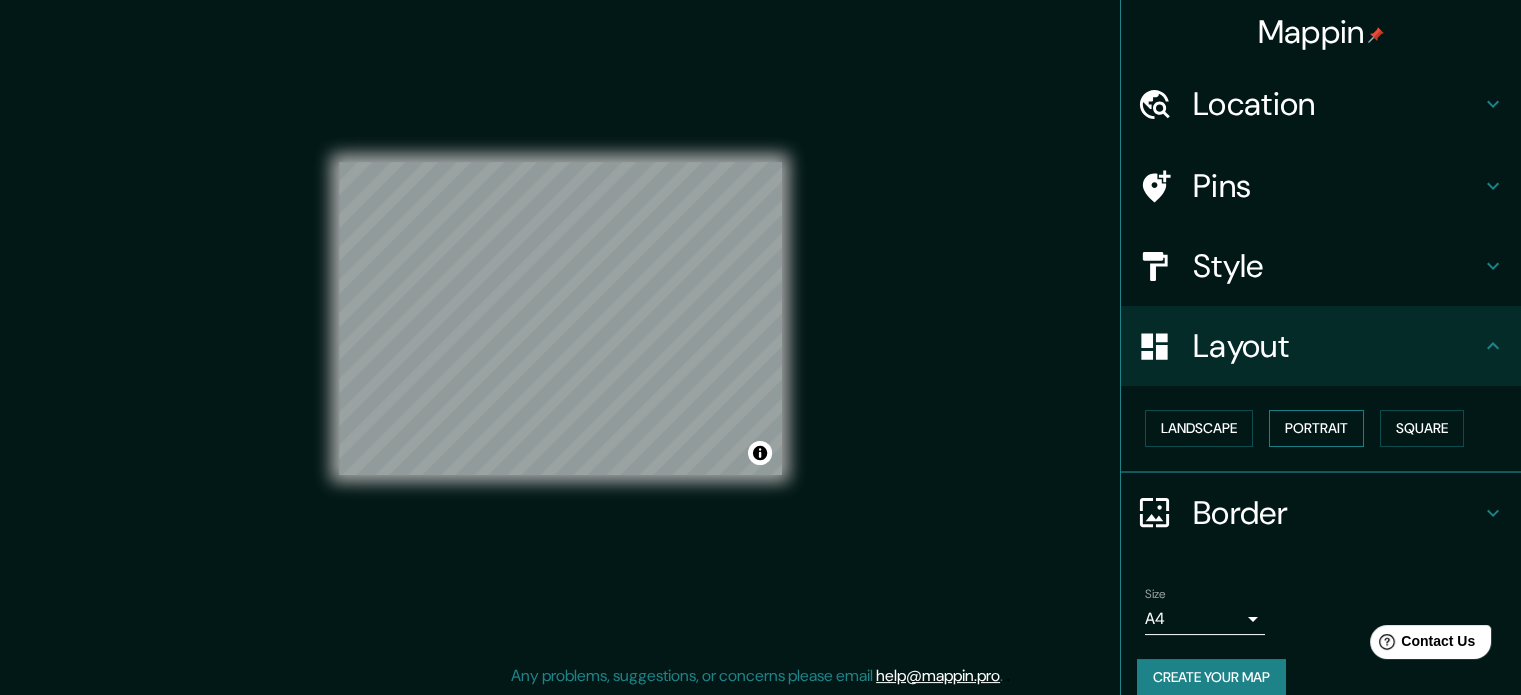 click on "Portrait" at bounding box center (1316, 428) 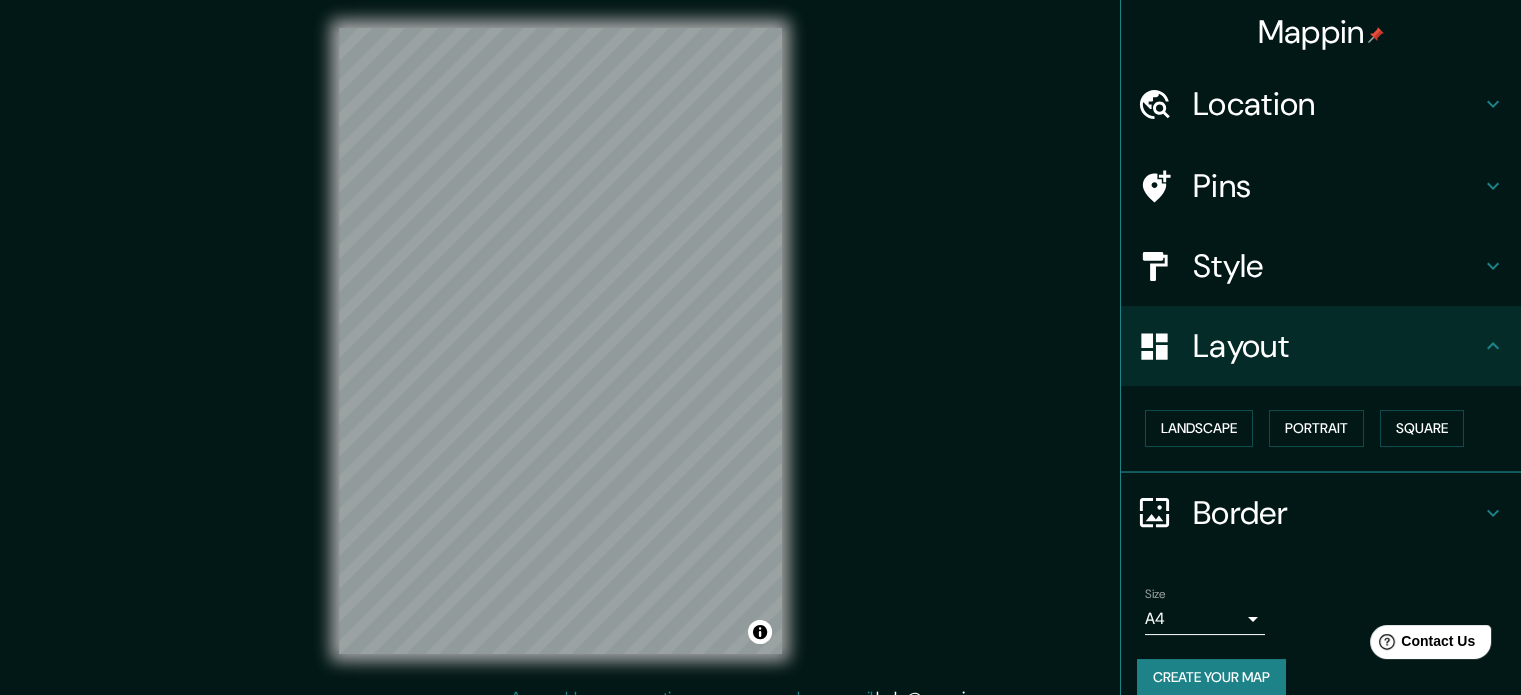 scroll, scrollTop: 0, scrollLeft: 0, axis: both 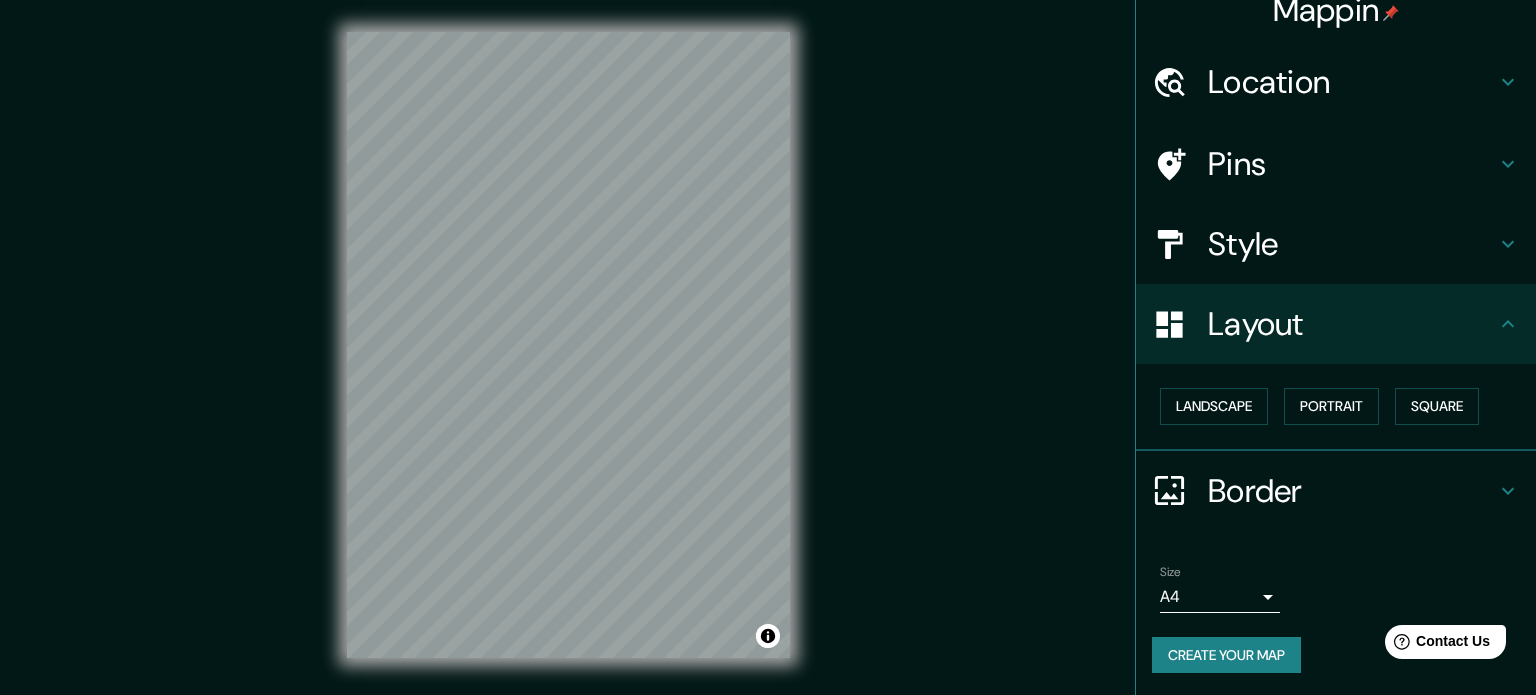 click on "Mappin Location Pins Style Layout Landscape Portrait Square Border Choose a border.  Hint : you can make layers of the frame opaque to create some cool effects. None Simple Transparent Fancy Size A4 single Create your map © Mapbox   © OpenStreetMap   Improve this map Any problems, suggestions, or concerns please email    help@mappin.pro . . ." at bounding box center [768, 347] 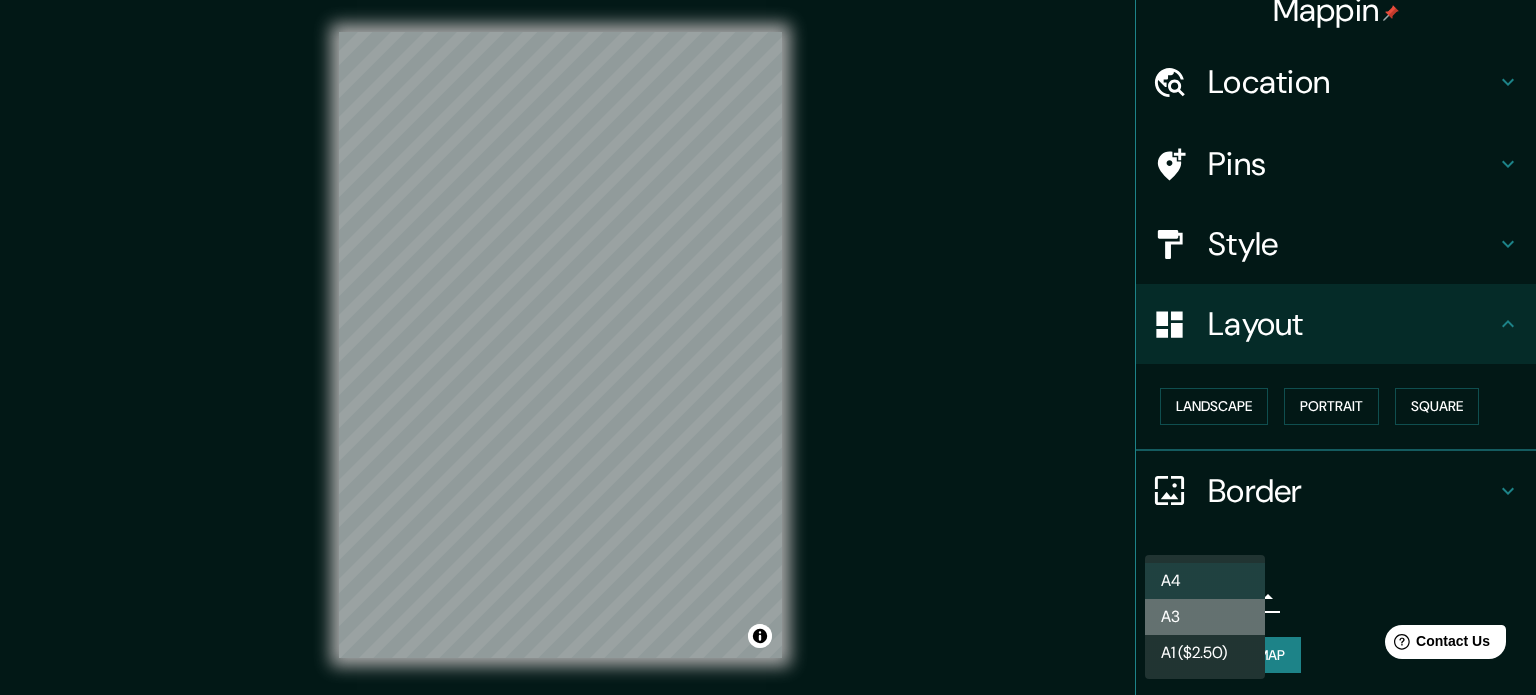 click on "A3" at bounding box center [1205, 617] 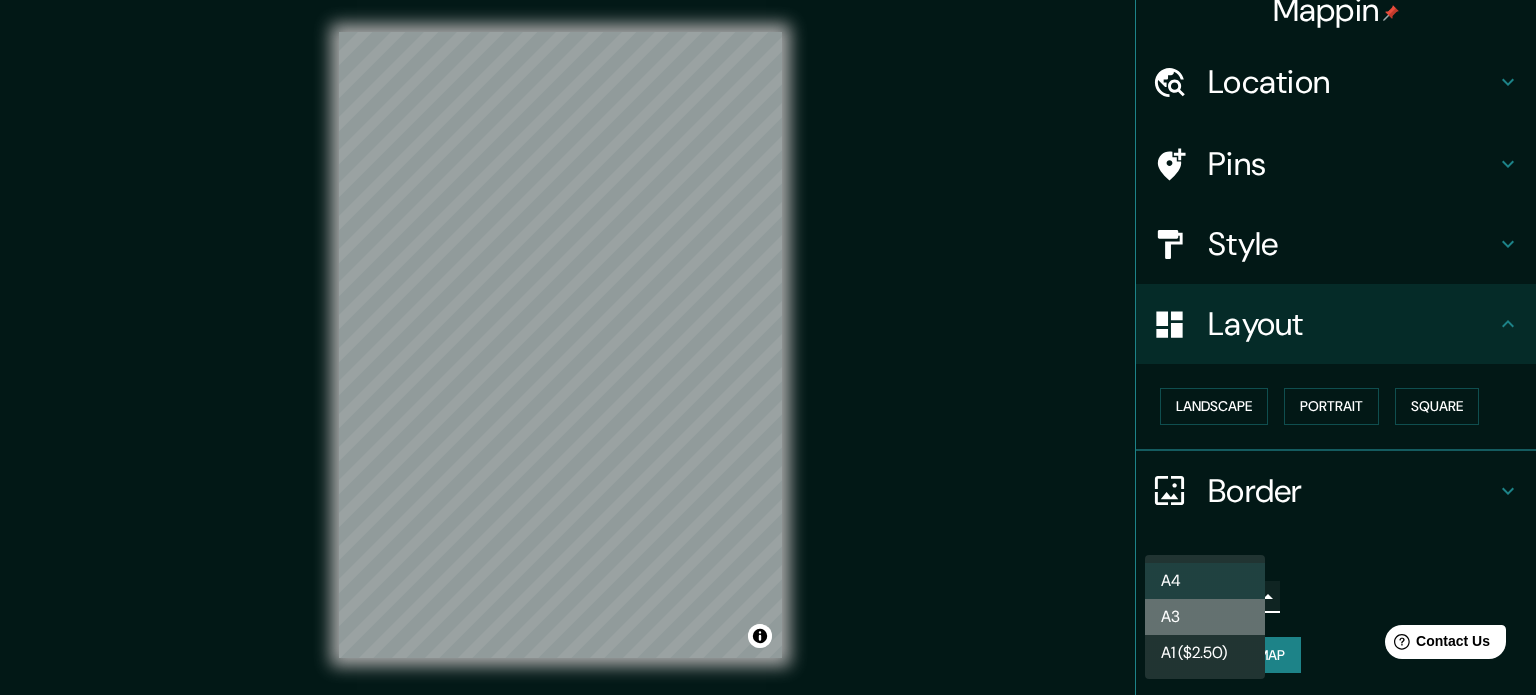 type on "a4" 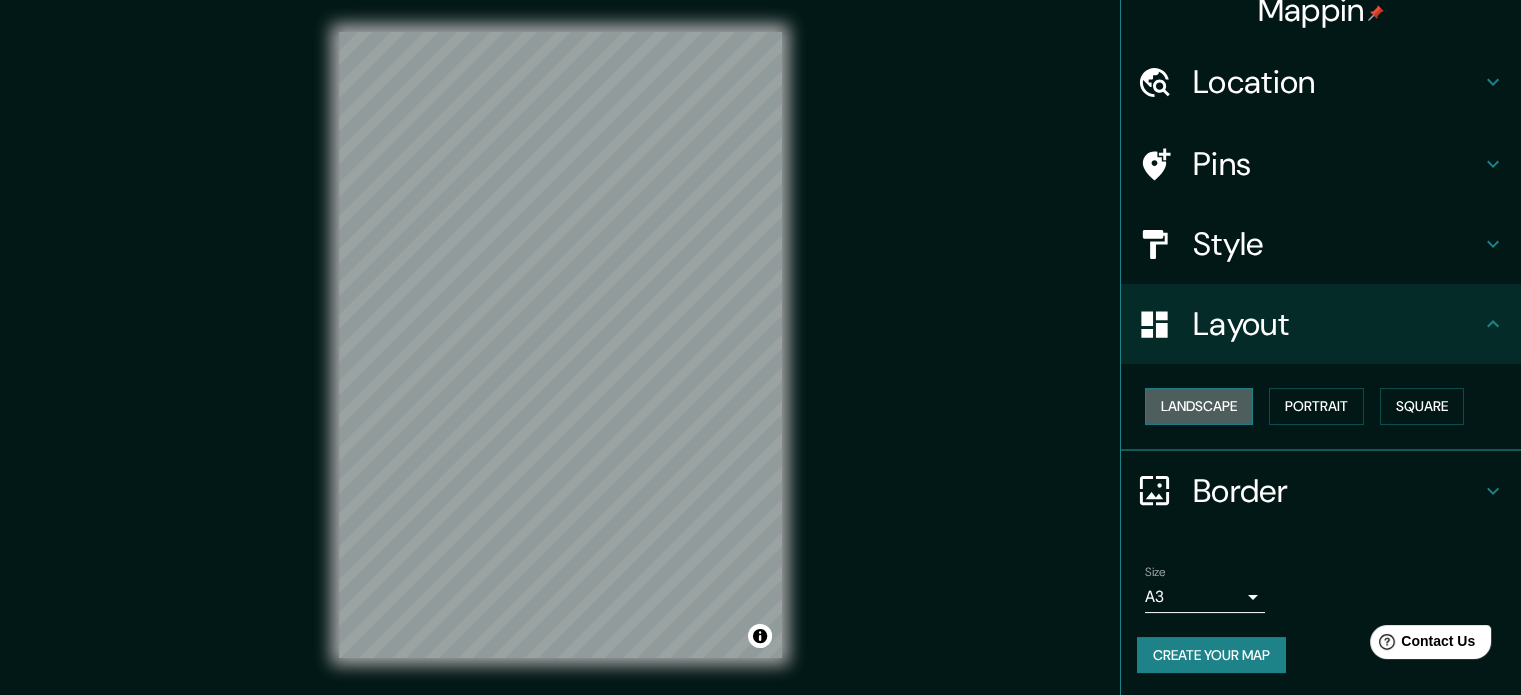 click on "Landscape" at bounding box center (1199, 406) 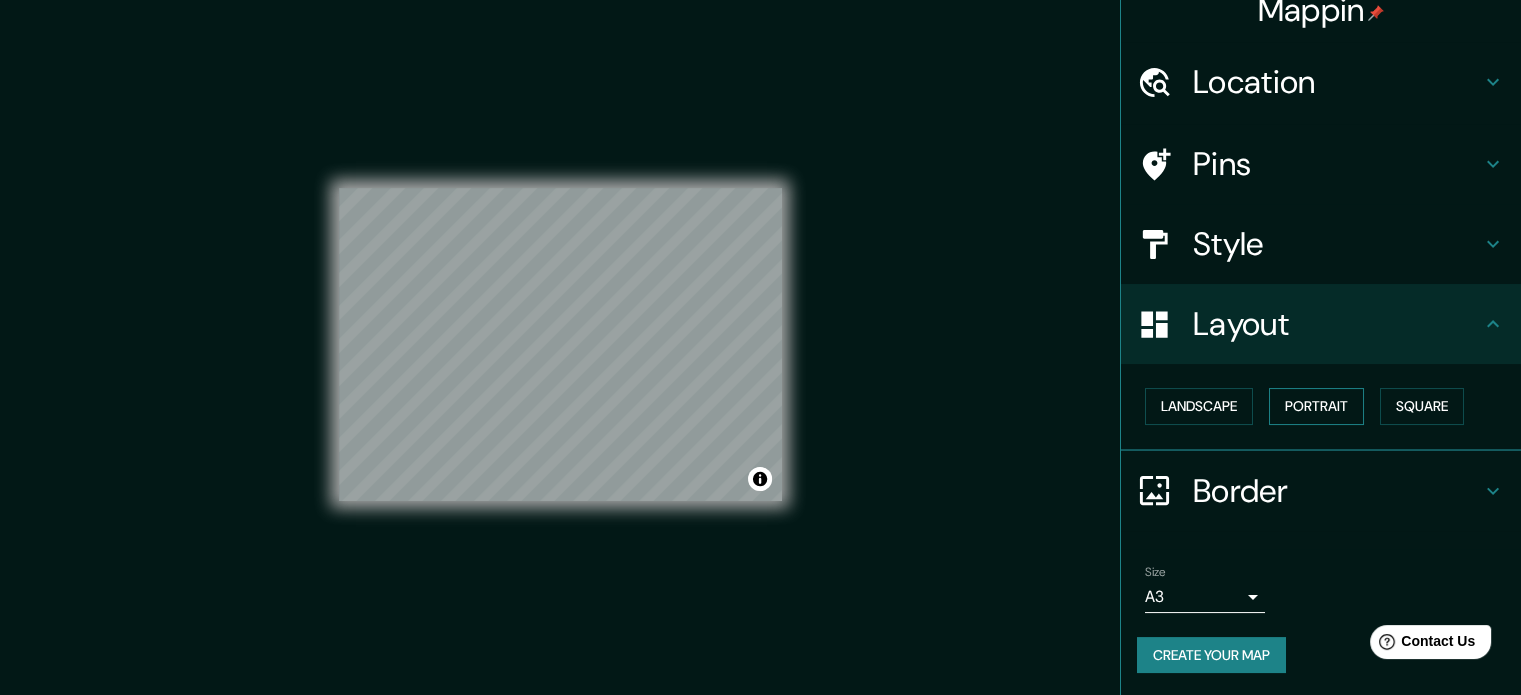 click on "Portrait" at bounding box center [1316, 406] 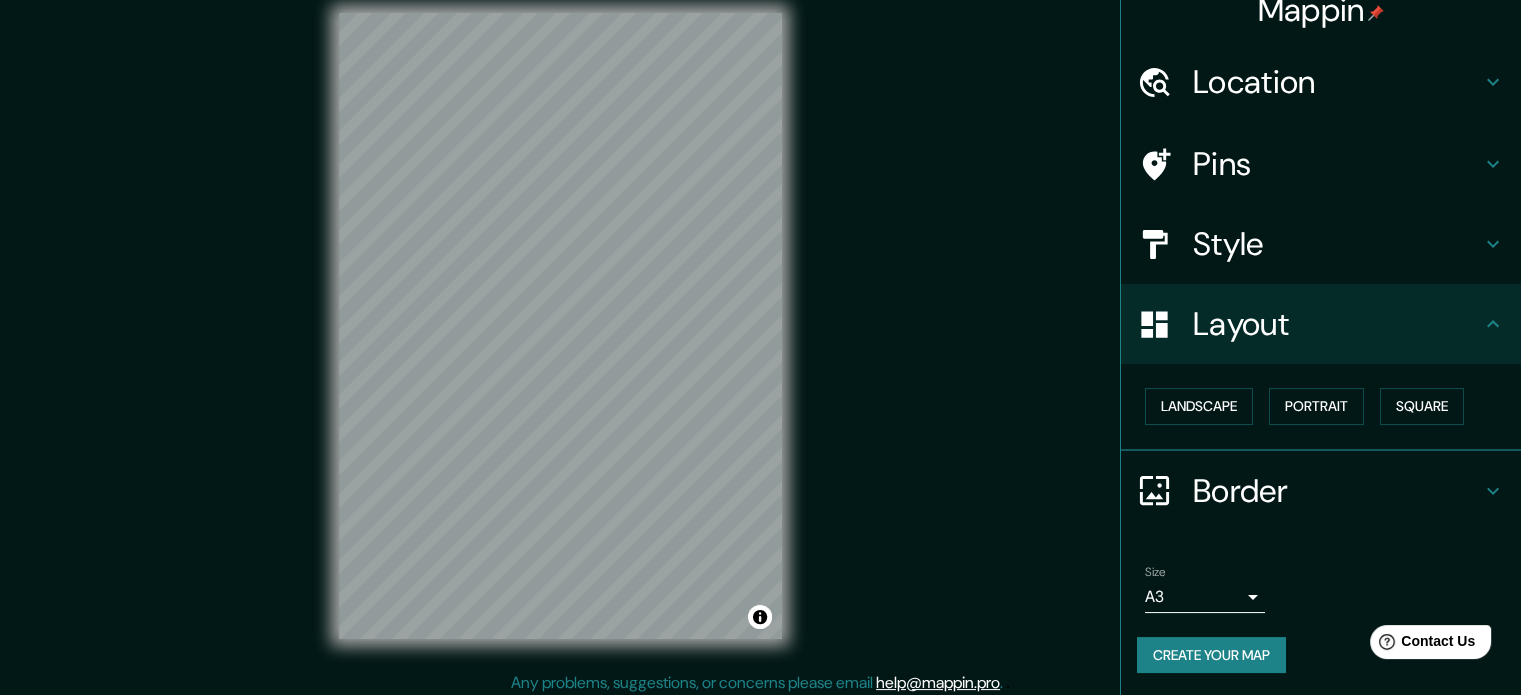 scroll, scrollTop: 26, scrollLeft: 0, axis: vertical 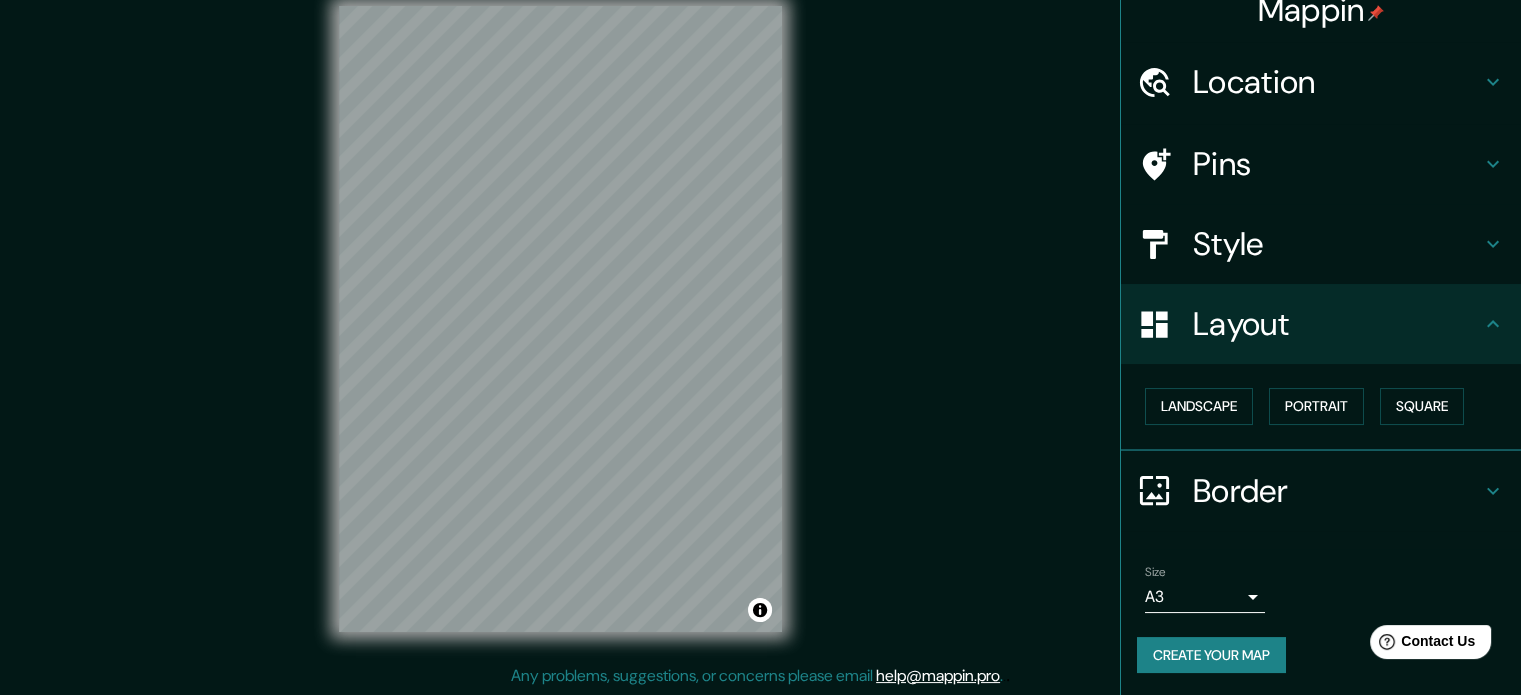 click 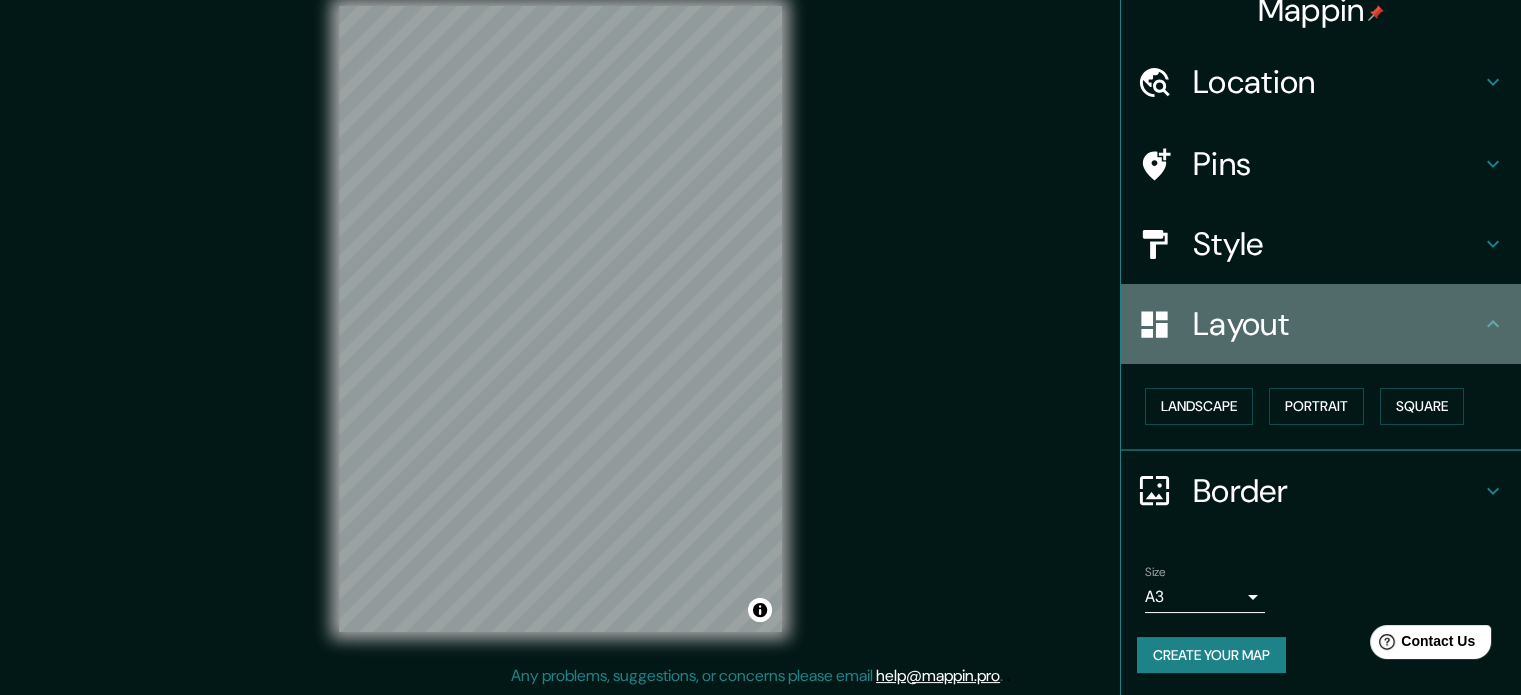 click 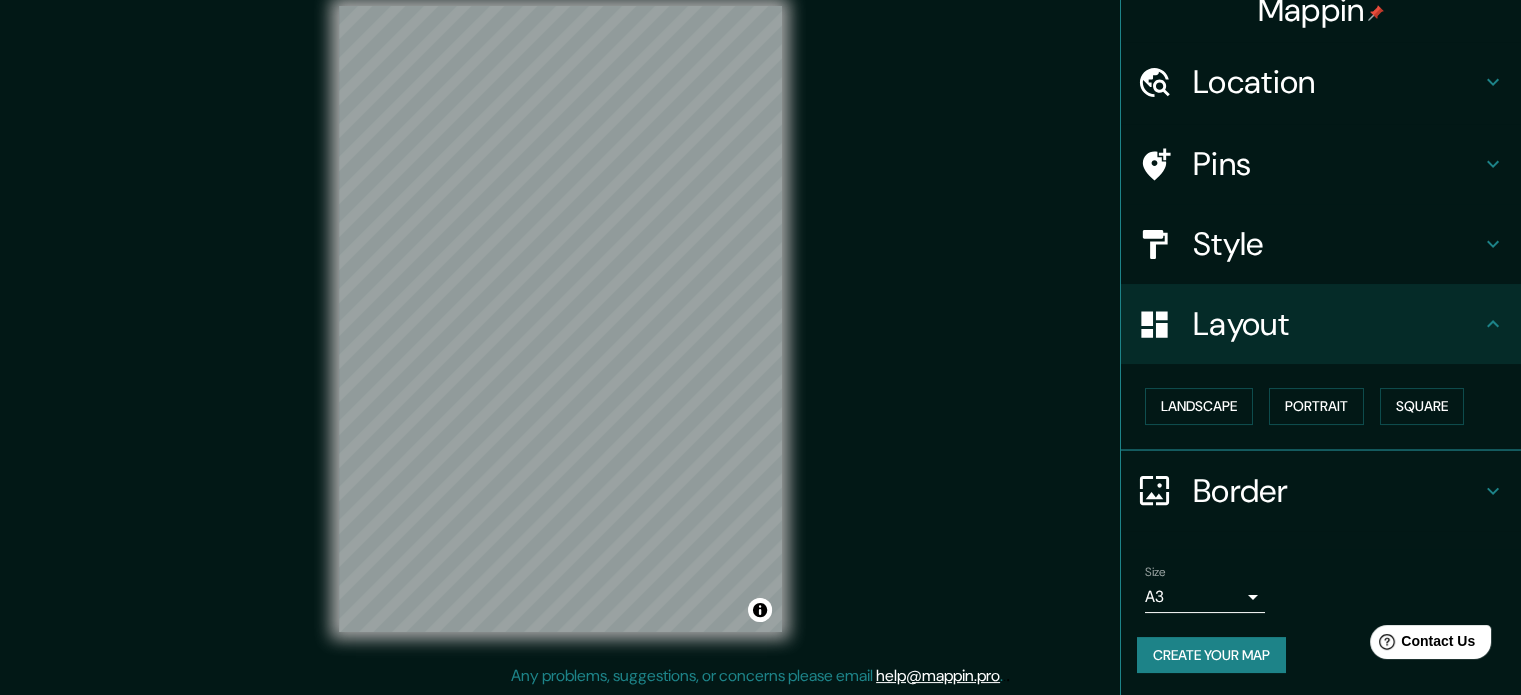 click 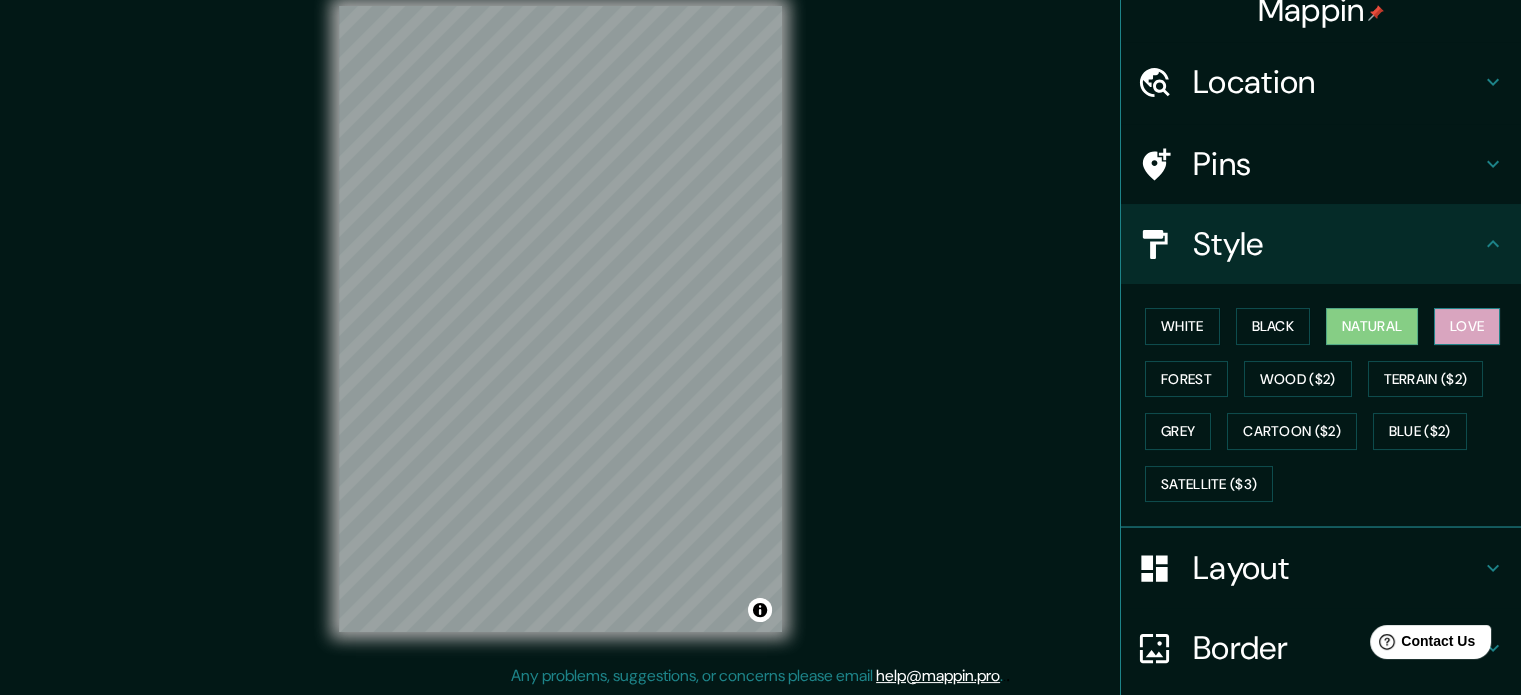click on "Love" at bounding box center [1467, 326] 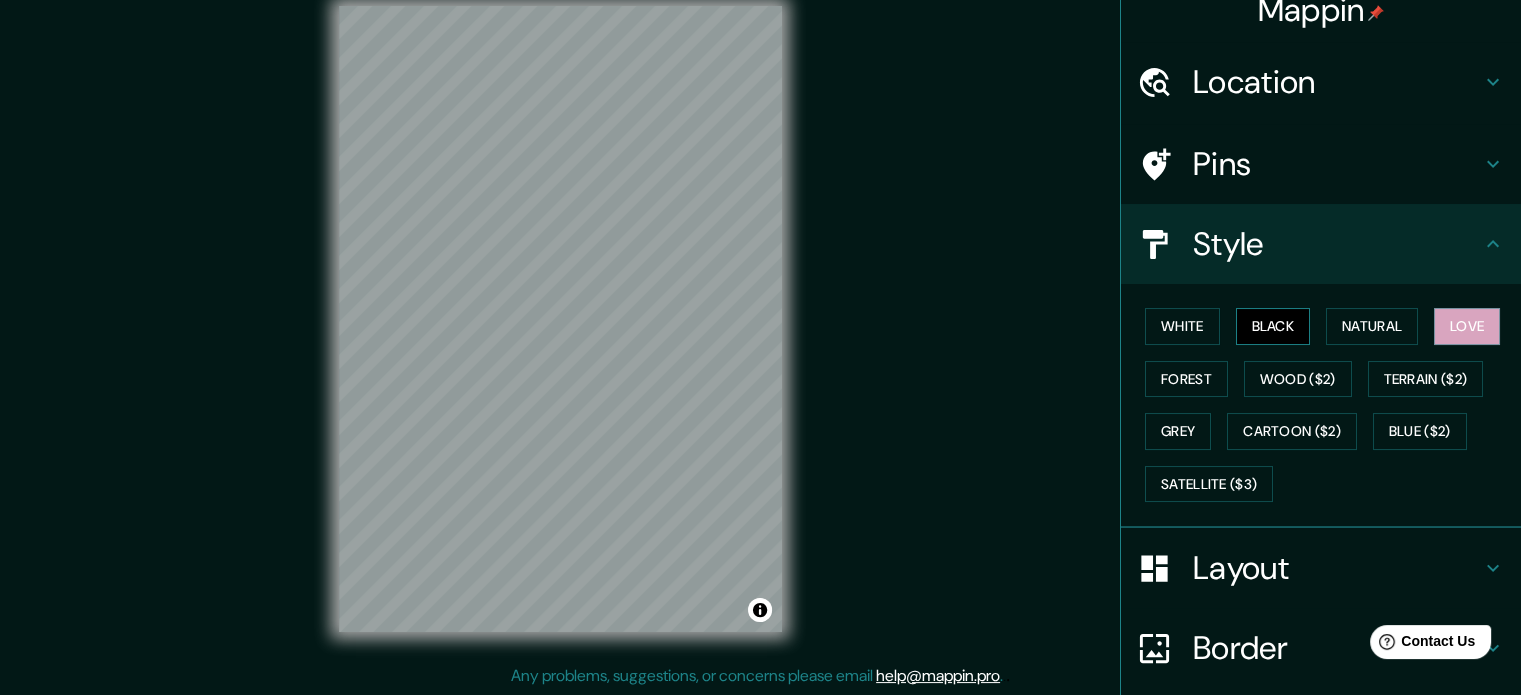 click on "Black" at bounding box center (1273, 326) 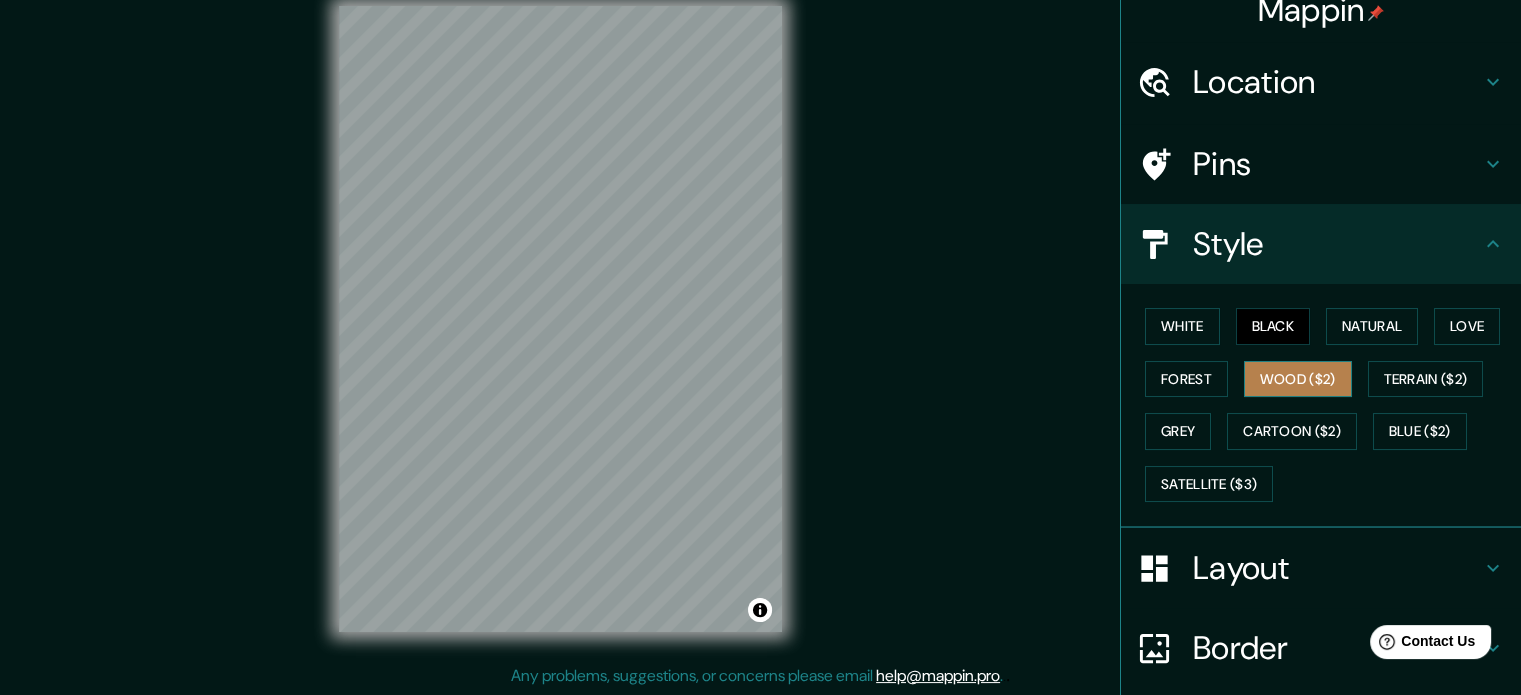 click on "Wood ($2)" at bounding box center [1298, 379] 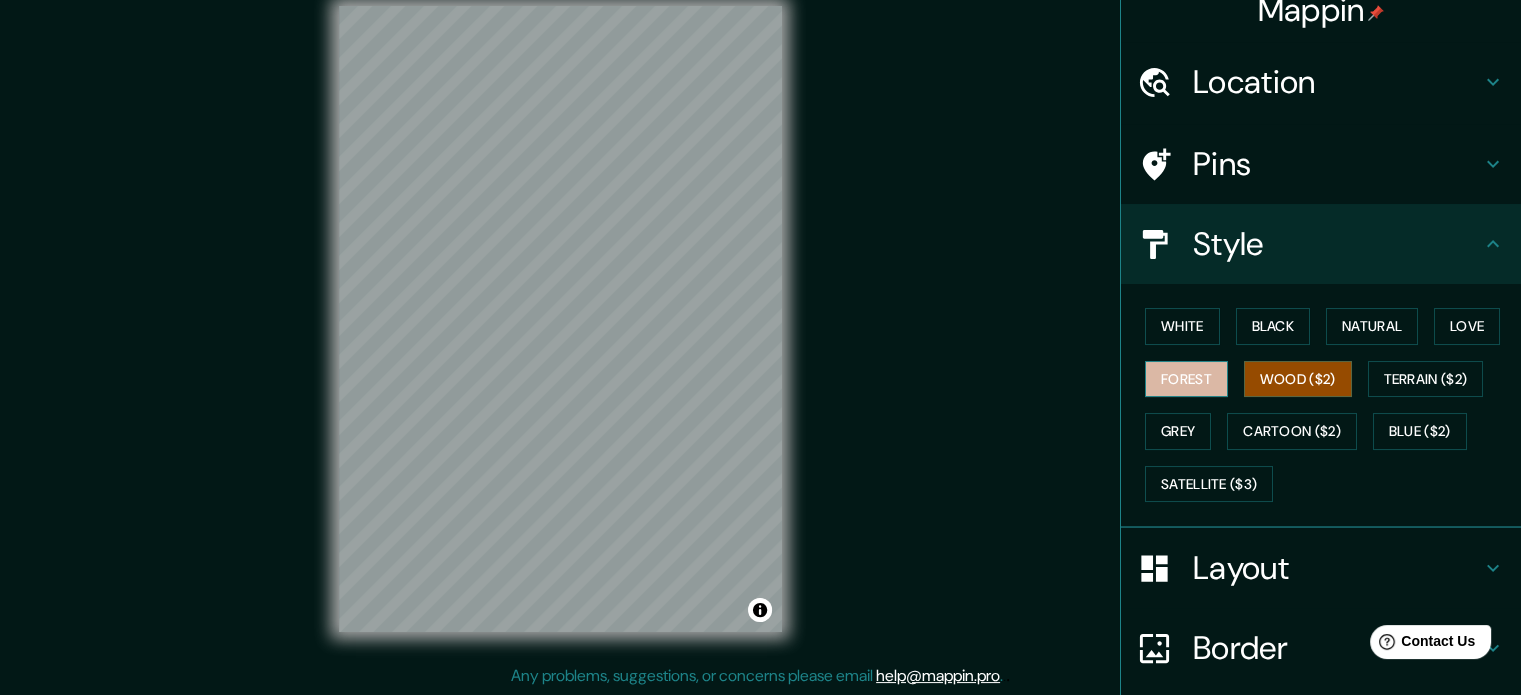 click on "Forest" at bounding box center (1186, 379) 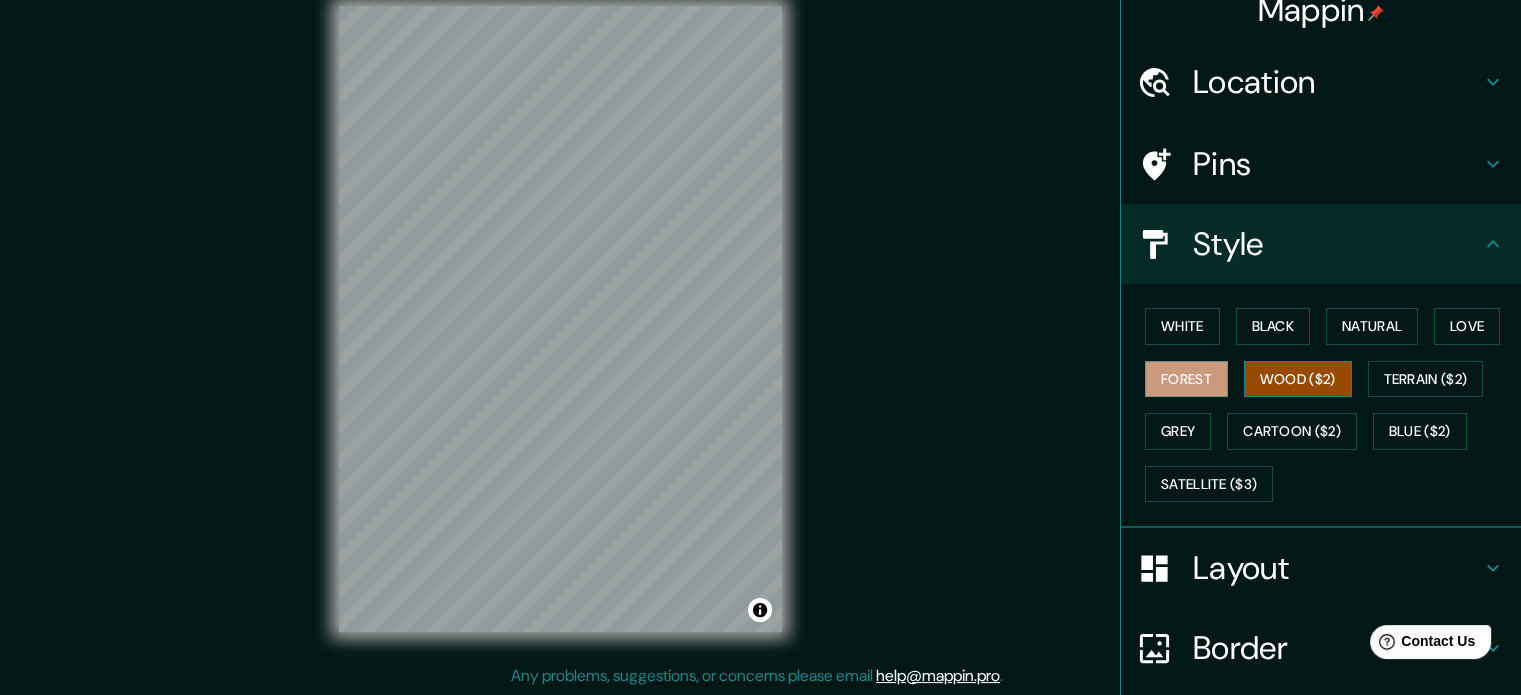 click on "Wood ($2)" at bounding box center (1298, 379) 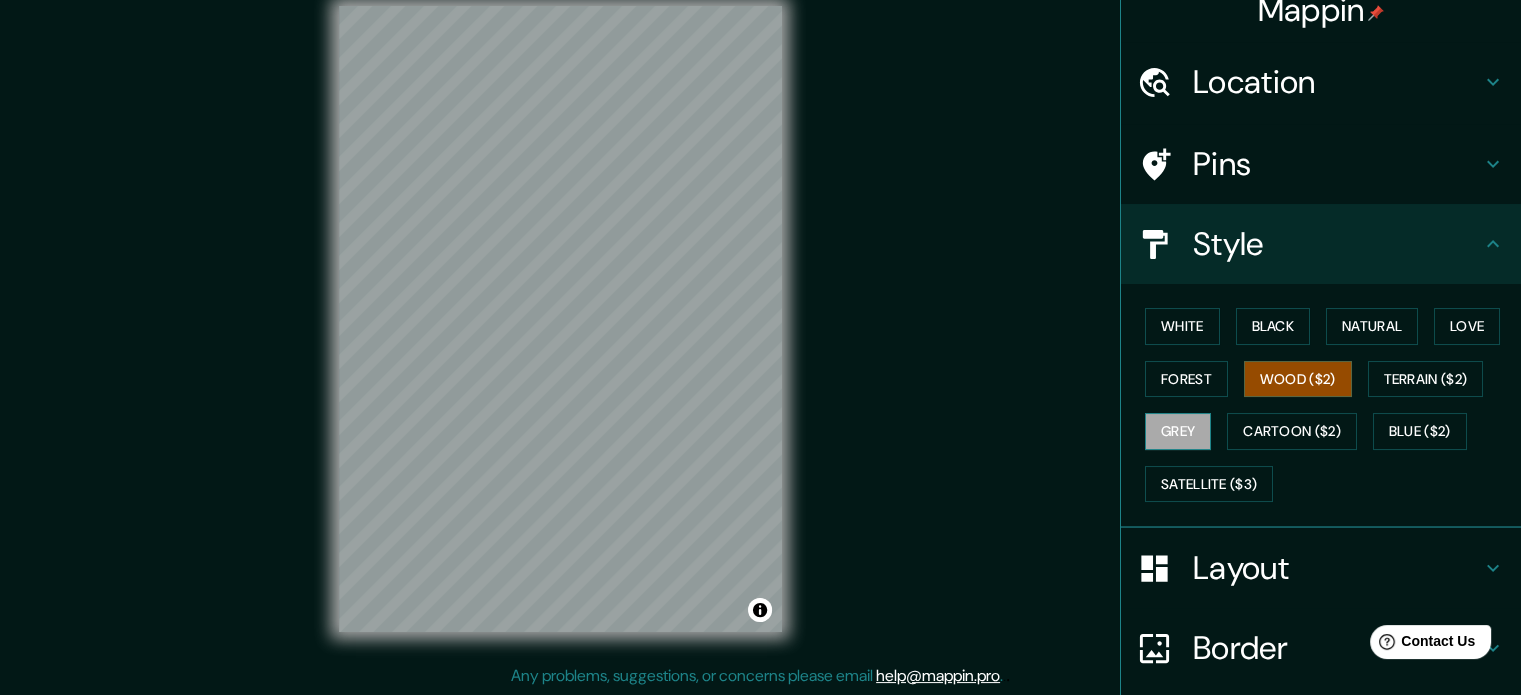click on "Grey" at bounding box center (1178, 431) 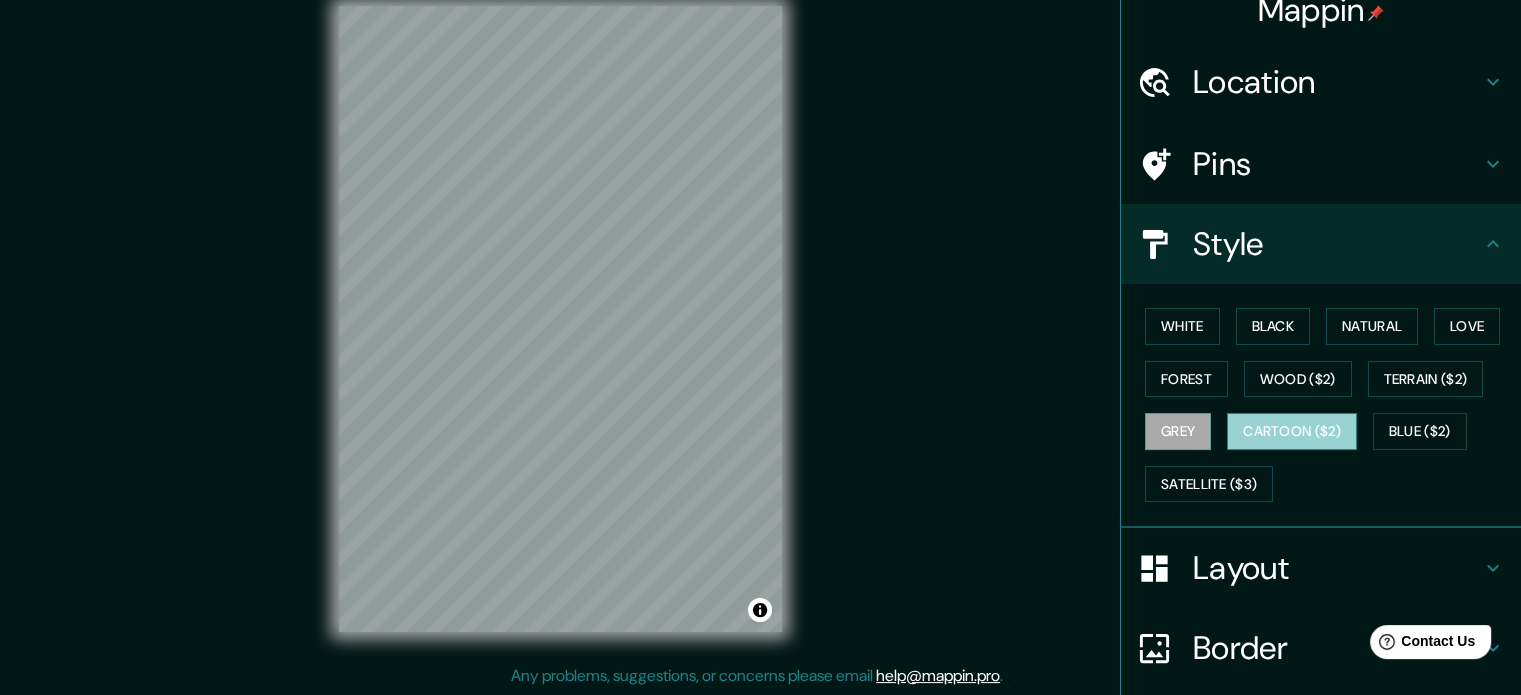 click on "Cartoon ($2)" at bounding box center [1292, 431] 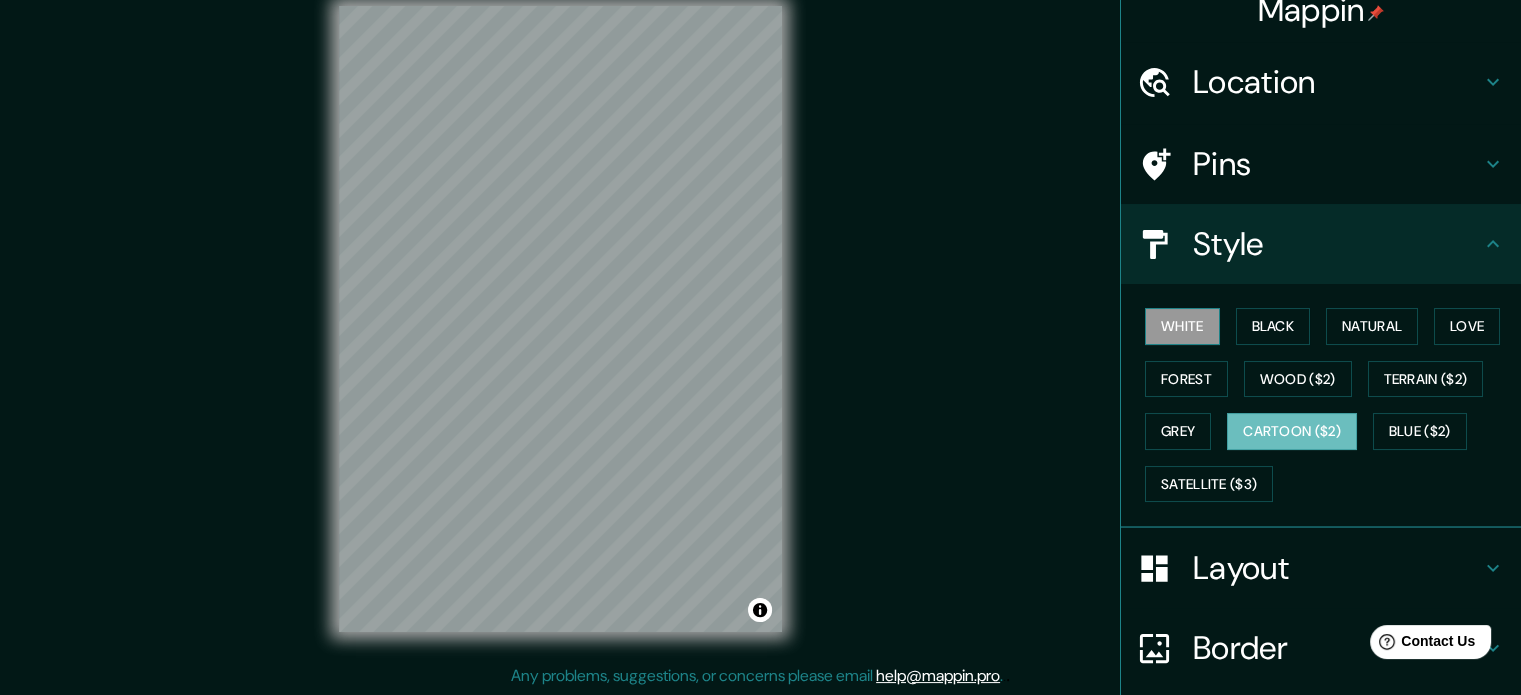 click on "White" at bounding box center (1182, 326) 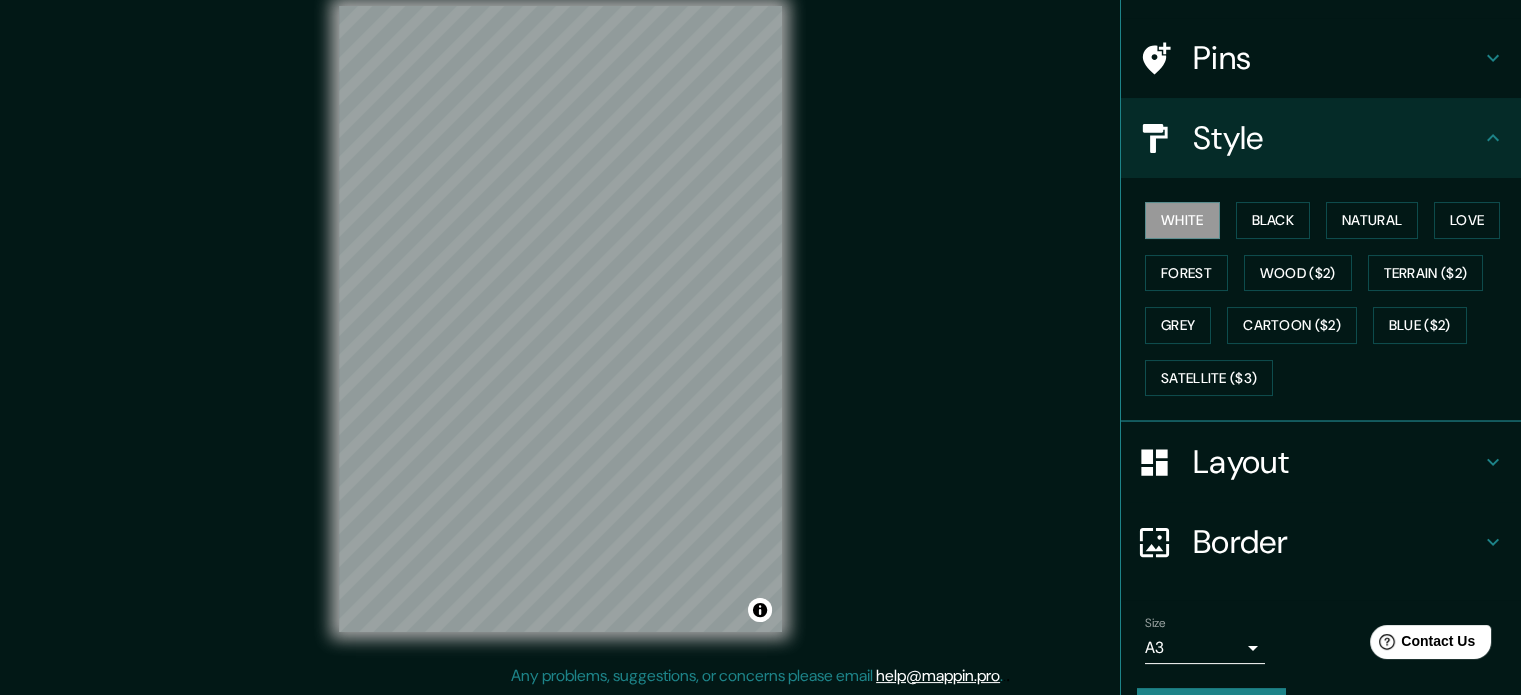 scroll, scrollTop: 178, scrollLeft: 0, axis: vertical 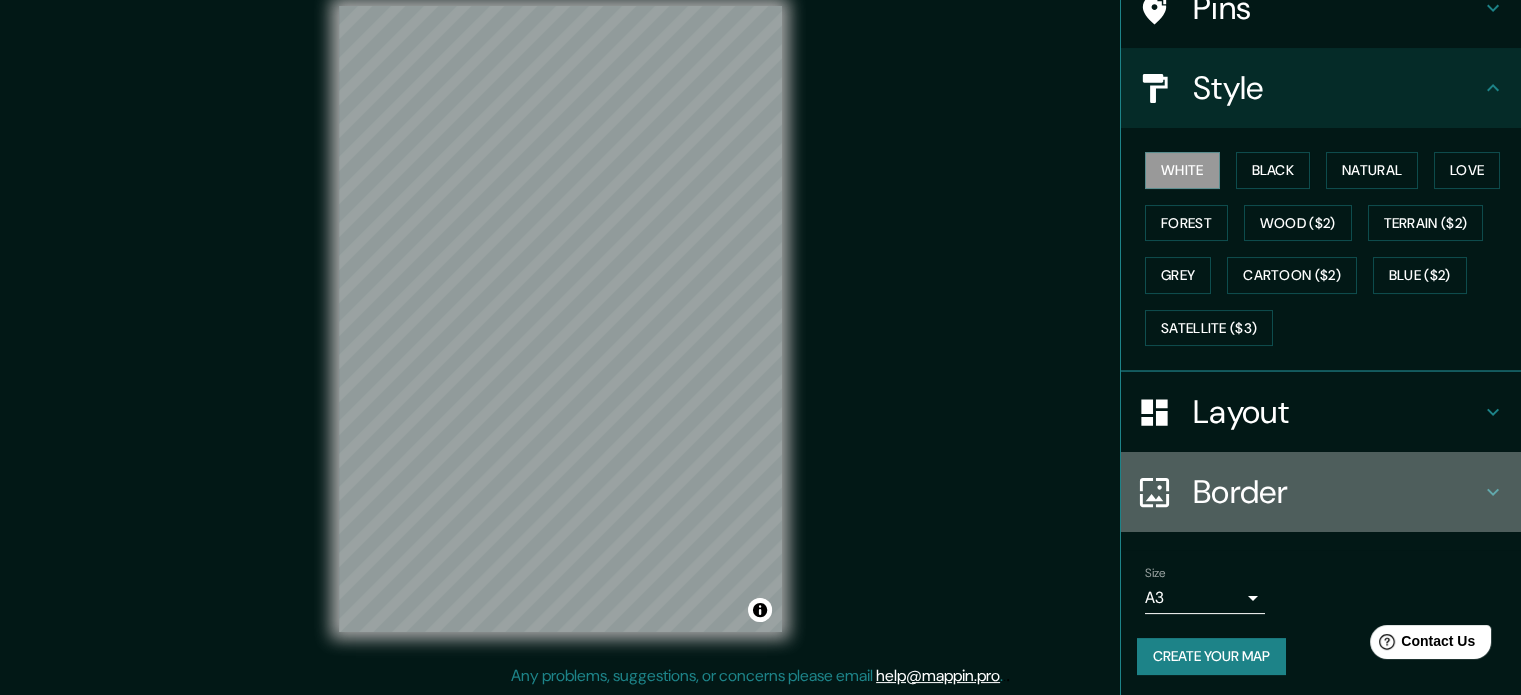 click at bounding box center [1165, 492] 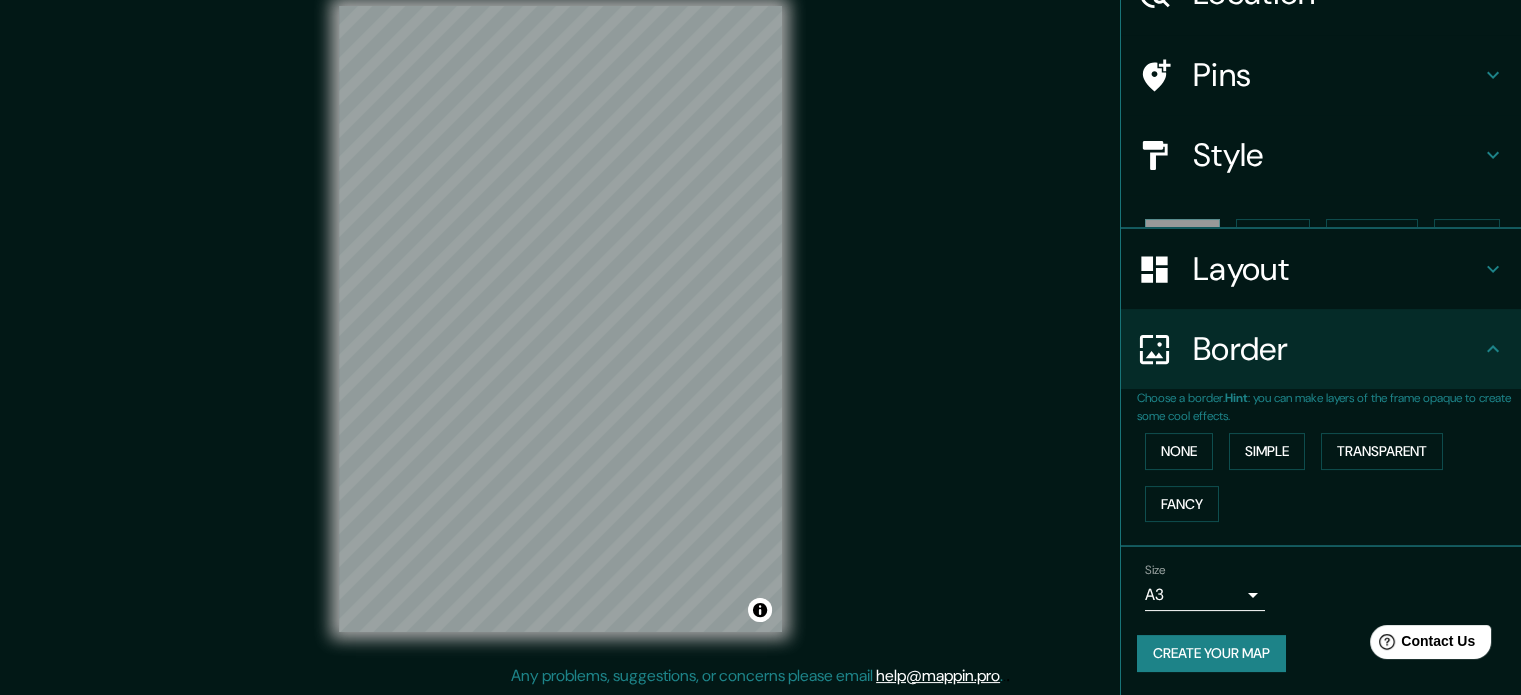 scroll, scrollTop: 76, scrollLeft: 0, axis: vertical 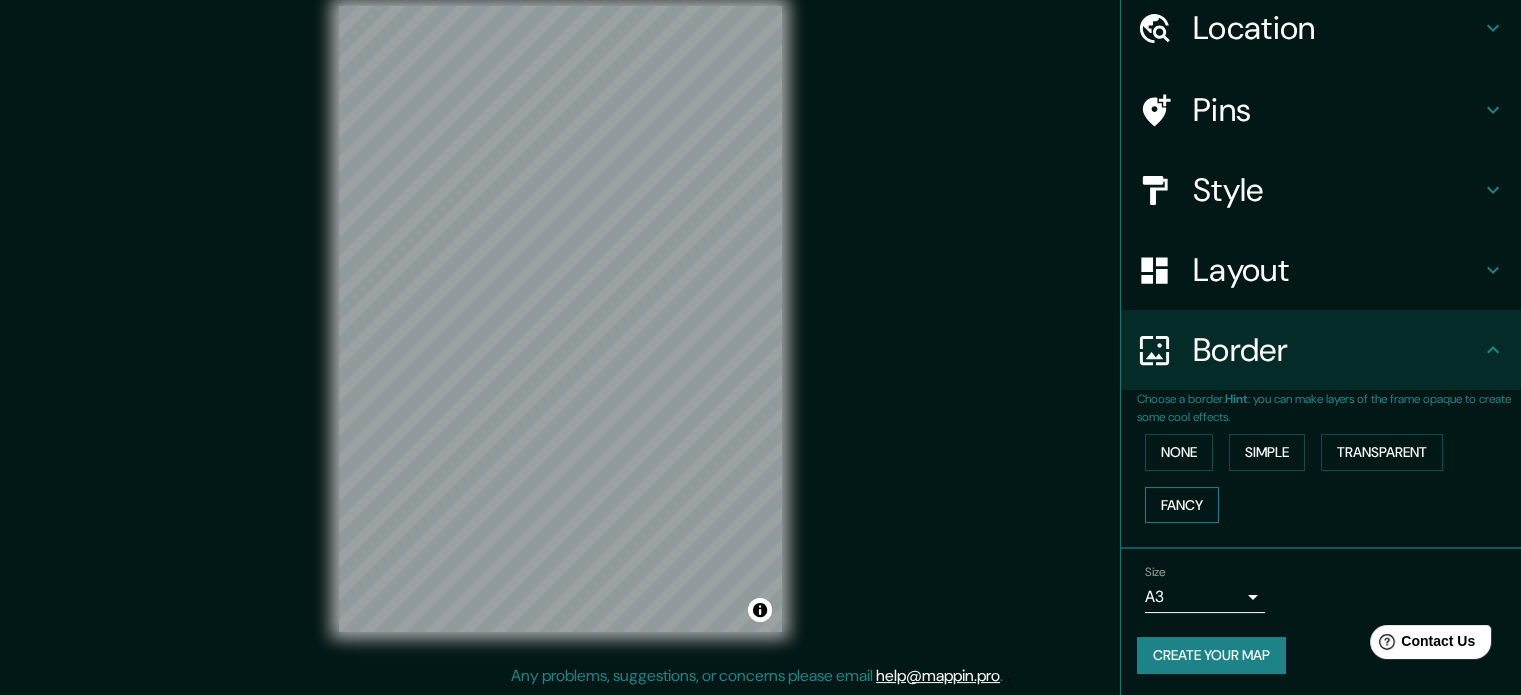 click on "Fancy" at bounding box center (1182, 505) 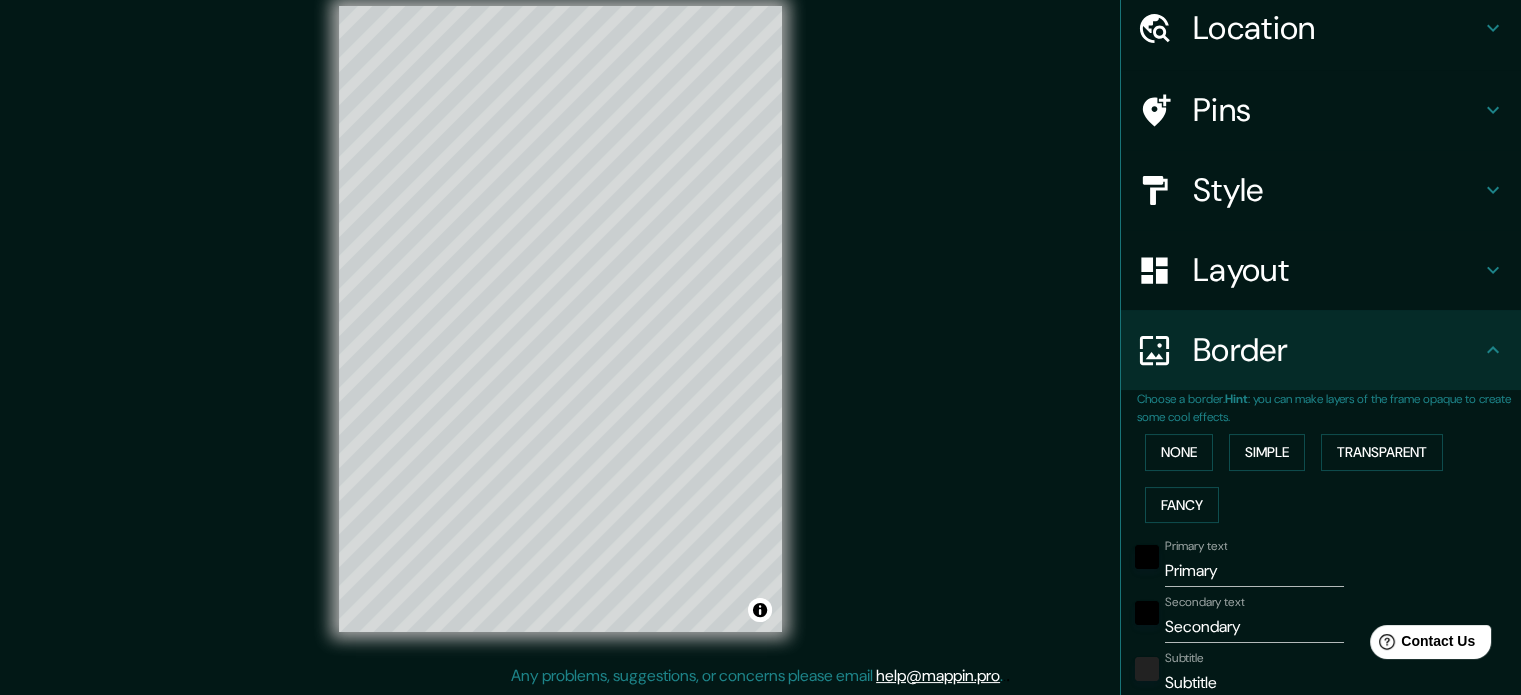 click on "None Simple Transparent Fancy" at bounding box center (1329, 478) 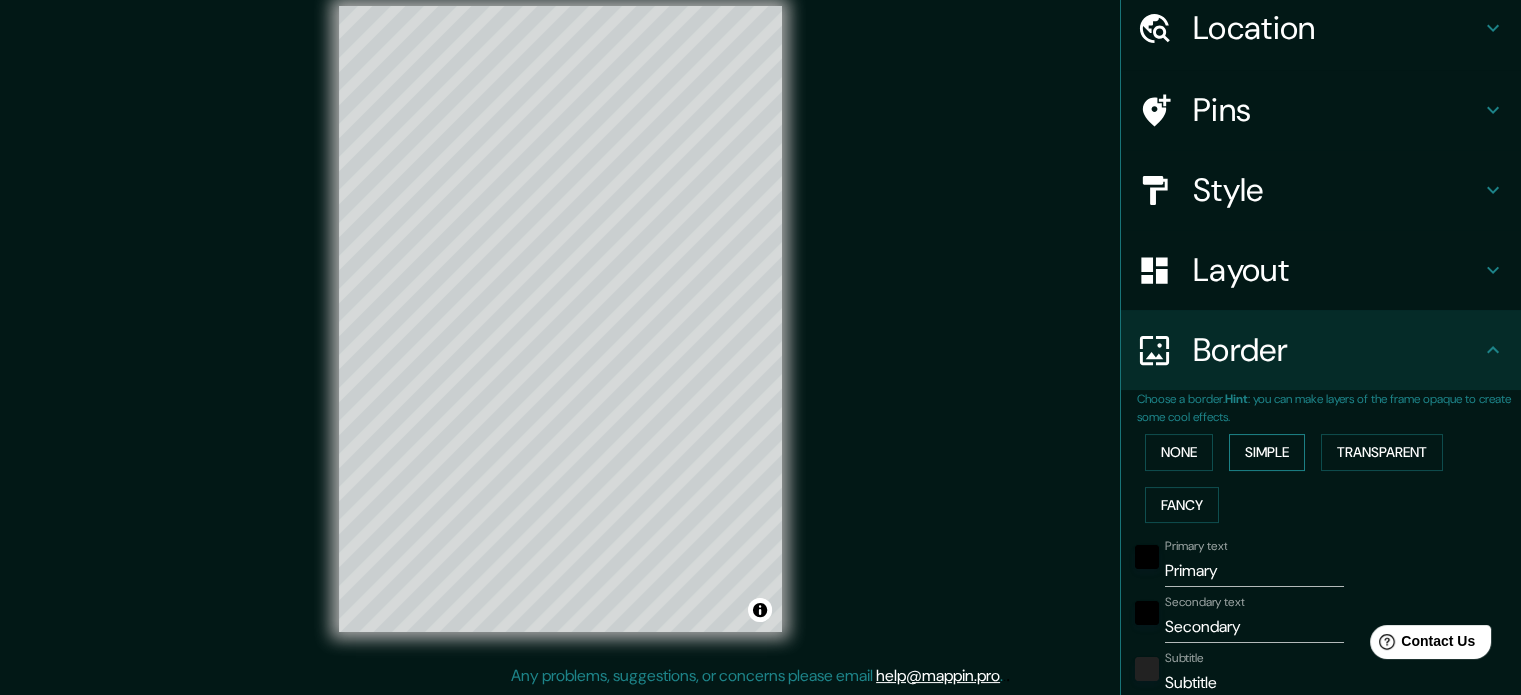 click on "Simple" at bounding box center (1267, 452) 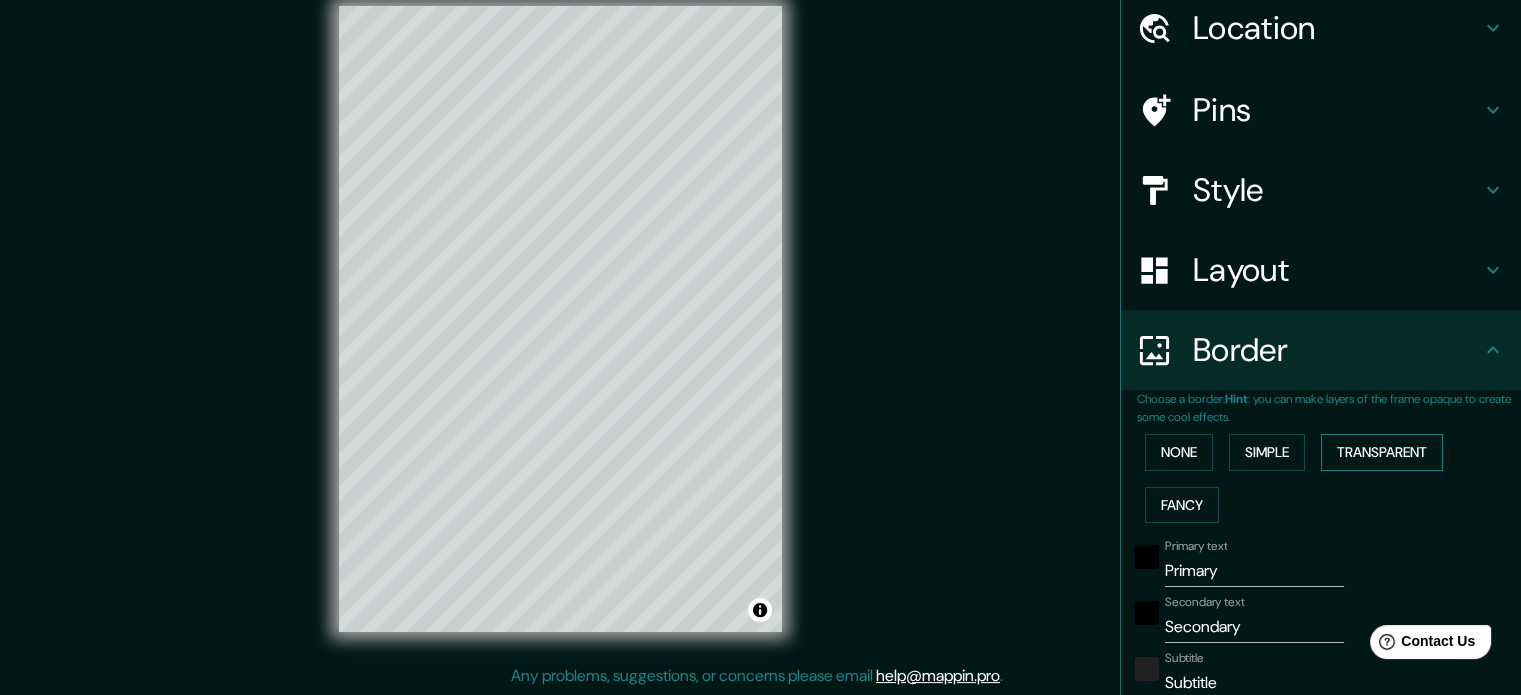 click on "Transparent" at bounding box center (1382, 452) 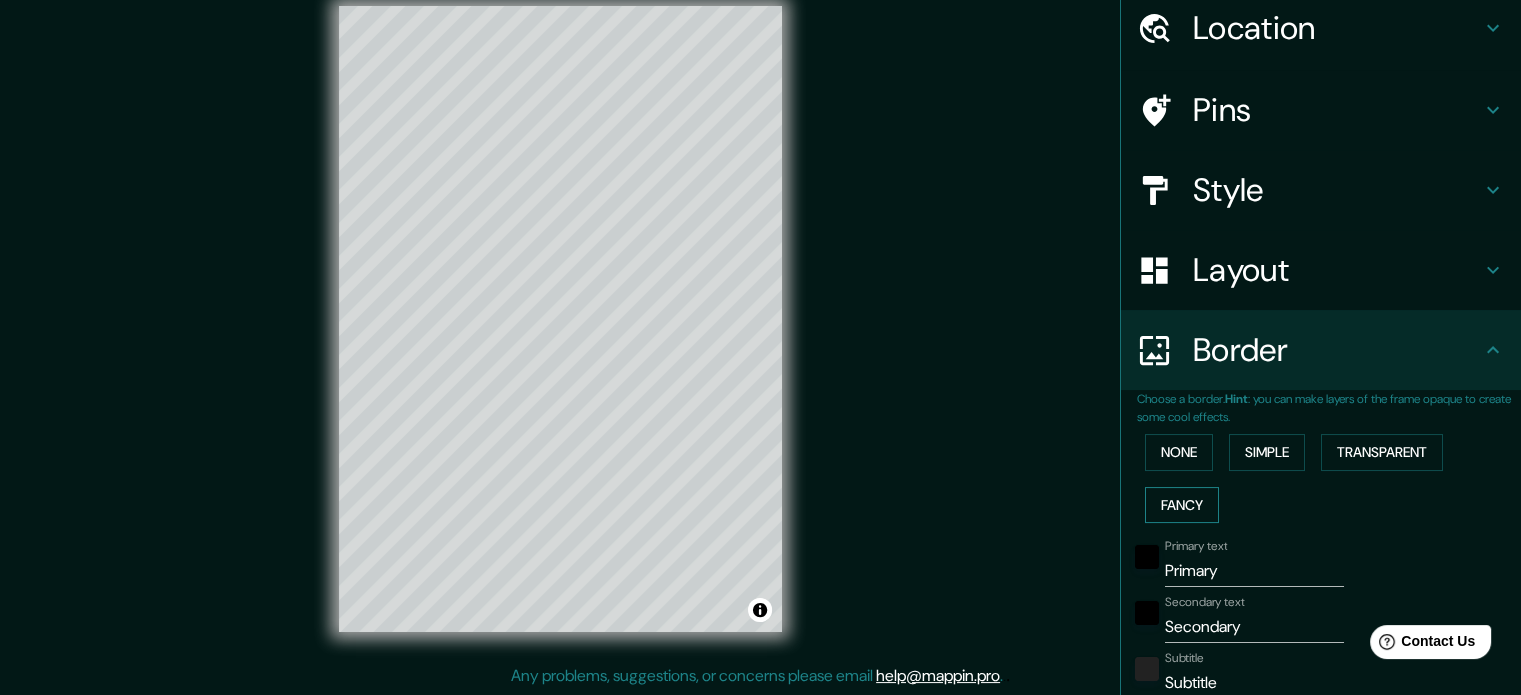 click on "Fancy" at bounding box center [1182, 505] 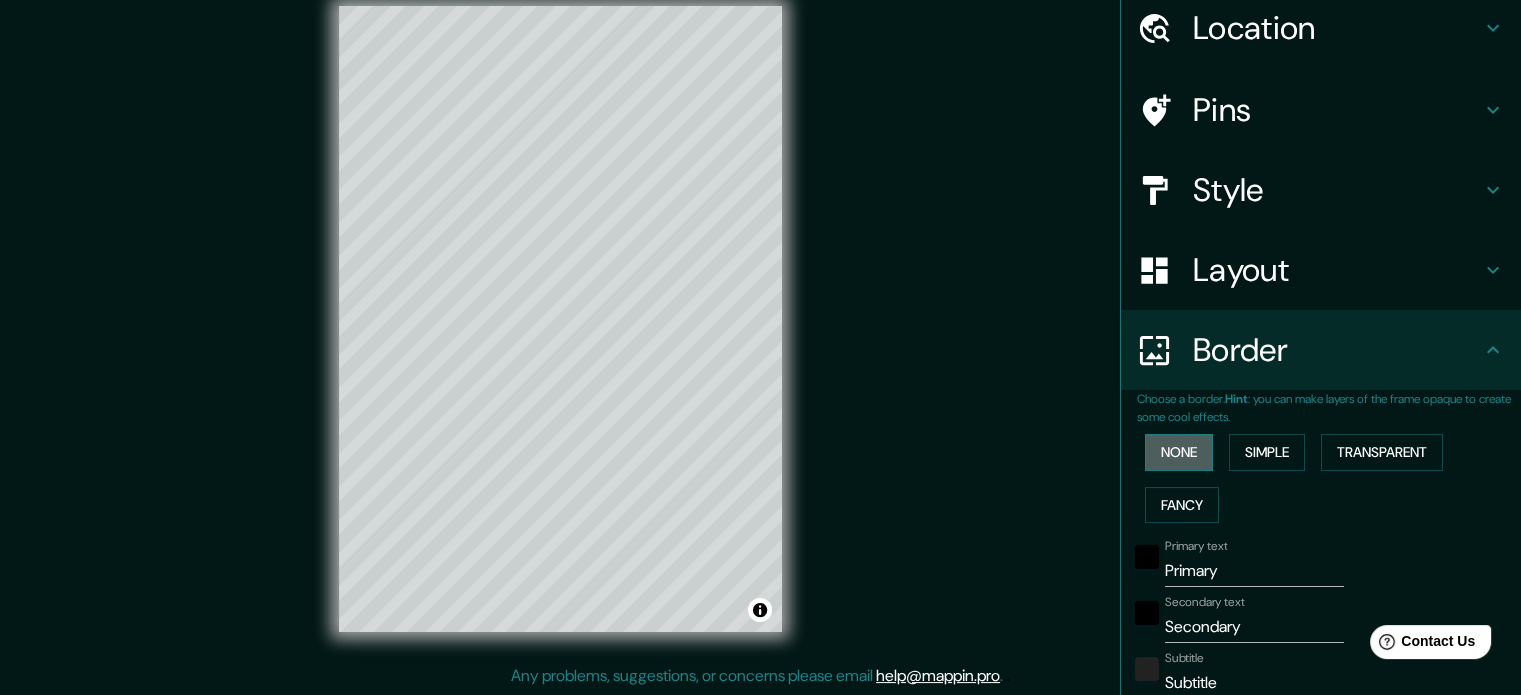 click on "None" at bounding box center [1179, 452] 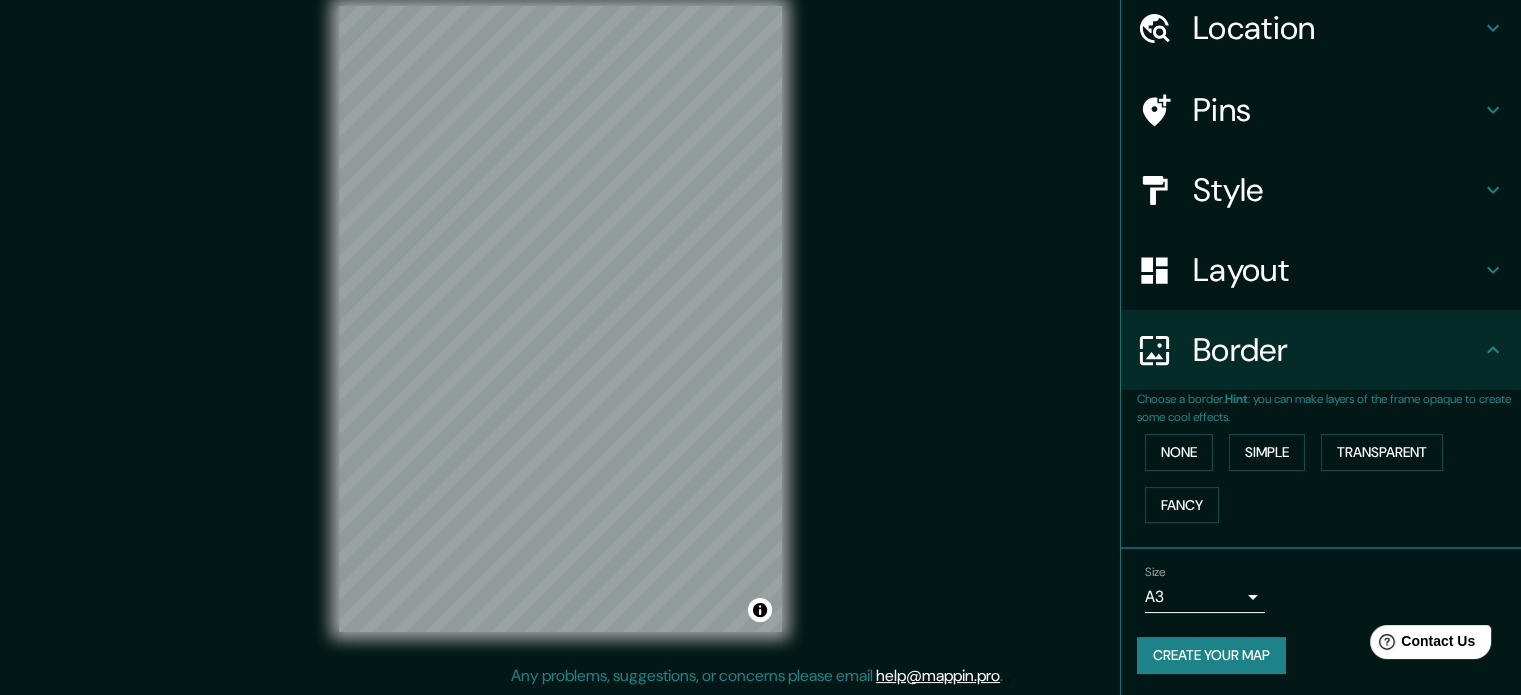 click on "Layout" at bounding box center [1337, 270] 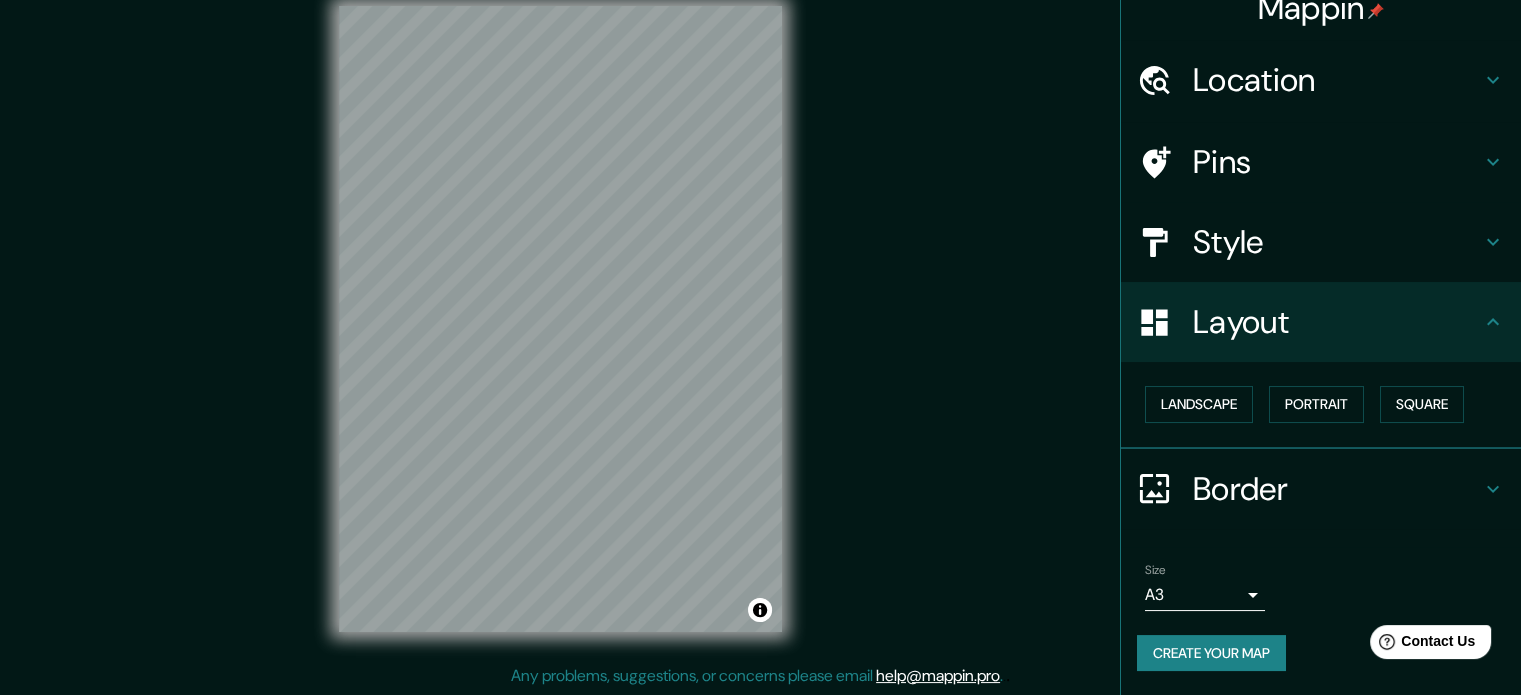 scroll, scrollTop: 22, scrollLeft: 0, axis: vertical 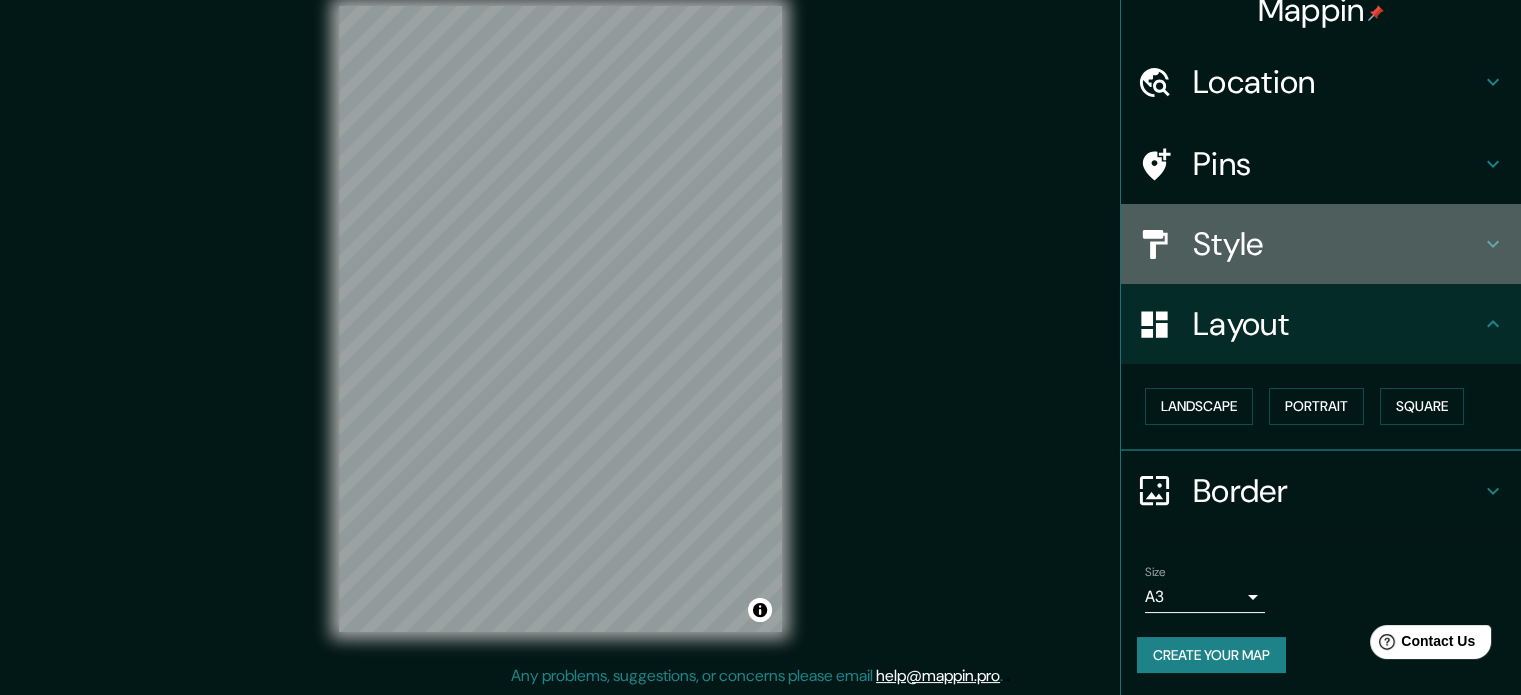 click on "Style" at bounding box center [1337, 244] 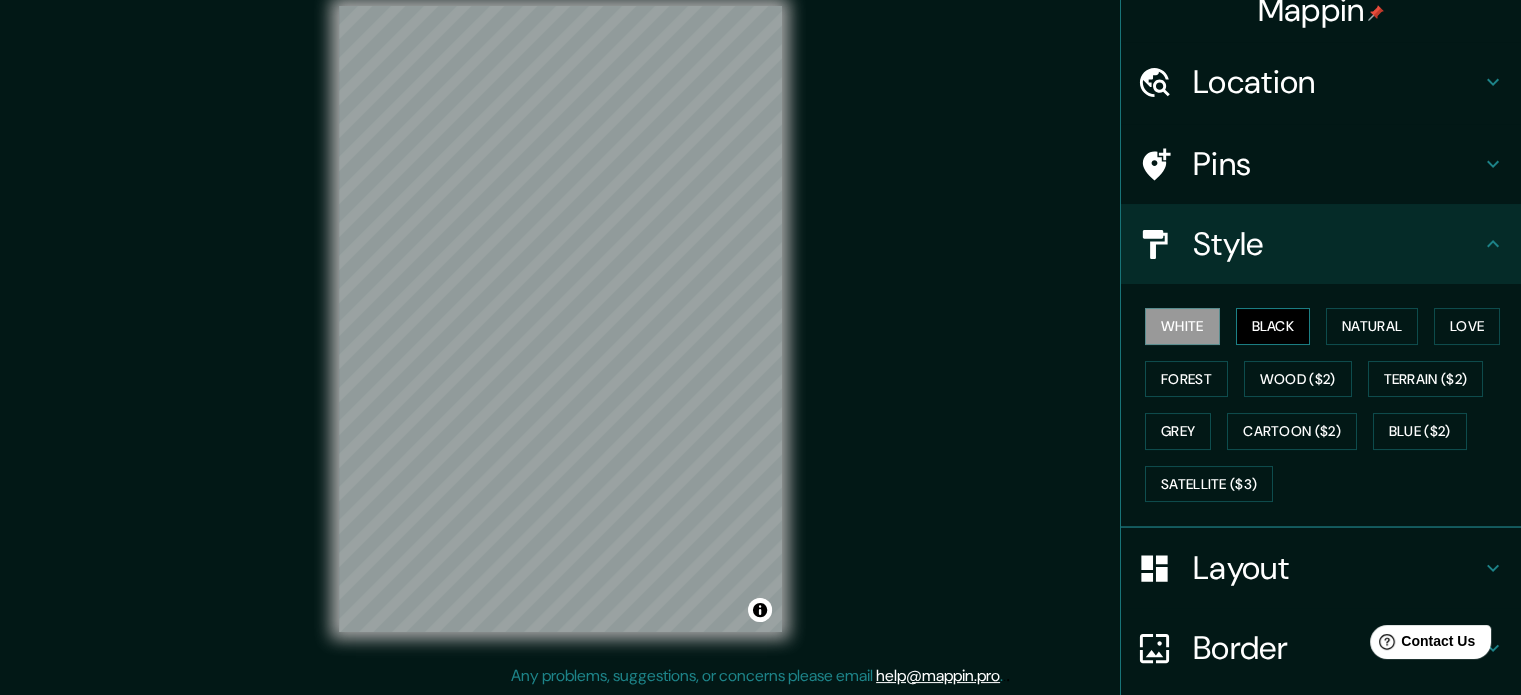 click on "Black" at bounding box center (1273, 326) 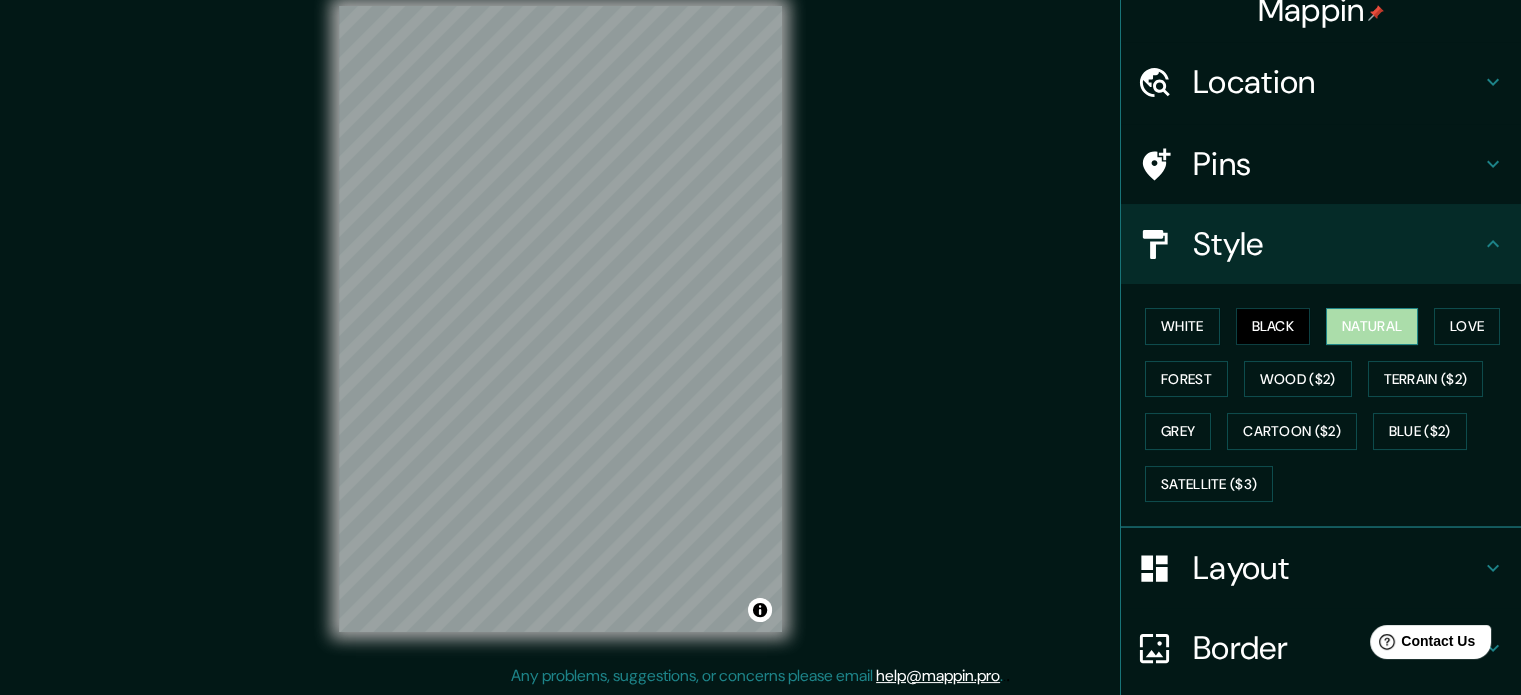 click on "Natural" at bounding box center (1372, 326) 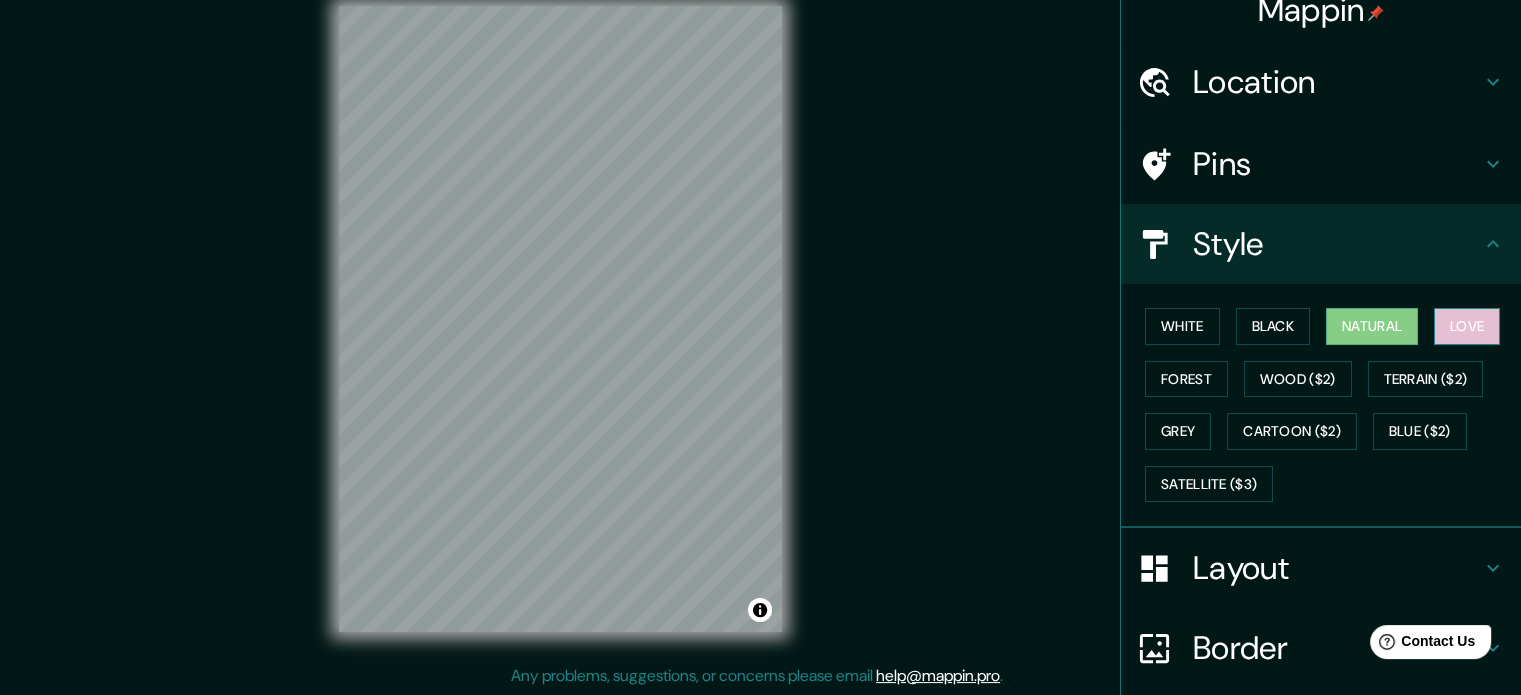 click on "Love" at bounding box center [1467, 326] 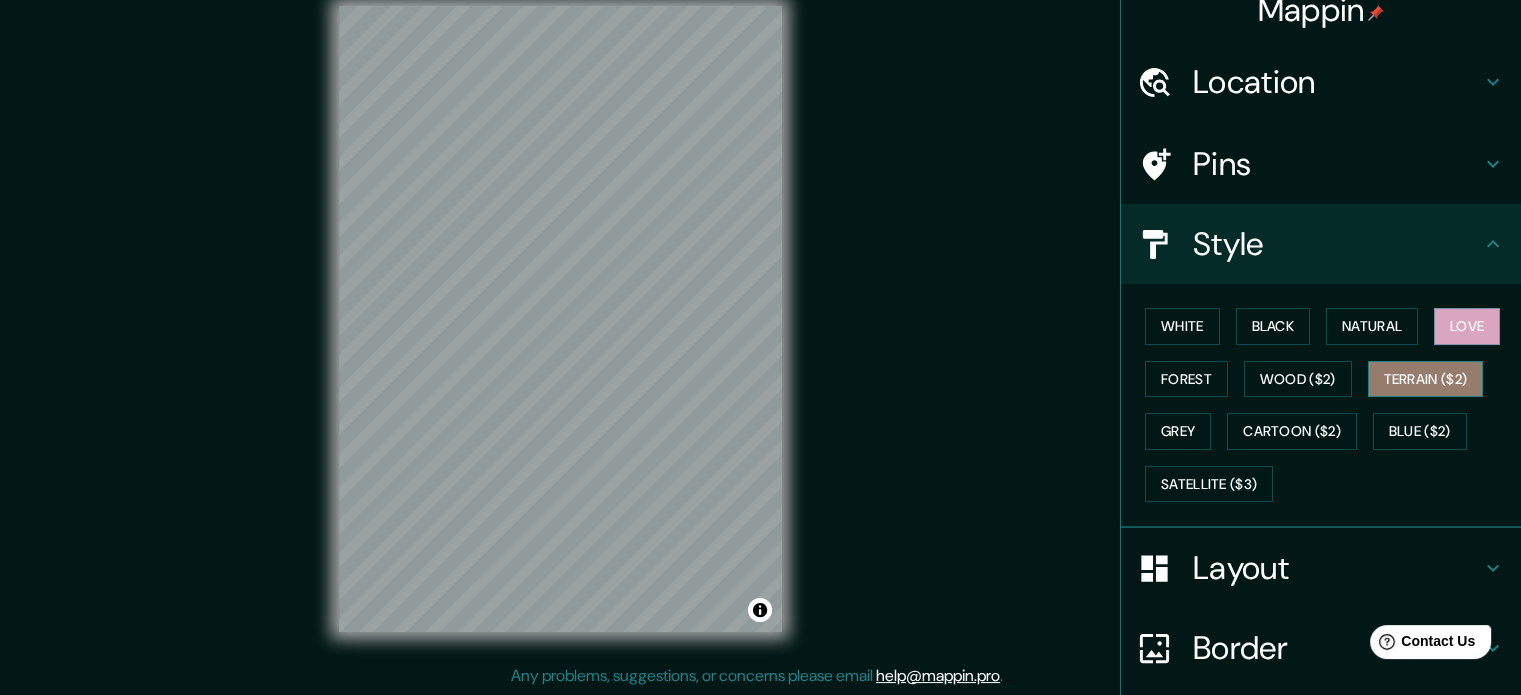 click on "Terrain ($2)" at bounding box center [1426, 379] 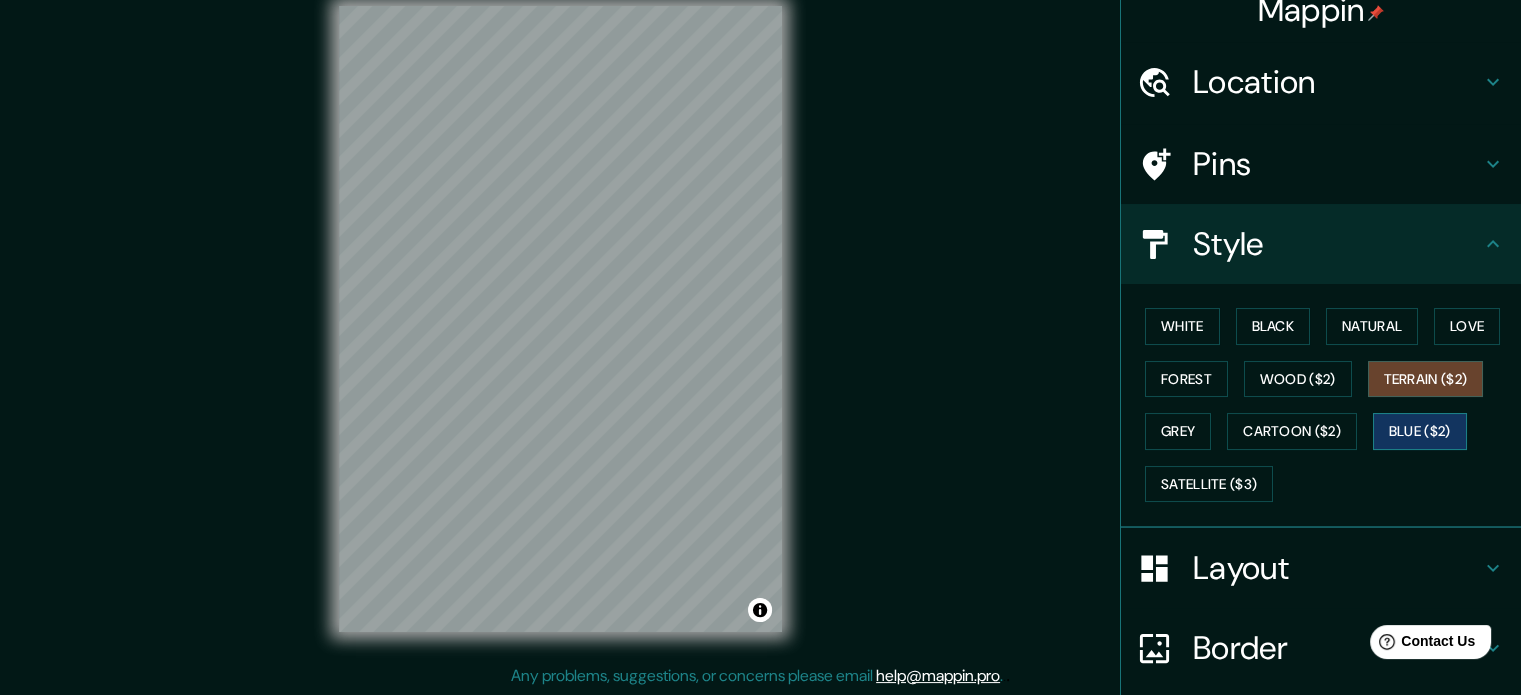 click on "Blue ($2)" at bounding box center [1420, 431] 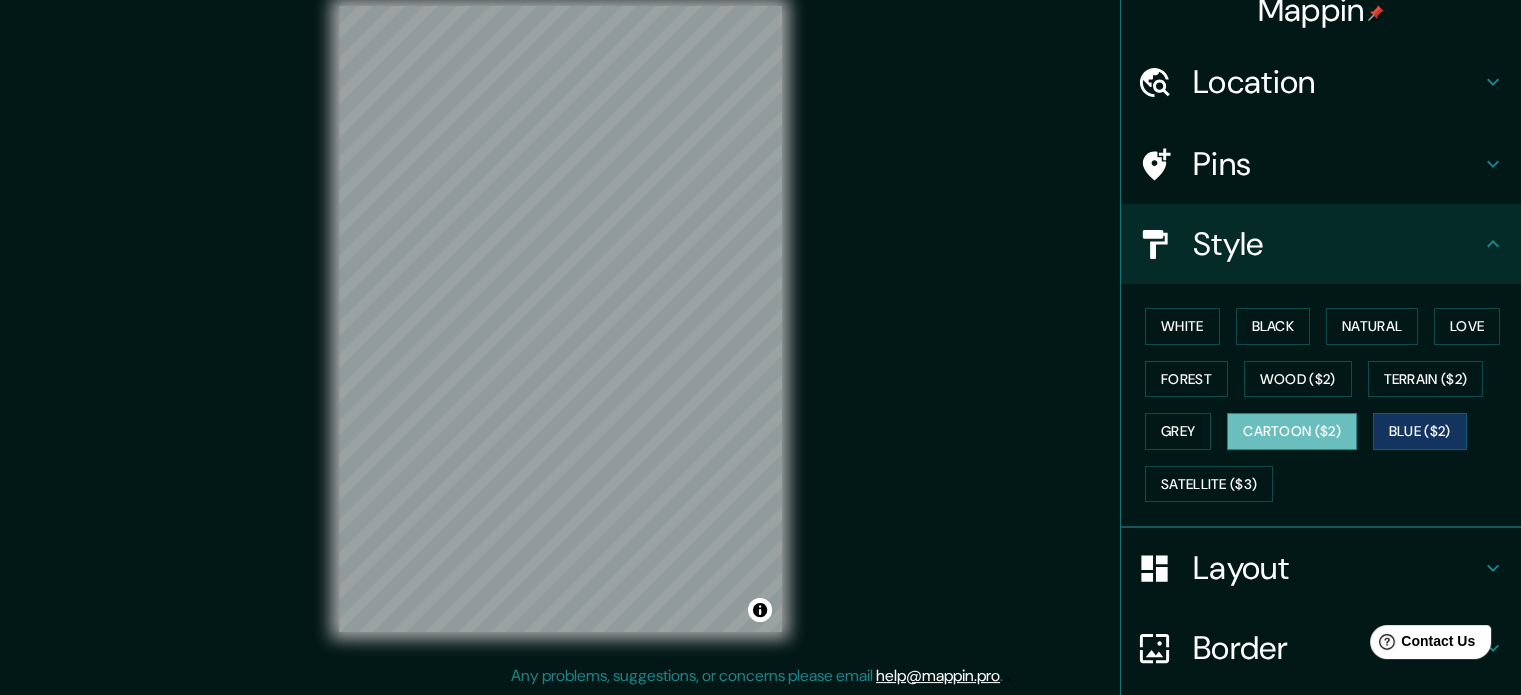 click on "Cartoon ($2)" at bounding box center [1292, 431] 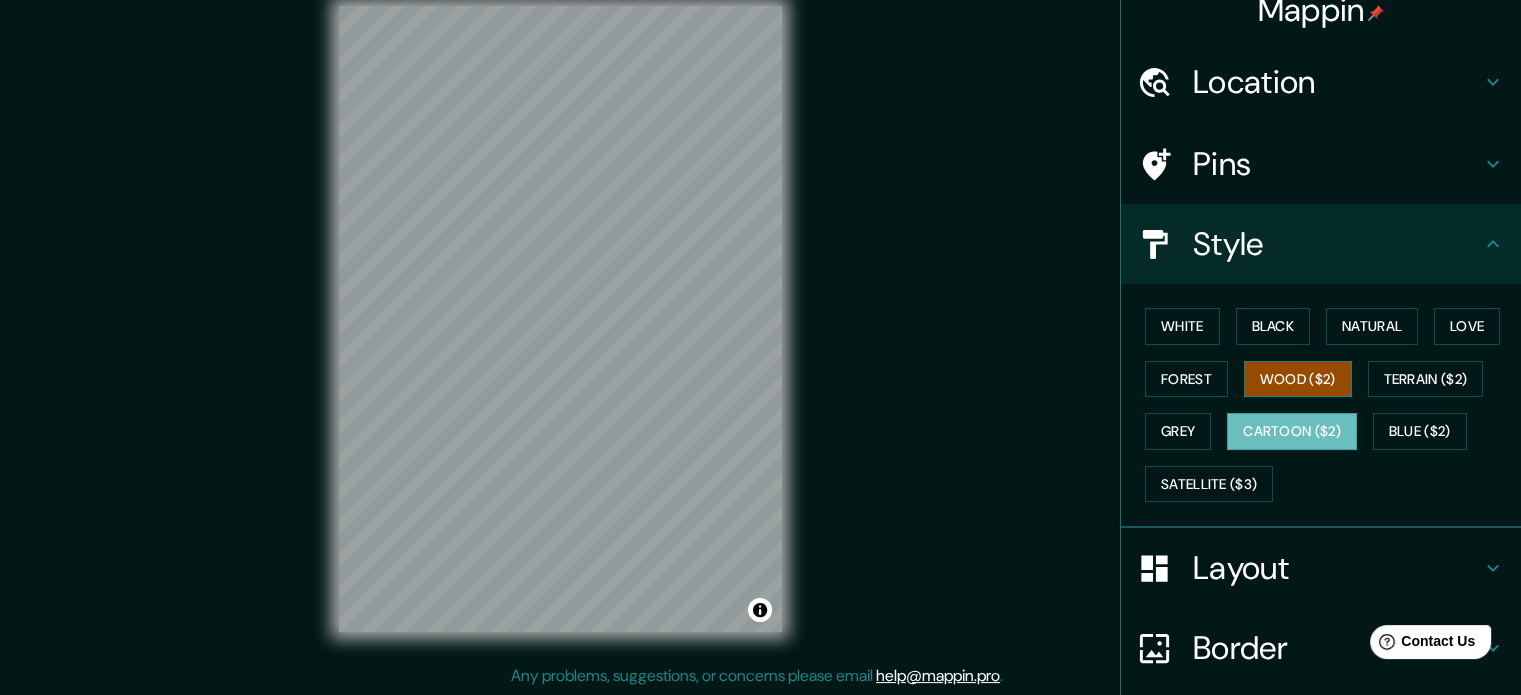 click on "Wood ($2)" at bounding box center (1298, 379) 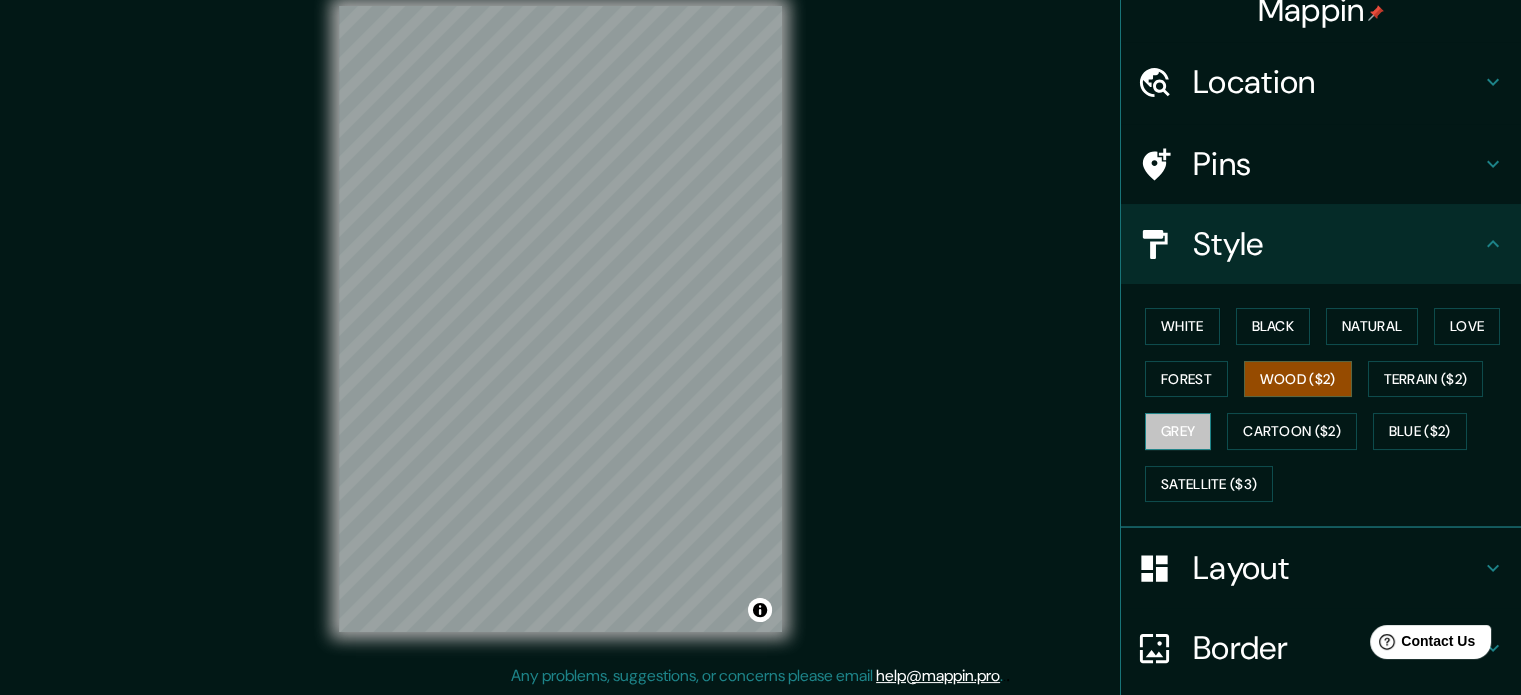 click on "Grey" at bounding box center [1178, 431] 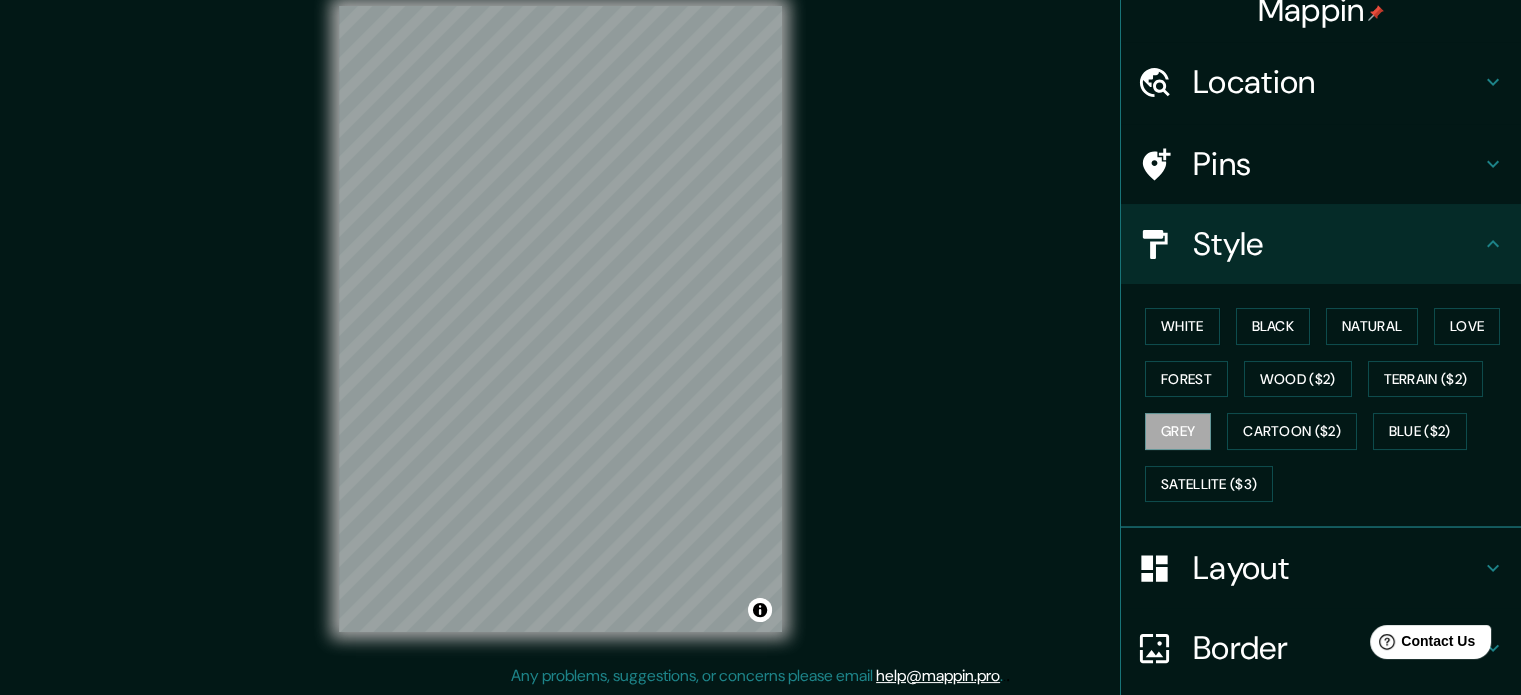 click on "Location" at bounding box center [1337, 82] 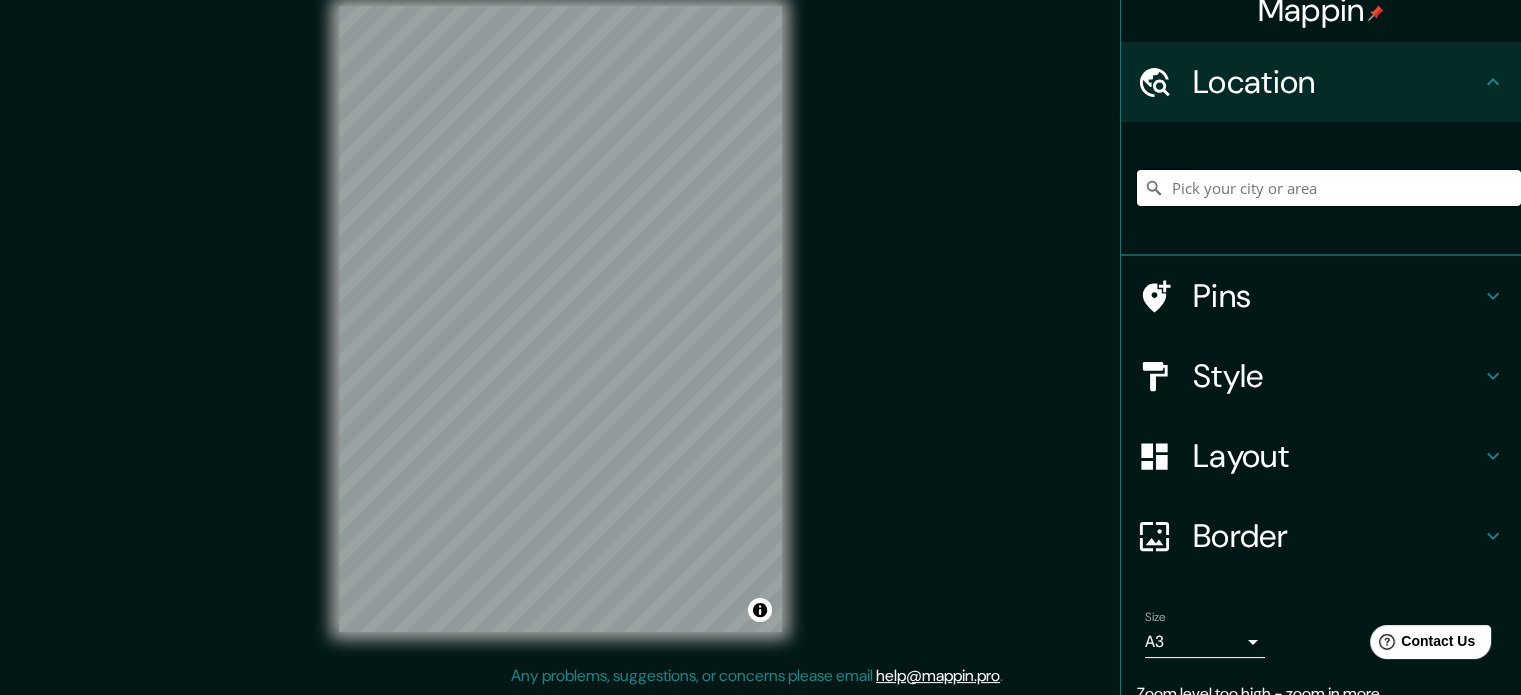 click at bounding box center [1329, 188] 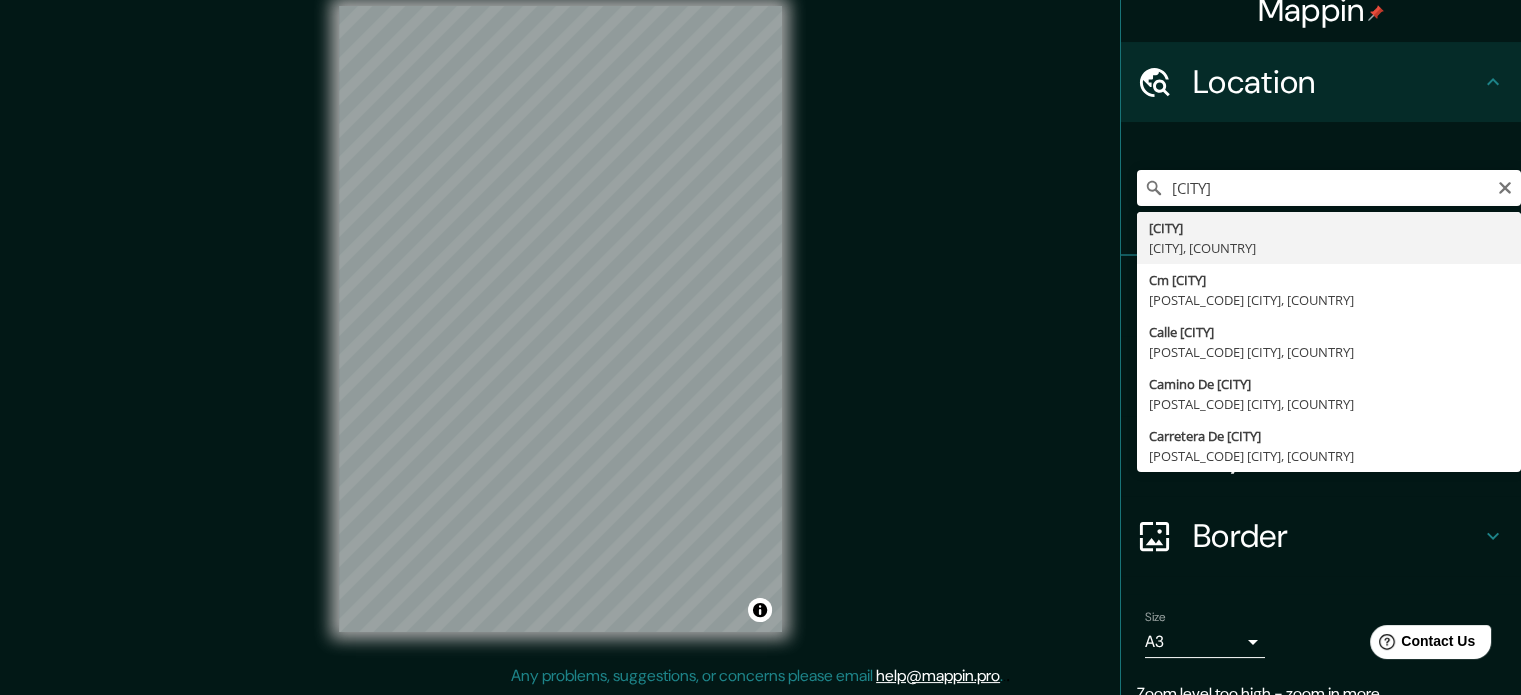 type on "[CITY], [COUNTRY]" 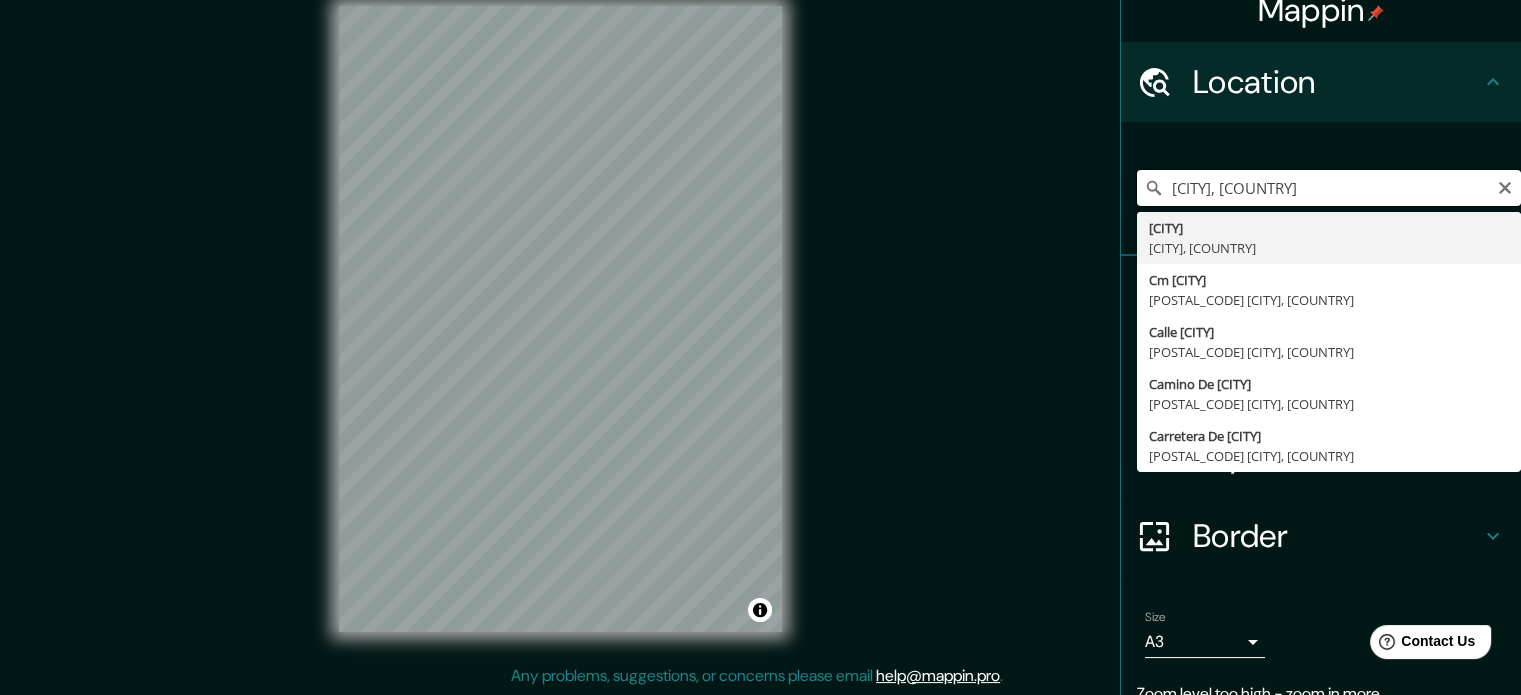scroll, scrollTop: 0, scrollLeft: 0, axis: both 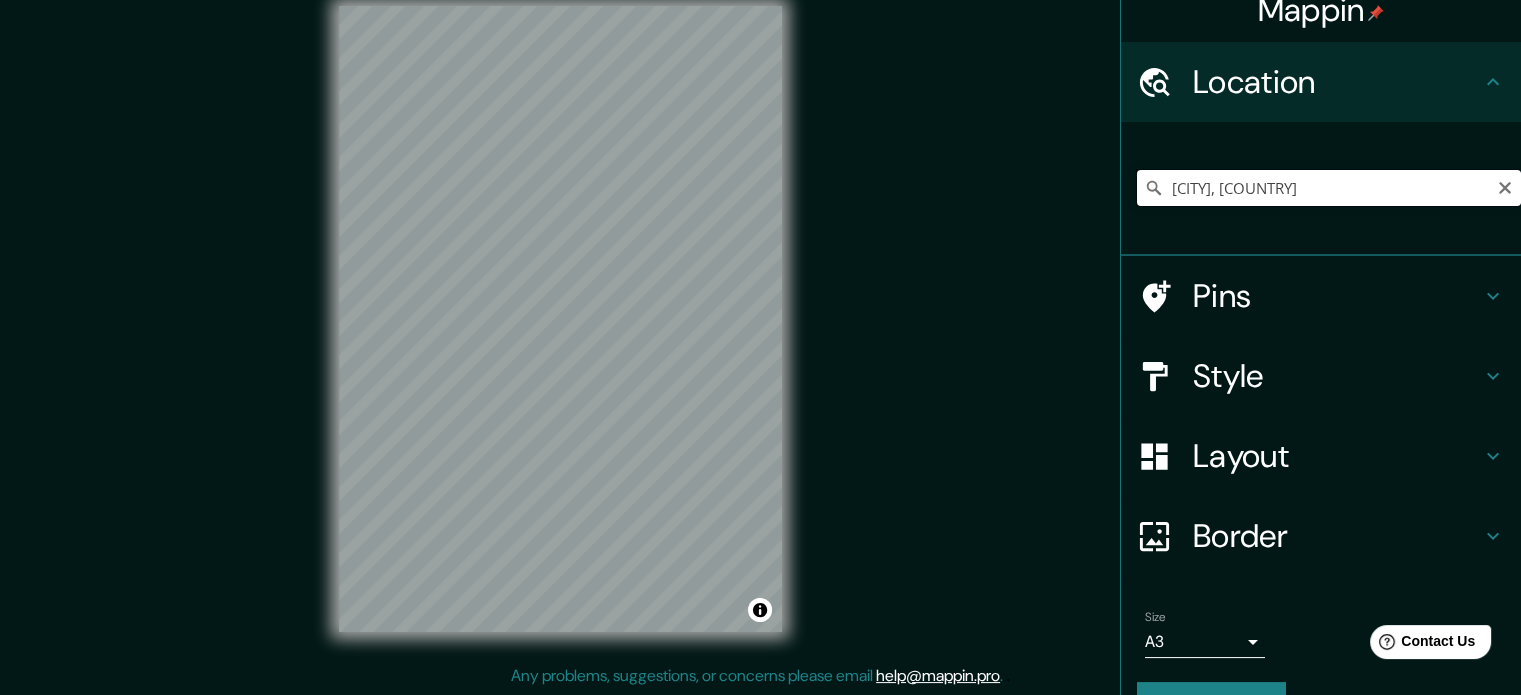 click on "[CITY], [COUNTRY]" at bounding box center (1329, 188) 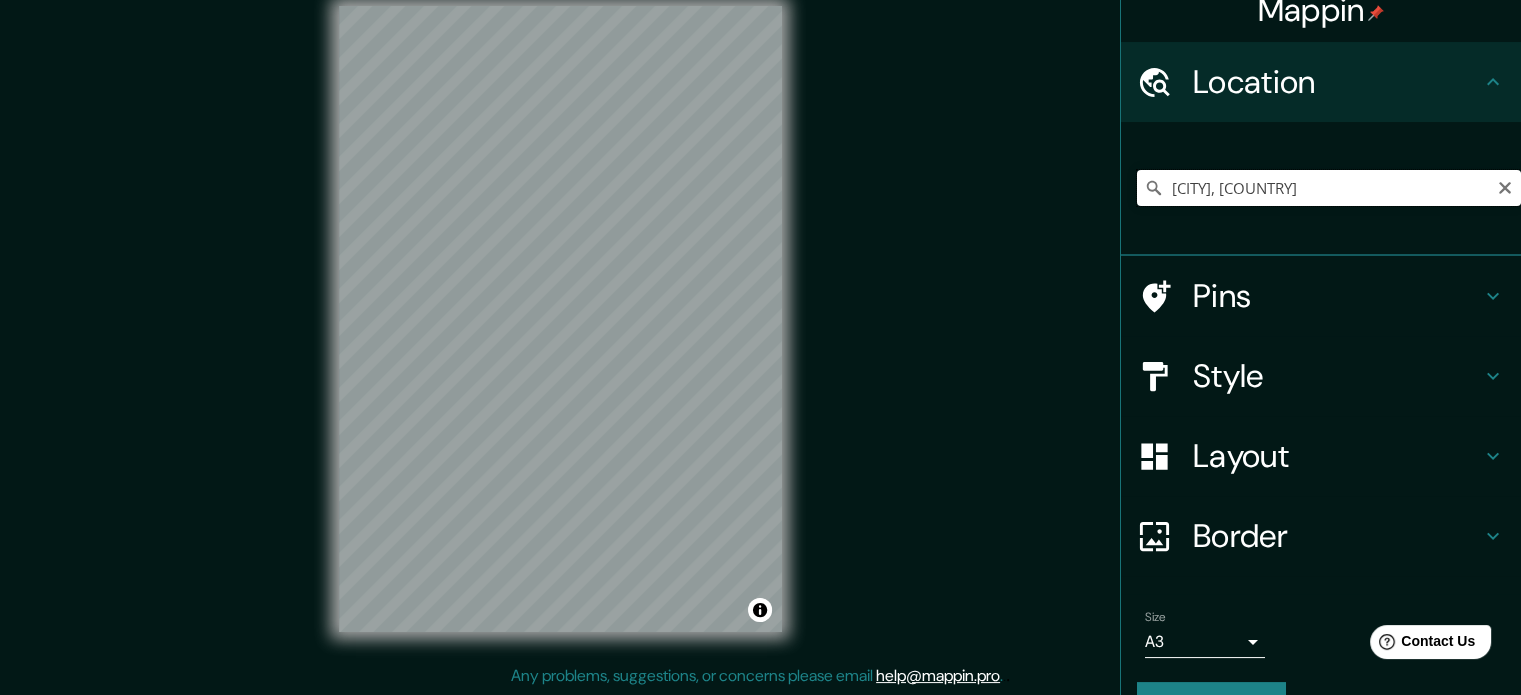 drag, startPoint x: 1299, startPoint y: 187, endPoint x: 1282, endPoint y: 186, distance: 17.029387 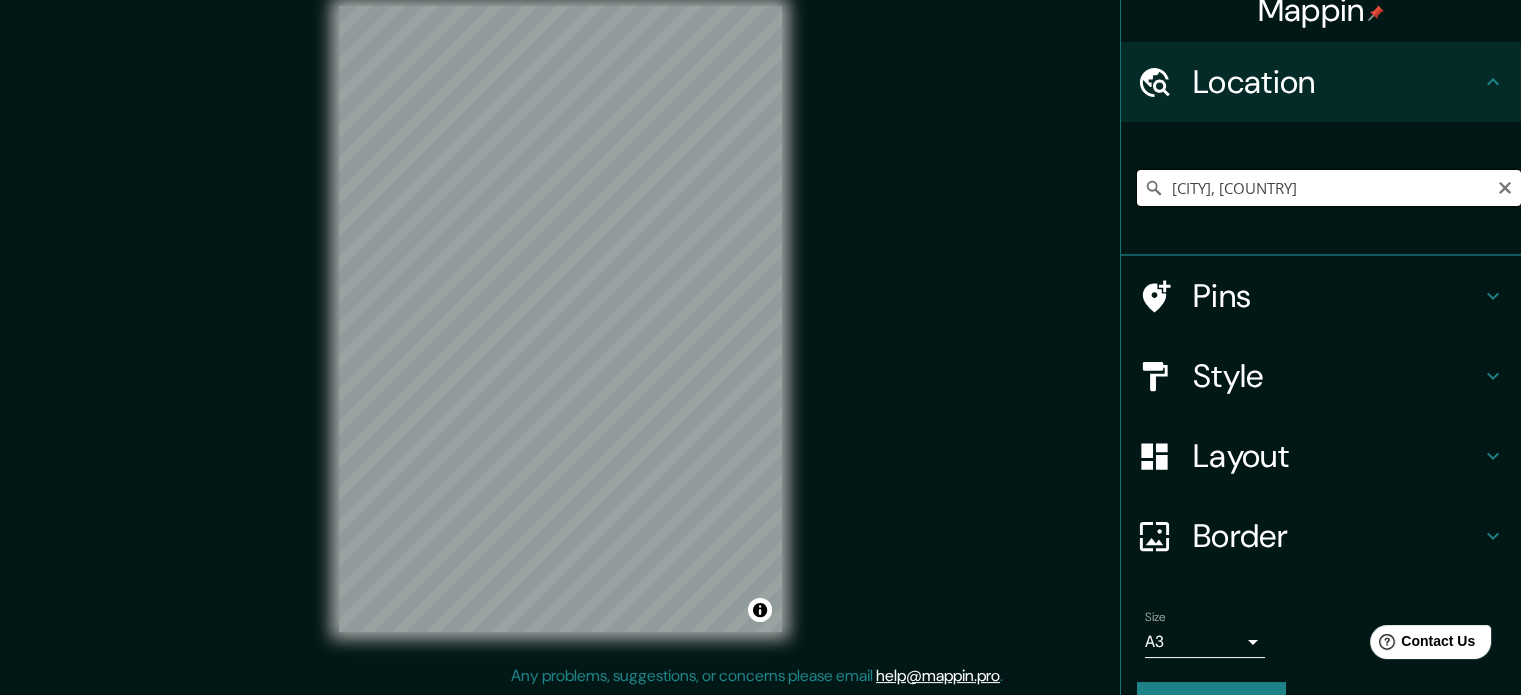 click on "[CITY], [COUNTRY]" at bounding box center [1329, 188] 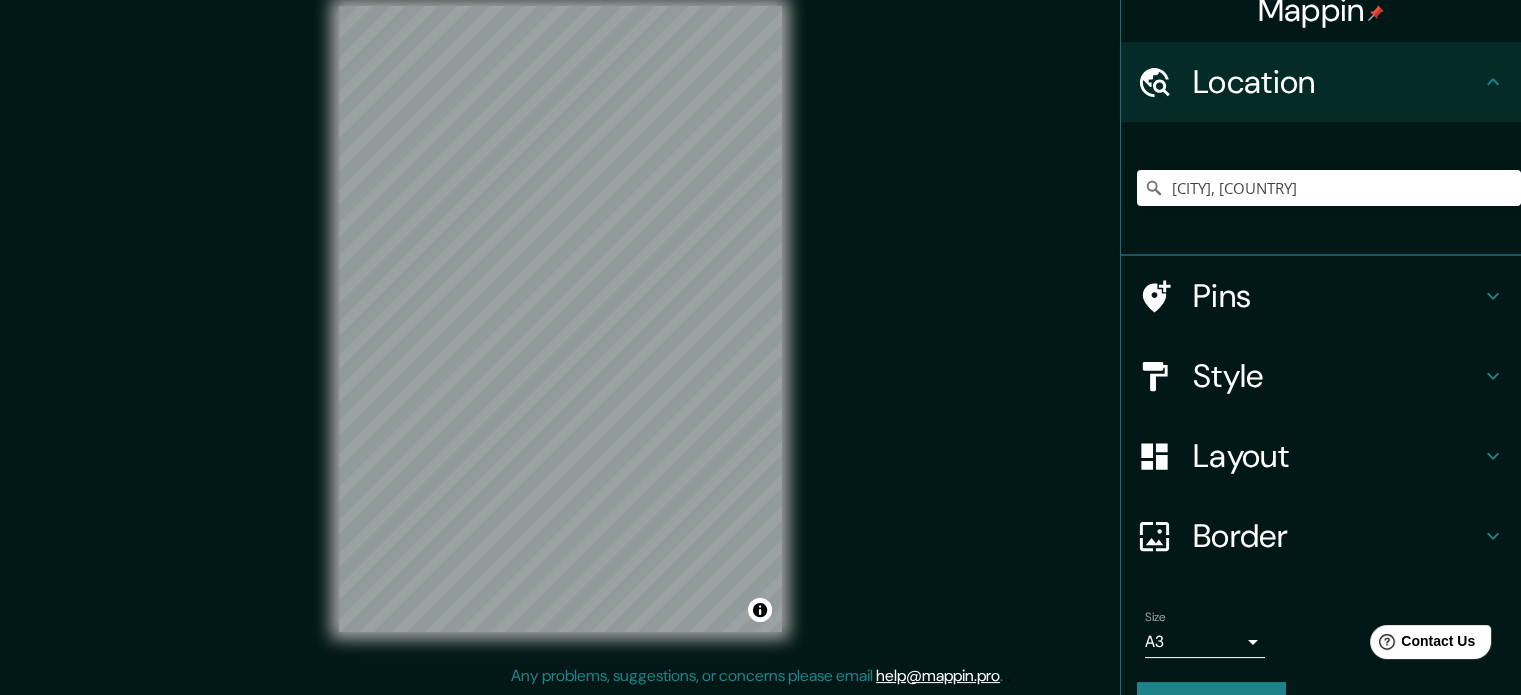 click on "Style" at bounding box center (1337, 376) 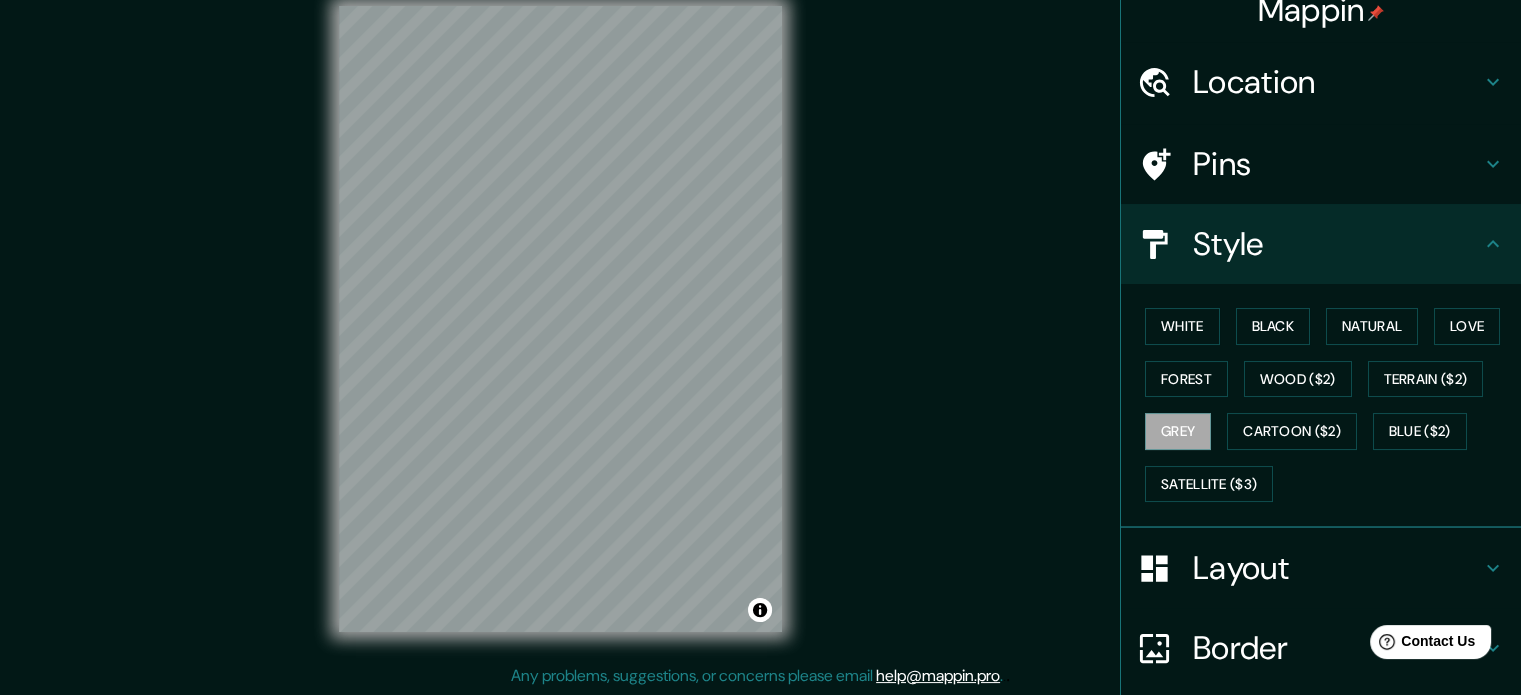 click on "White Black Natural Love Forest Wood ($2) Terrain ($2) Grey Cartoon ($2) Blue ($2) Satellite ($3)" at bounding box center [1329, 405] 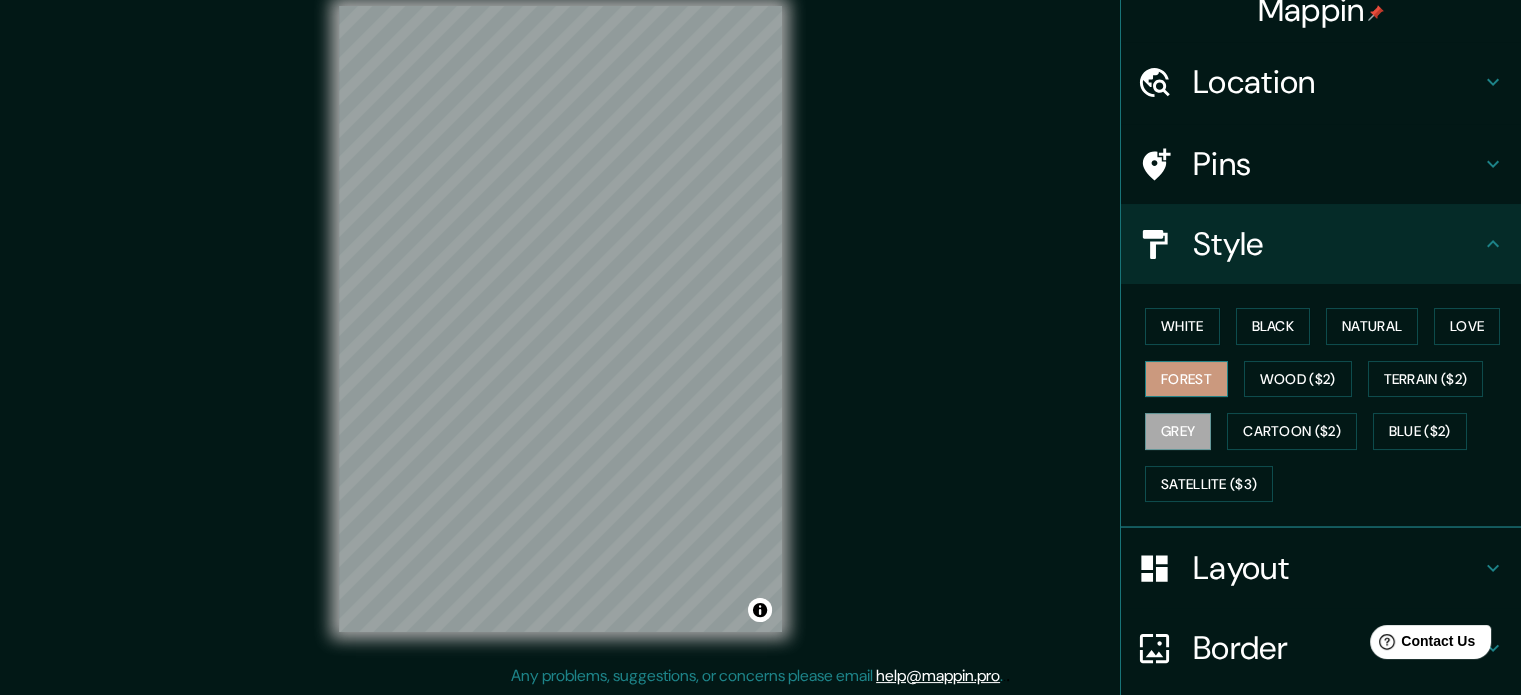 click on "Forest" at bounding box center [1186, 379] 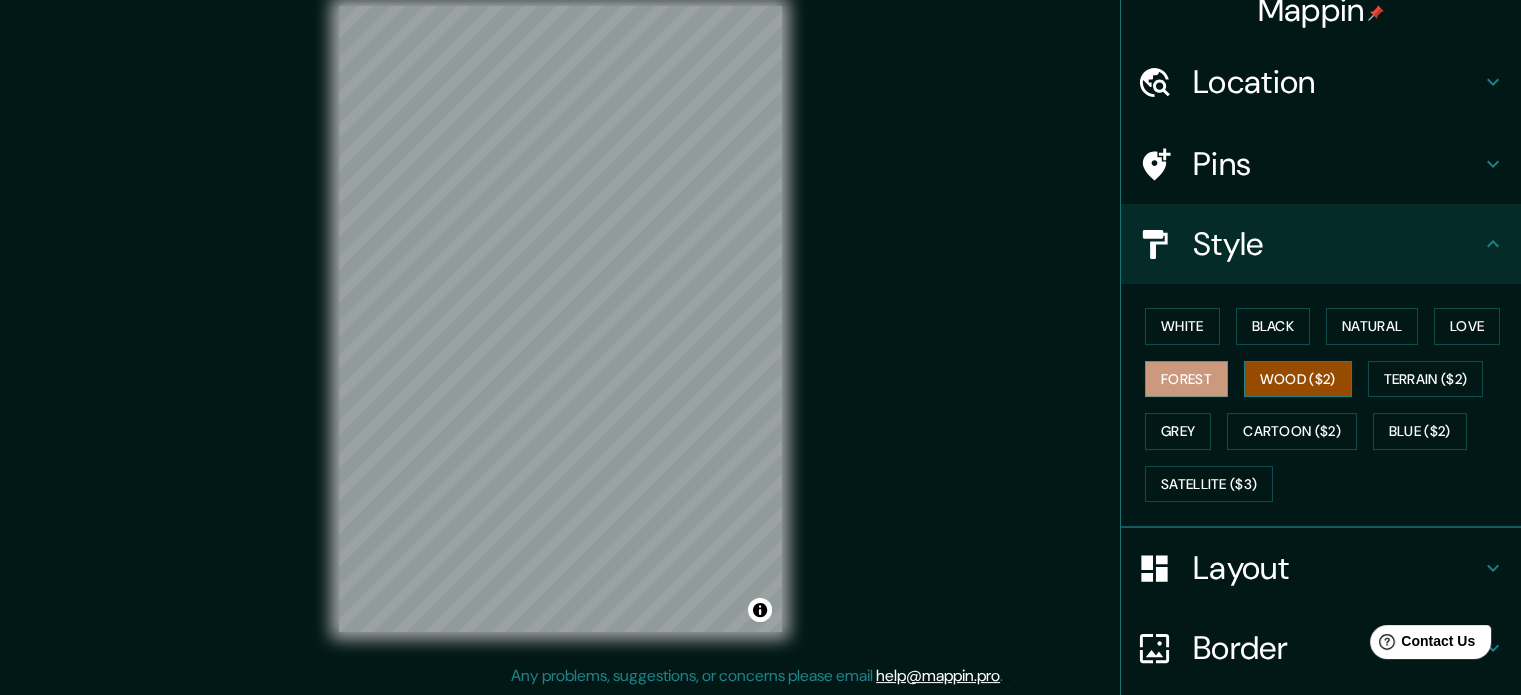 click on "Wood ($2)" at bounding box center (1298, 379) 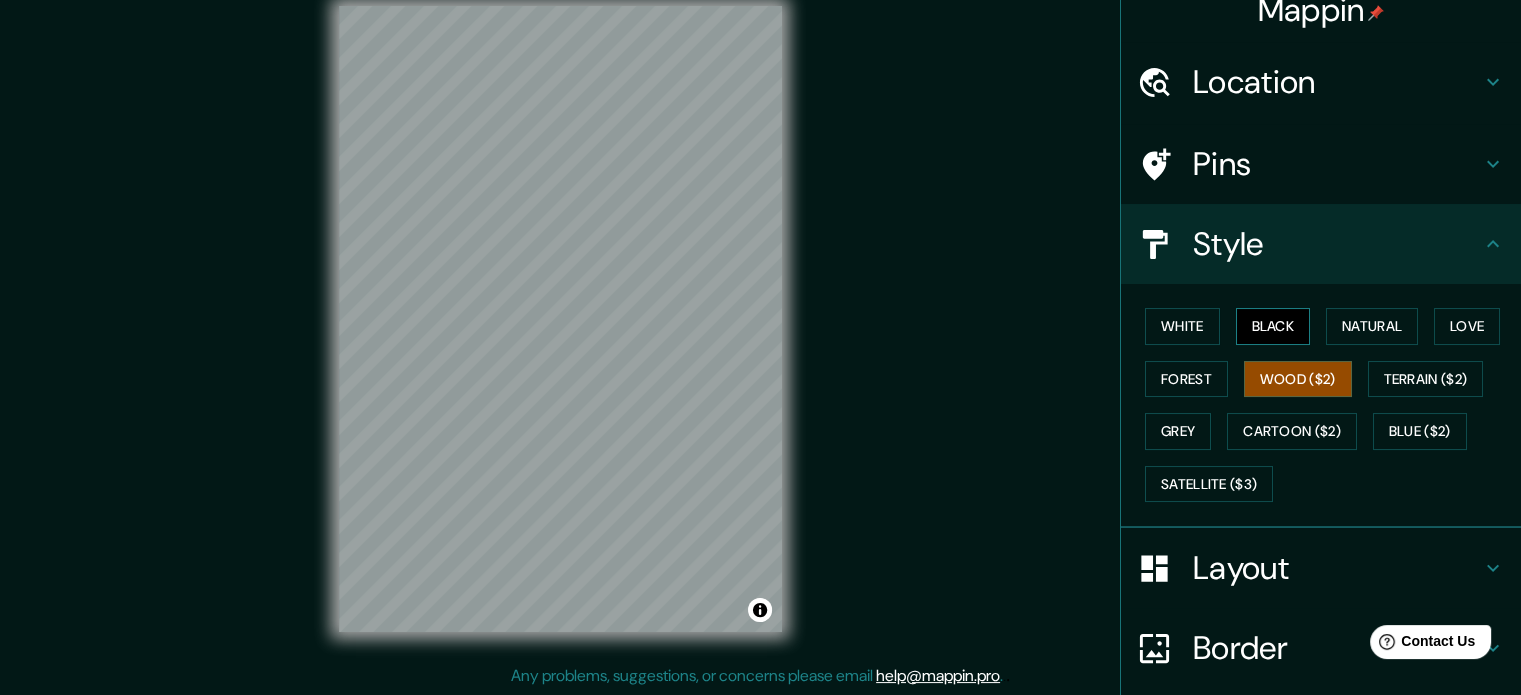 click on "Black" at bounding box center [1273, 326] 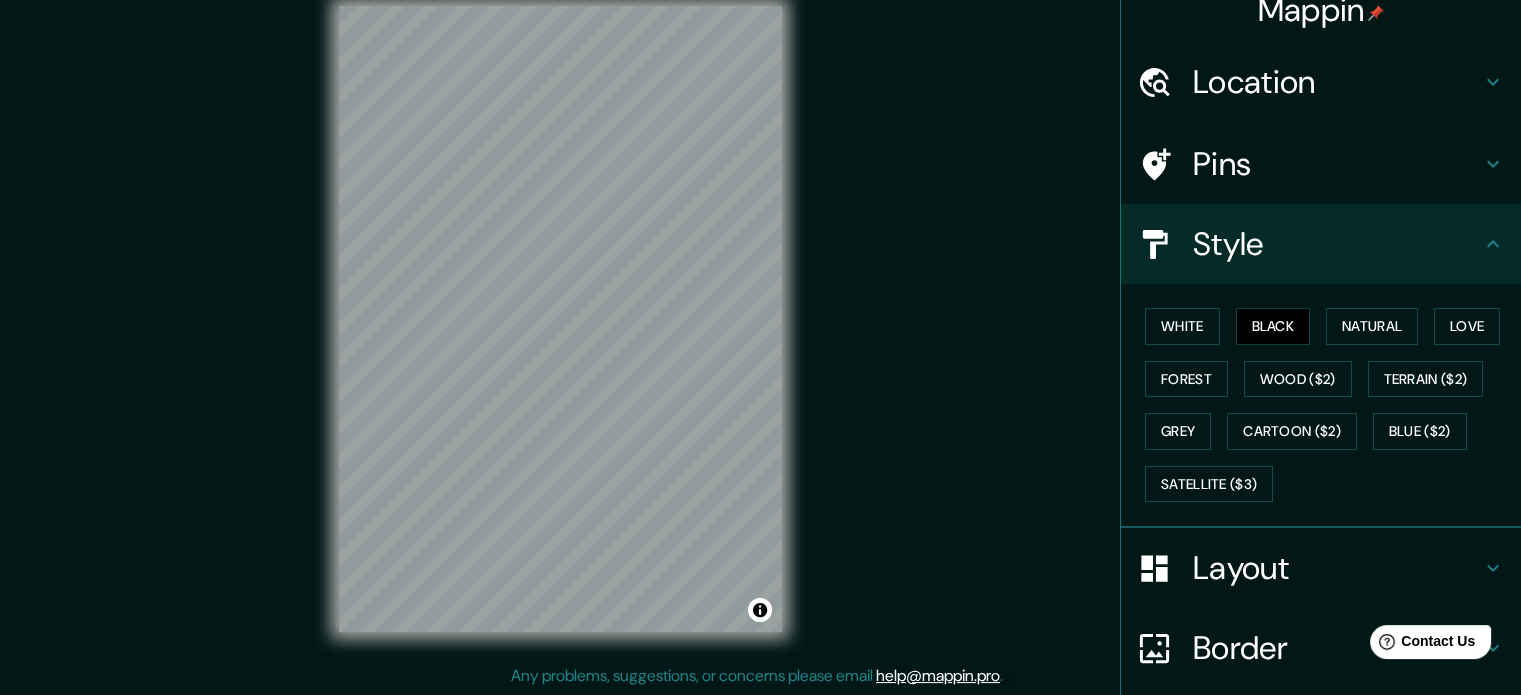 drag, startPoint x: 1372, startPoint y: 92, endPoint x: 1300, endPoint y: 142, distance: 87.658424 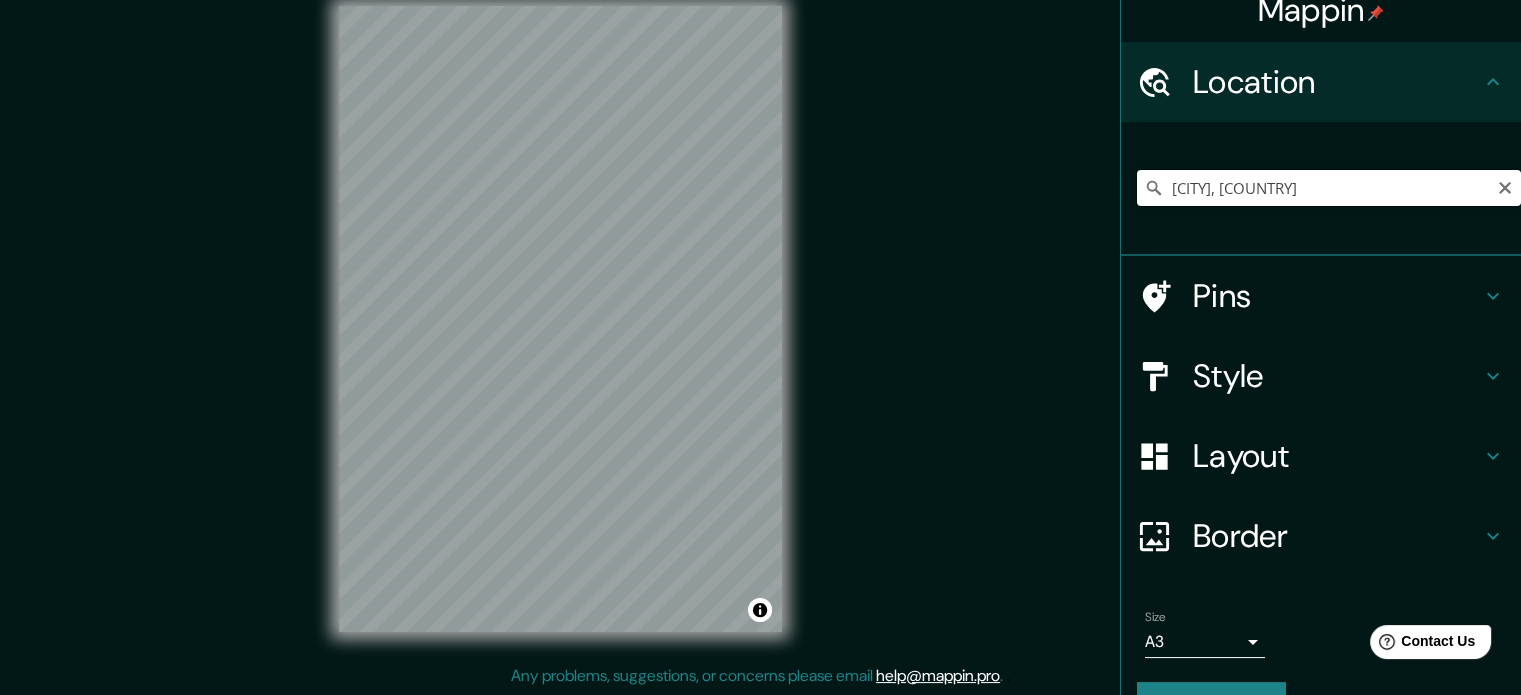 click on "[CITY], [COUNTRY]" at bounding box center (1329, 188) 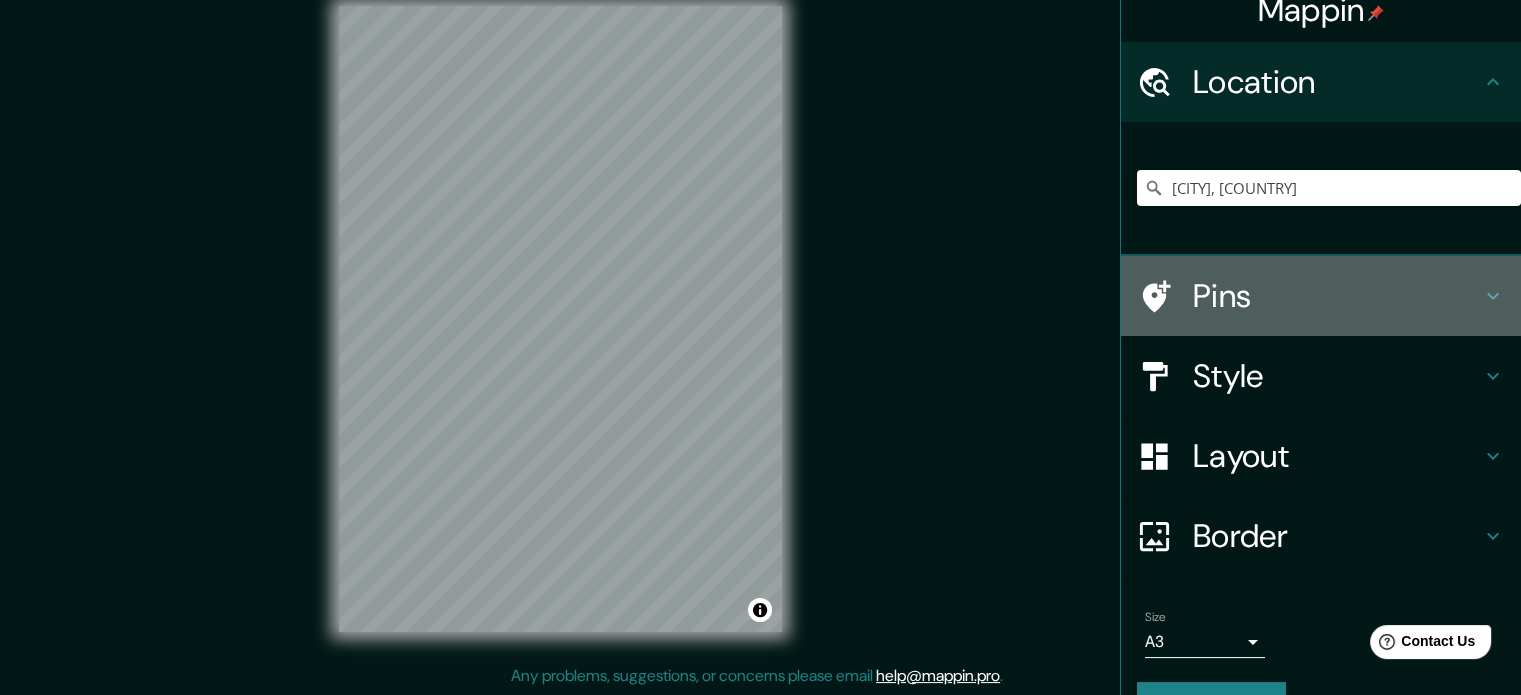 click on "Pins" at bounding box center [1337, 296] 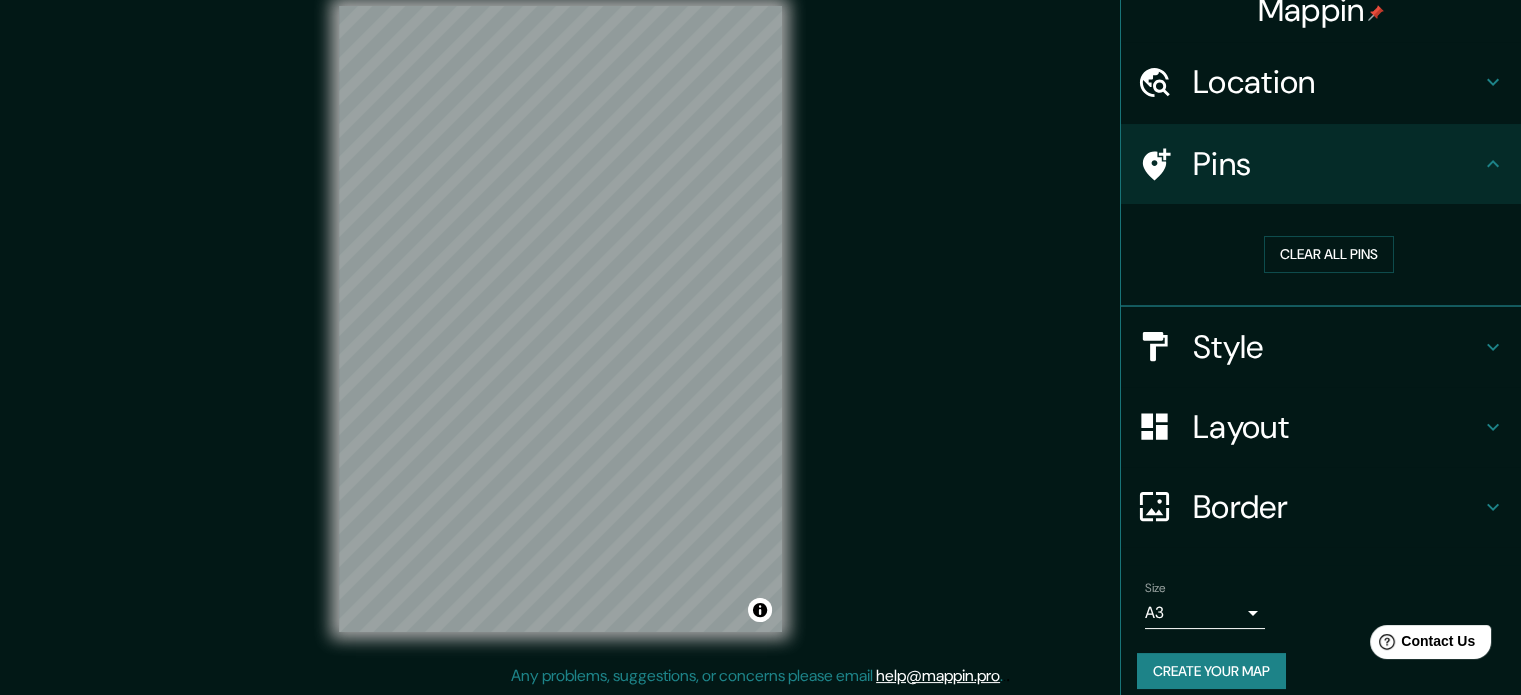 click on "Style" at bounding box center [1321, 347] 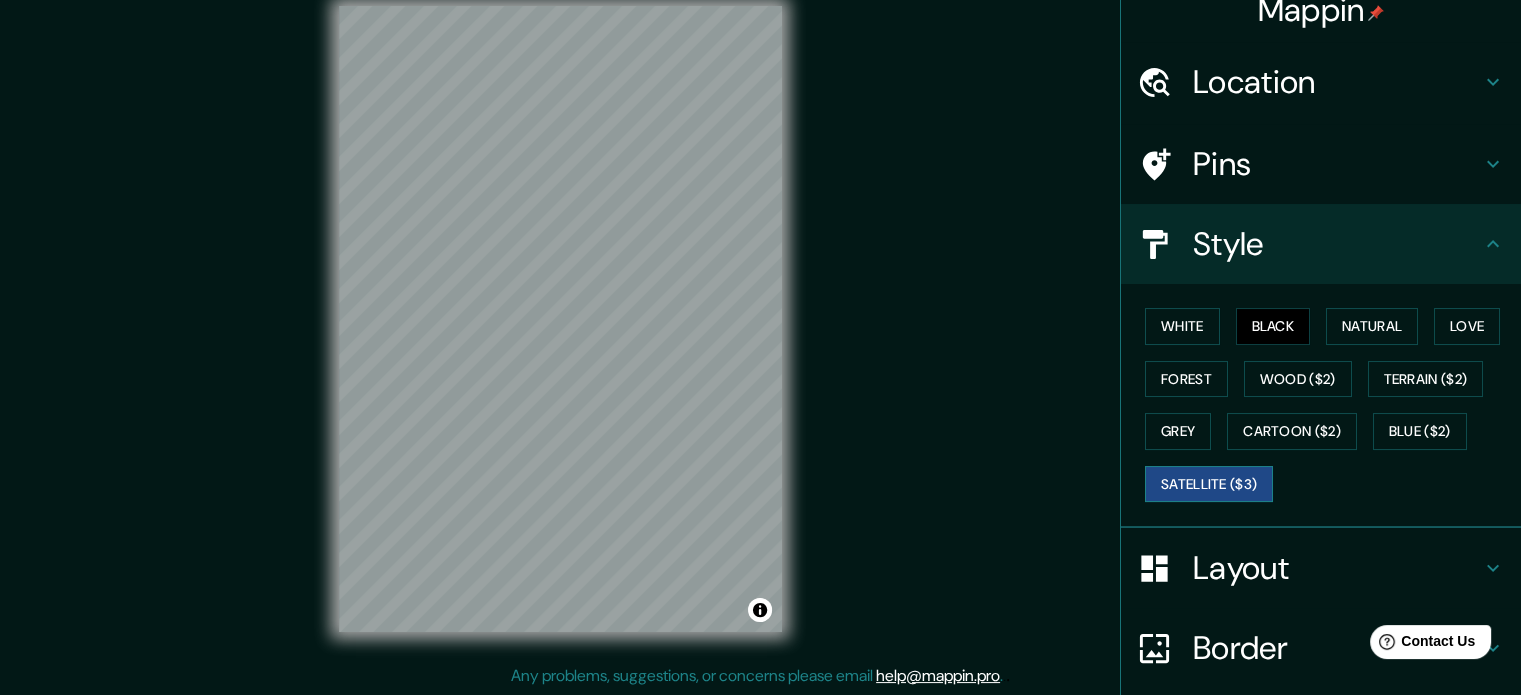 drag, startPoint x: 1220, startPoint y: 479, endPoint x: 1211, endPoint y: 485, distance: 10.816654 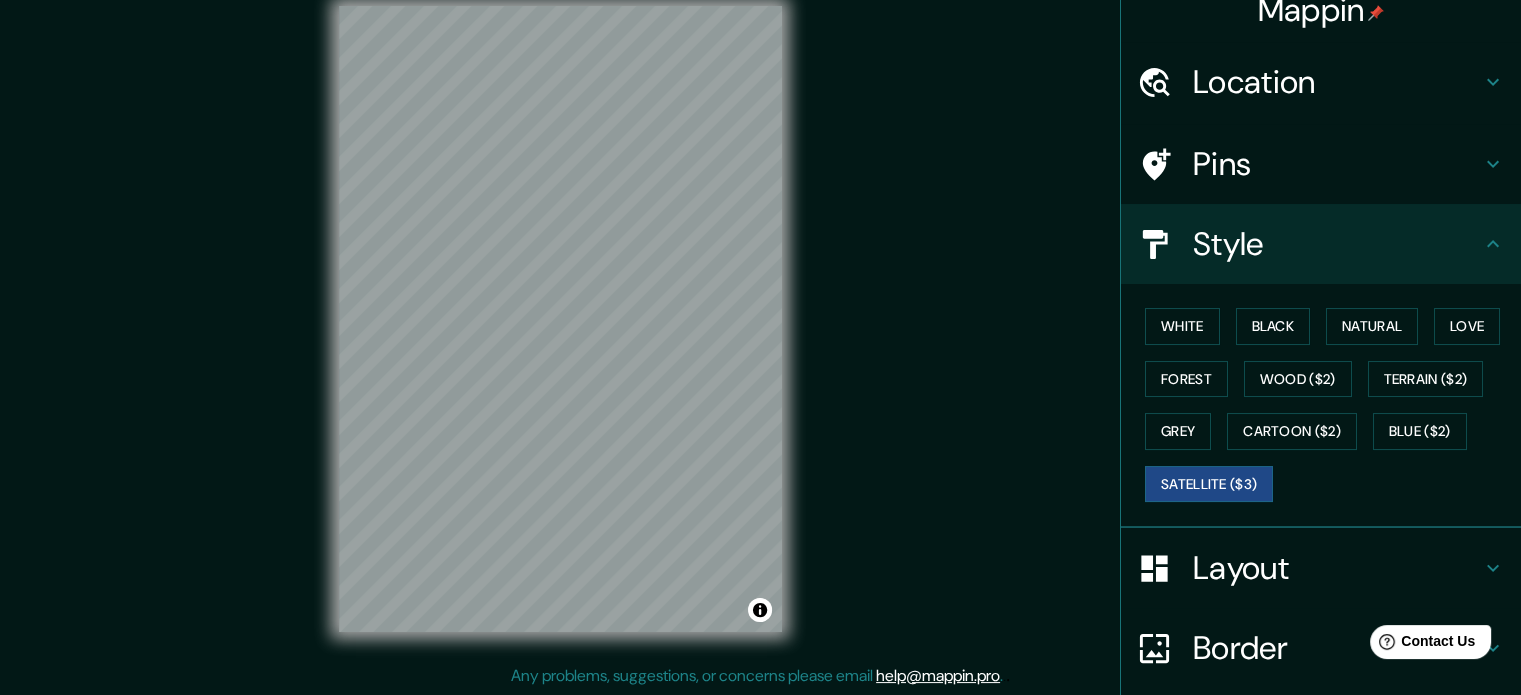 click on "© Mapbox   © OpenStreetMap   Improve this map   © Maxar" at bounding box center (560, 319) 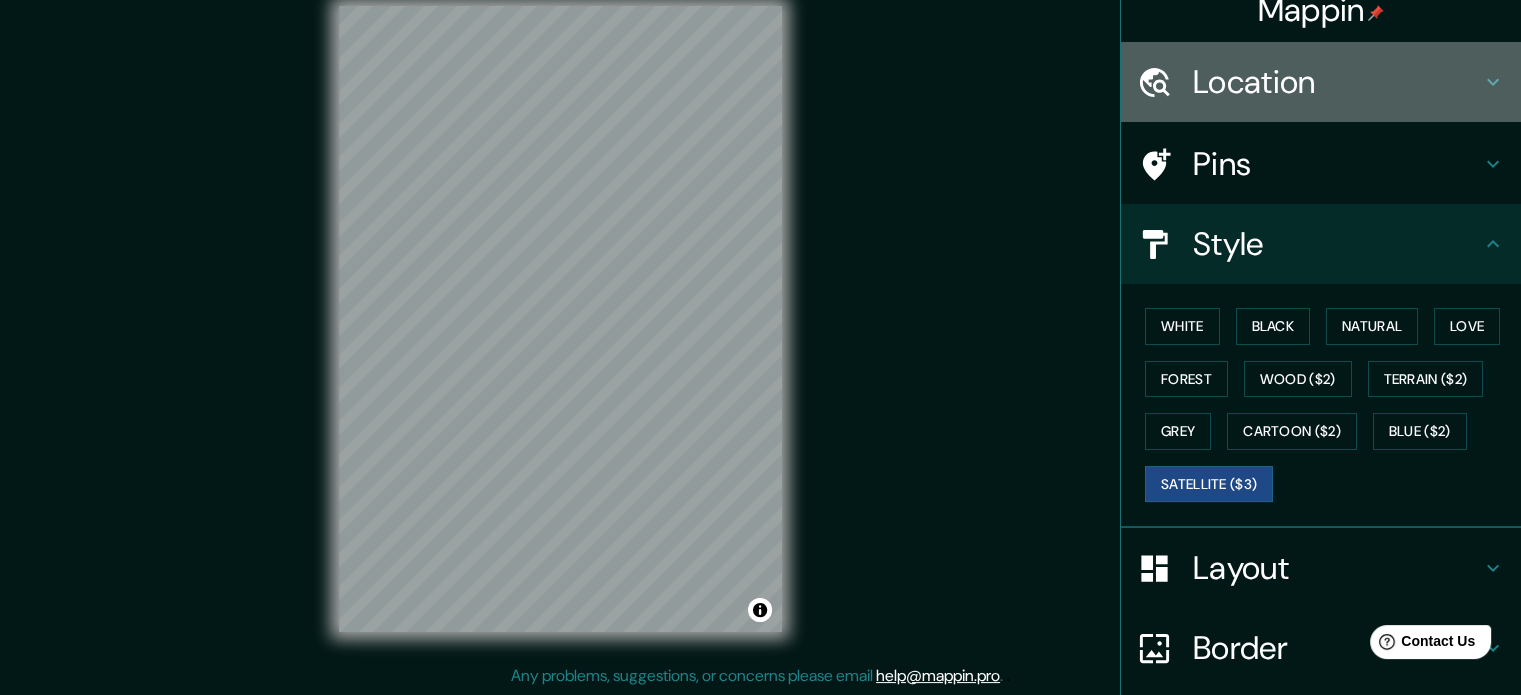 click on "Location" at bounding box center [1337, 82] 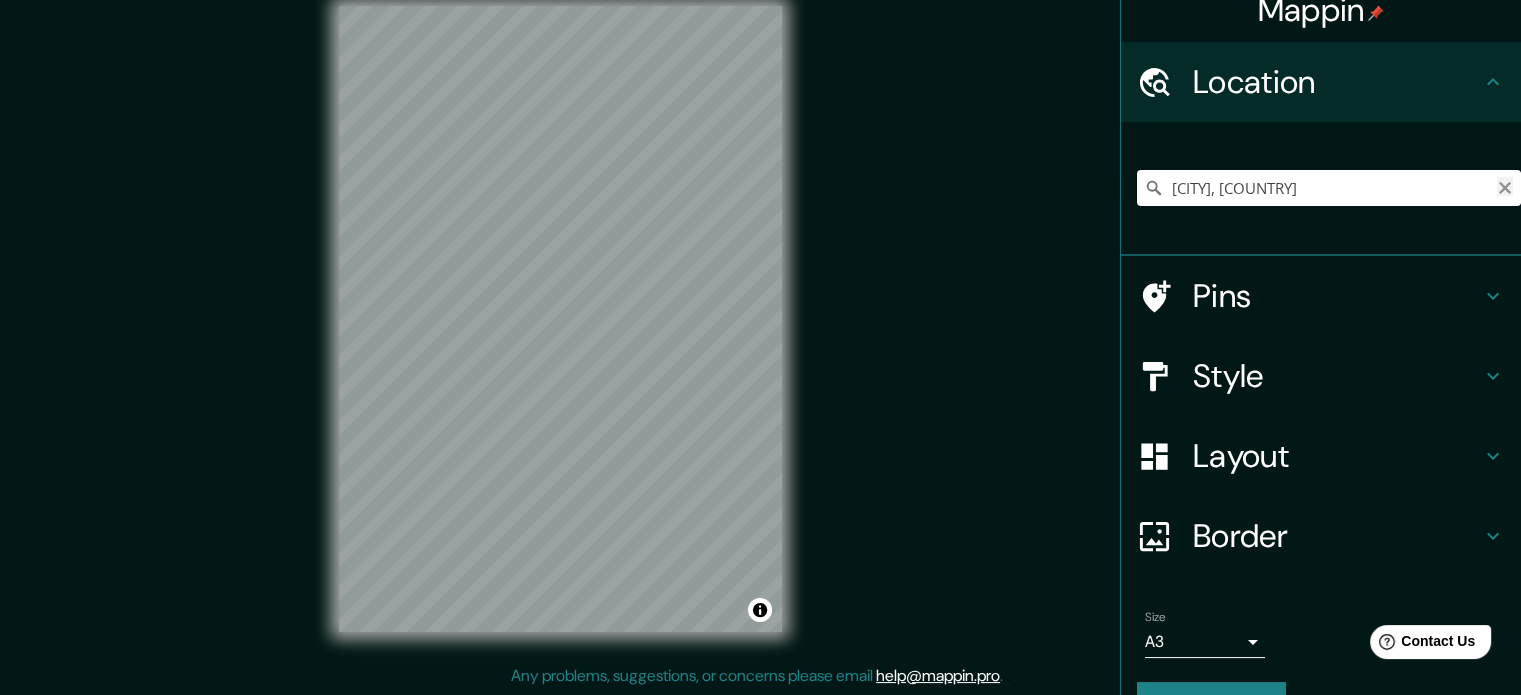 click 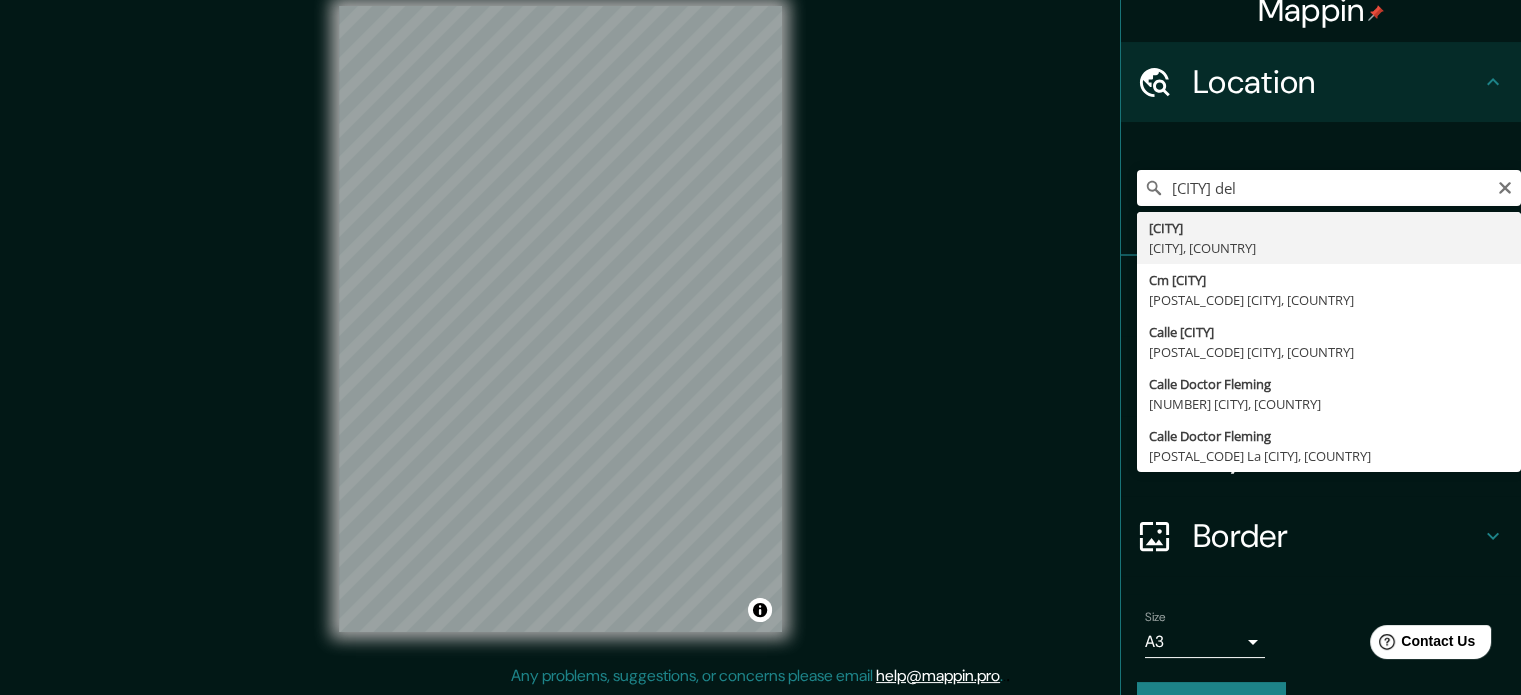 type on "[CITY], [COUNTRY]" 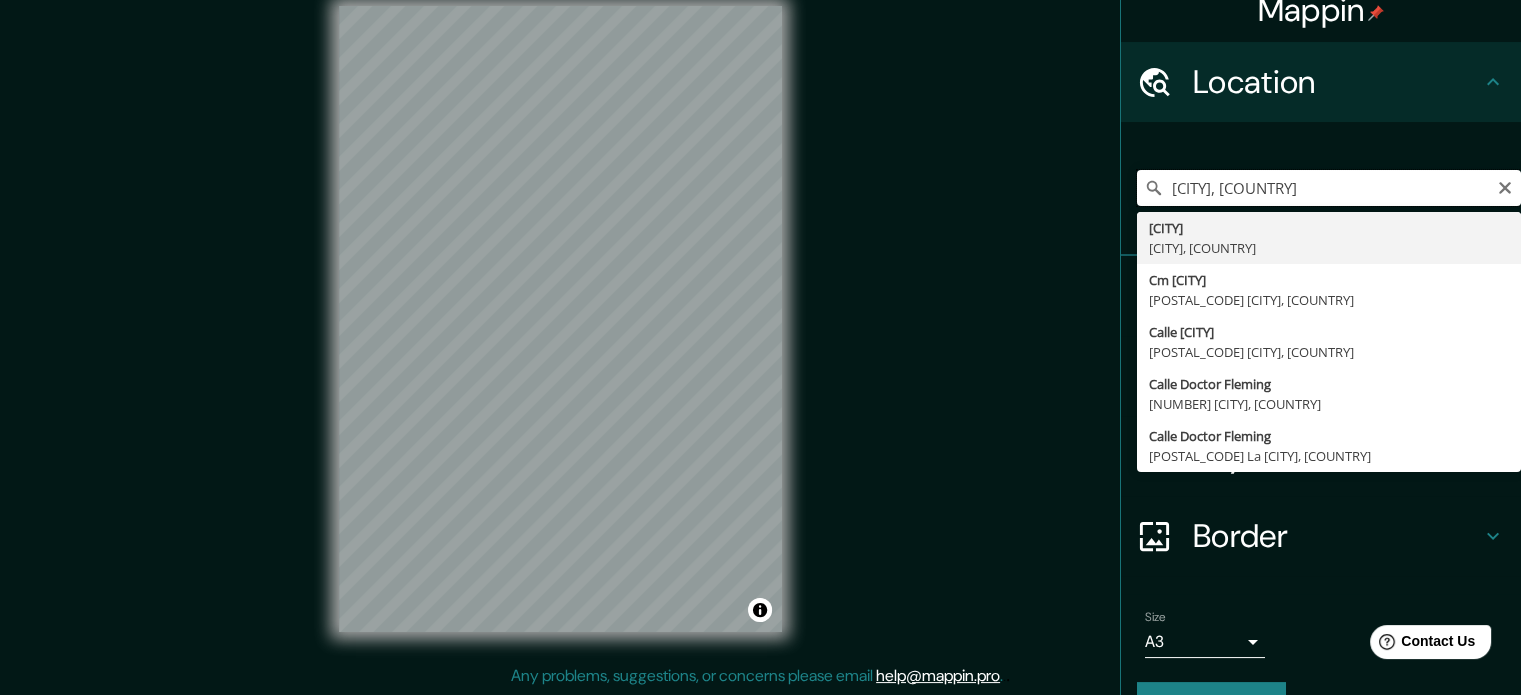 scroll, scrollTop: 0, scrollLeft: 0, axis: both 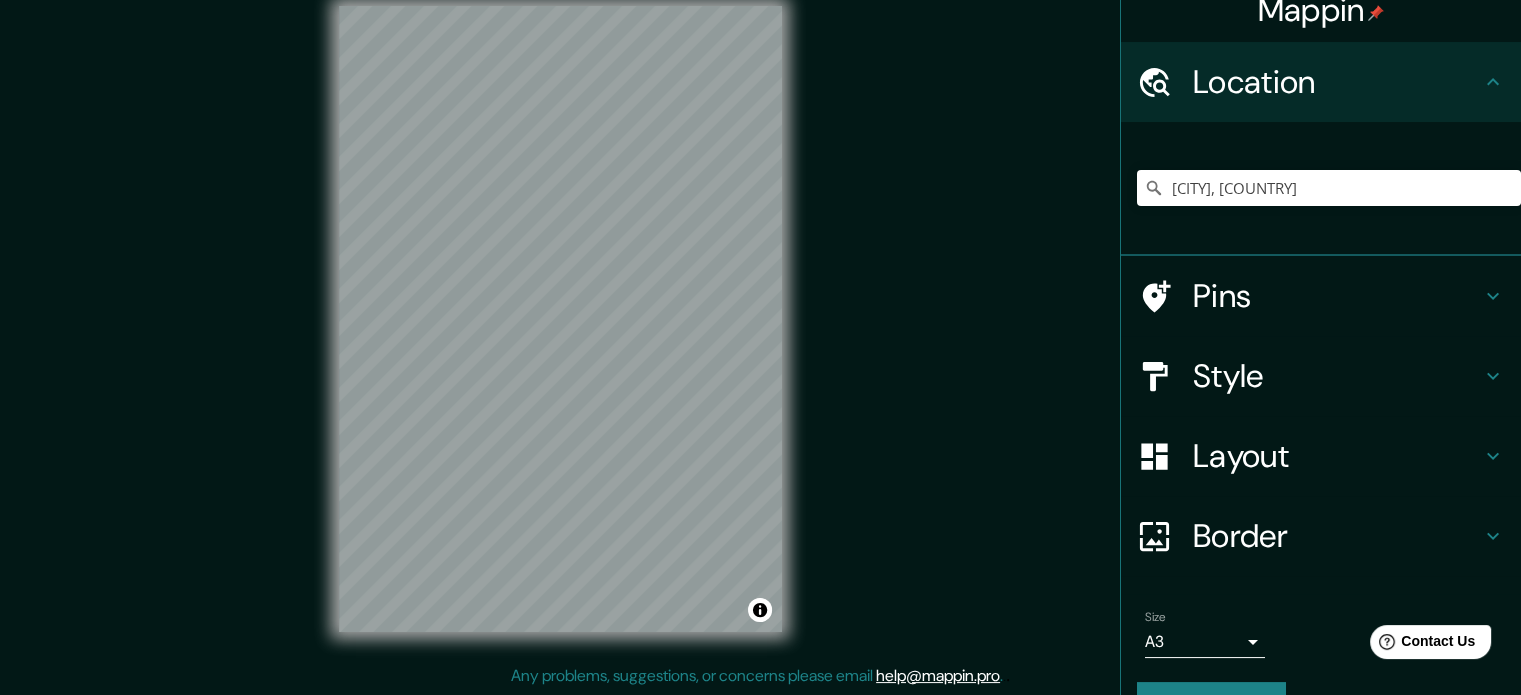 click on "© Mapbox   © OpenStreetMap   Improve this map   © Maxar" at bounding box center (560, 319) 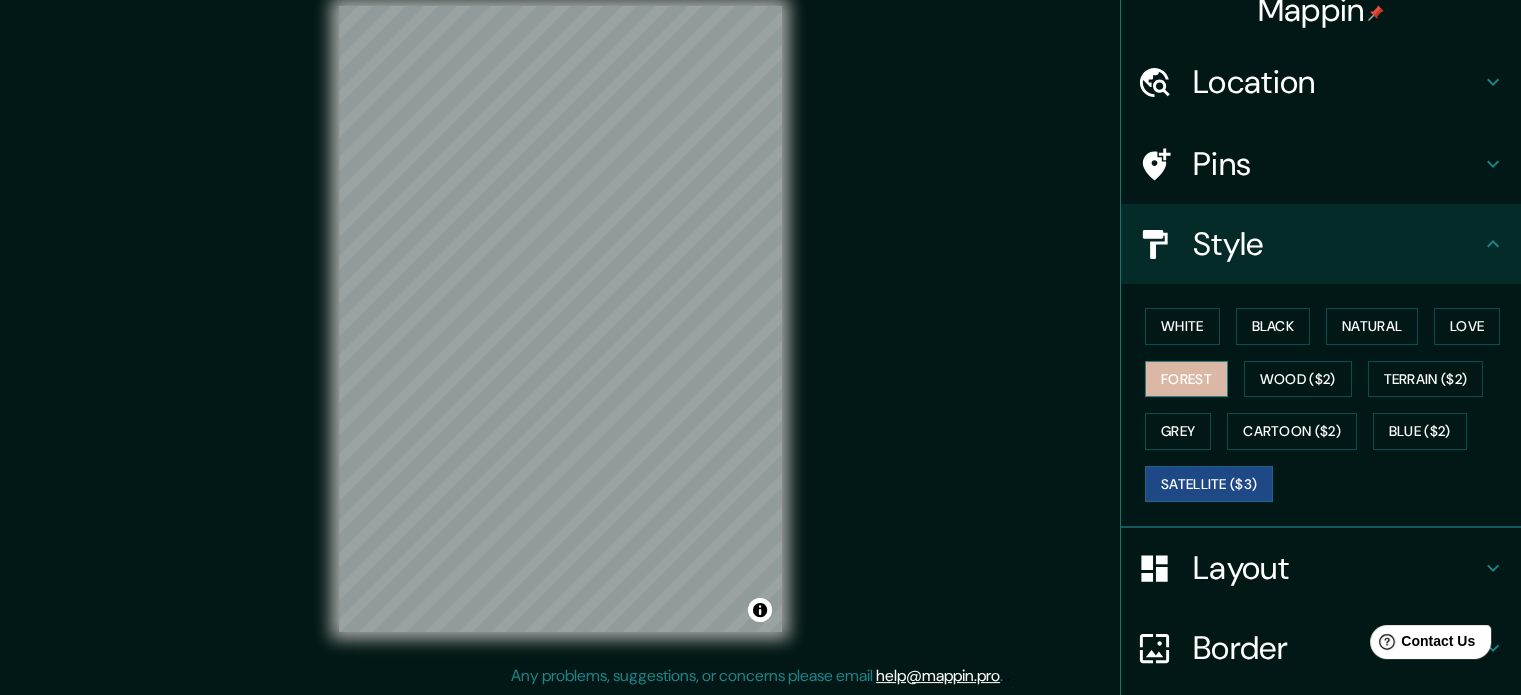 click on "Forest" at bounding box center [1186, 379] 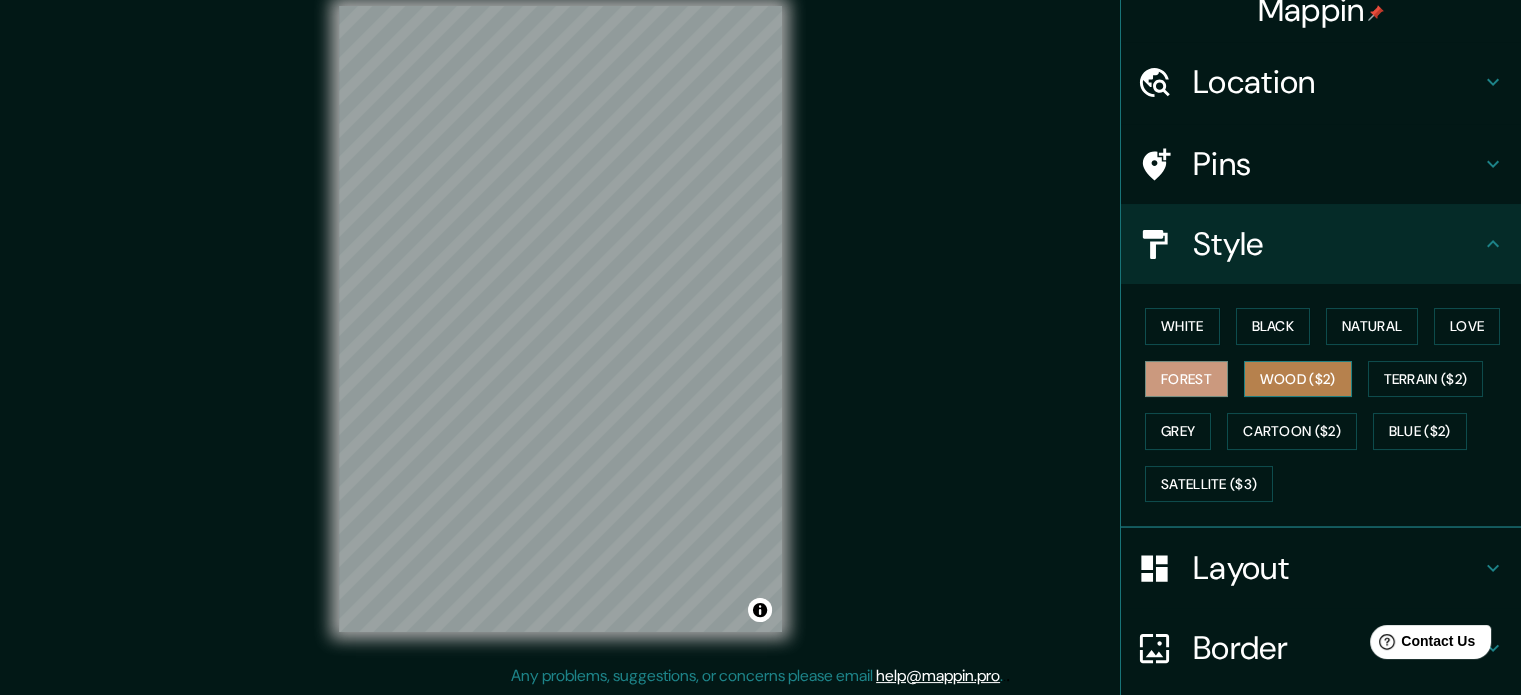 click on "Wood ($2)" at bounding box center (1298, 379) 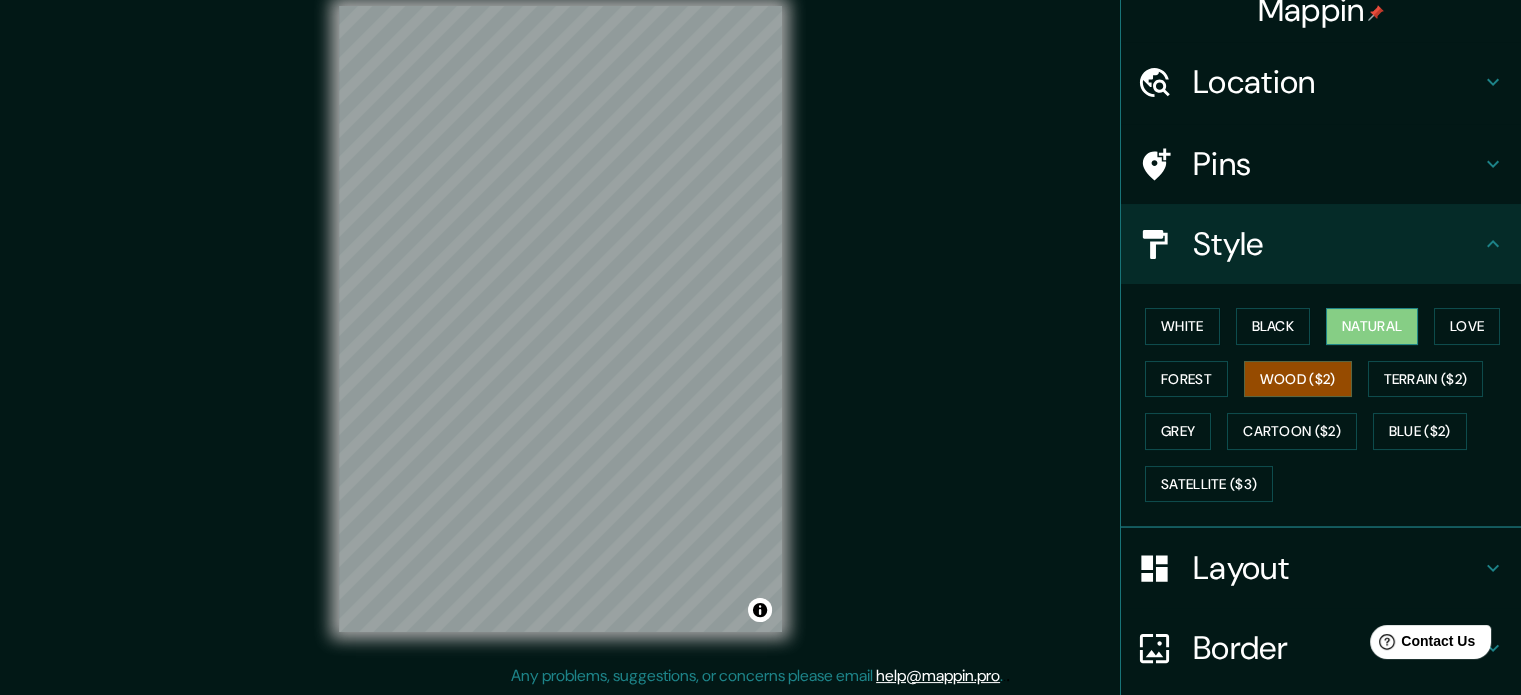 click on "Natural" at bounding box center [1372, 326] 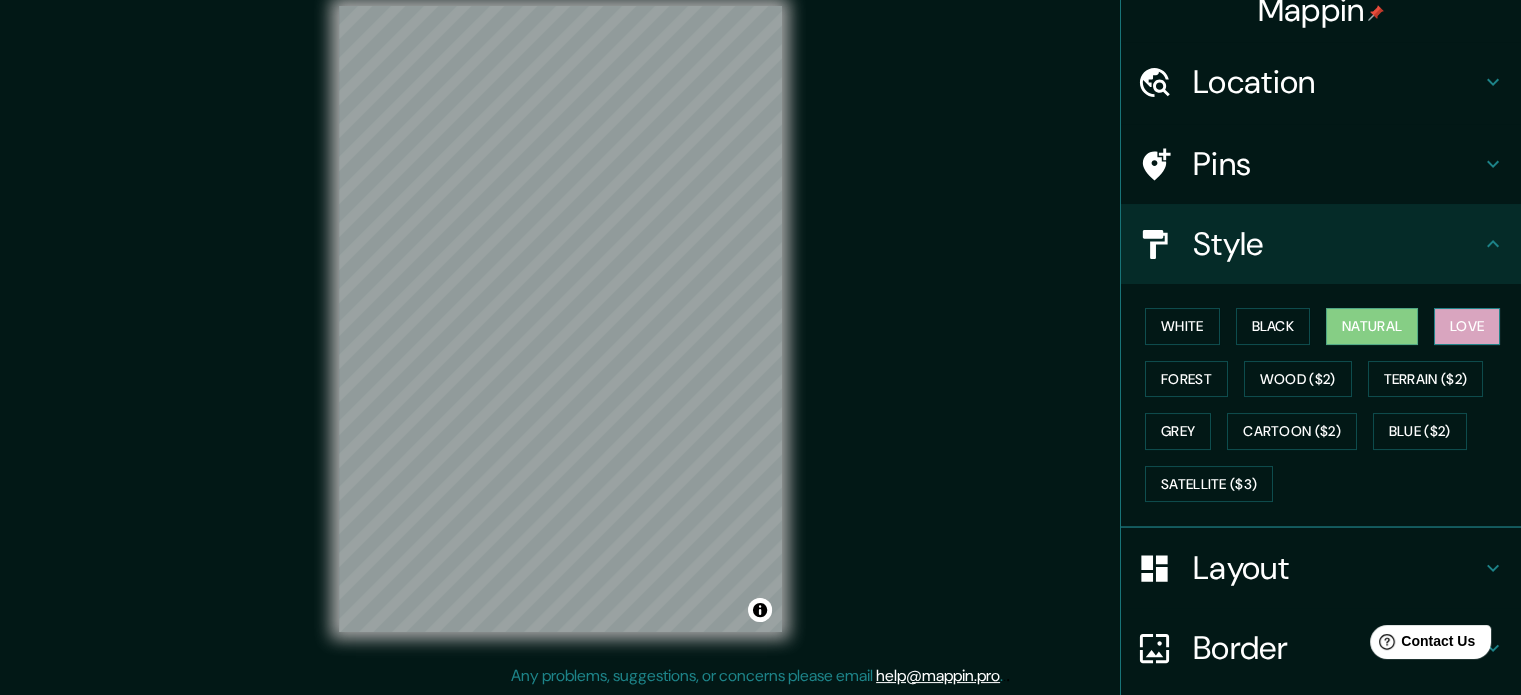 click on "Love" at bounding box center (1467, 326) 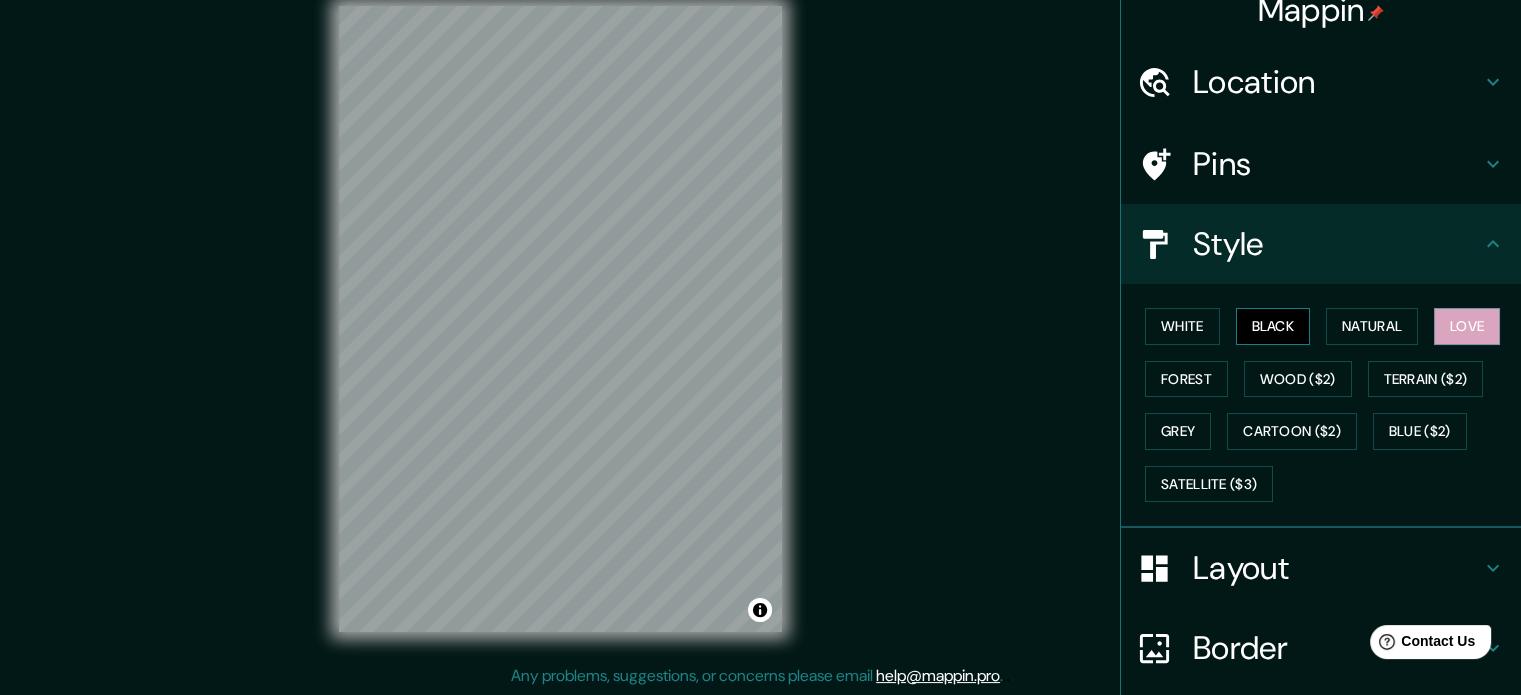 click on "Black" at bounding box center [1273, 326] 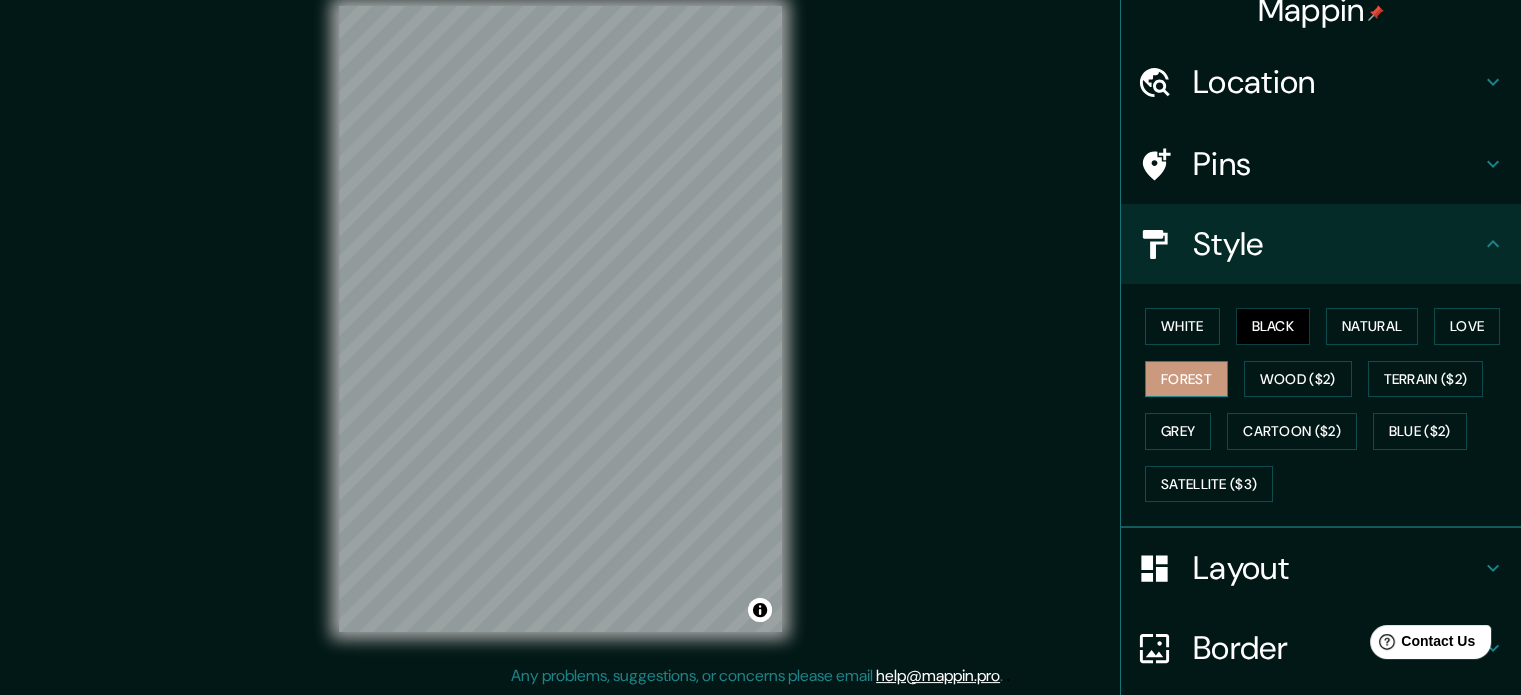 click on "Forest" at bounding box center (1186, 379) 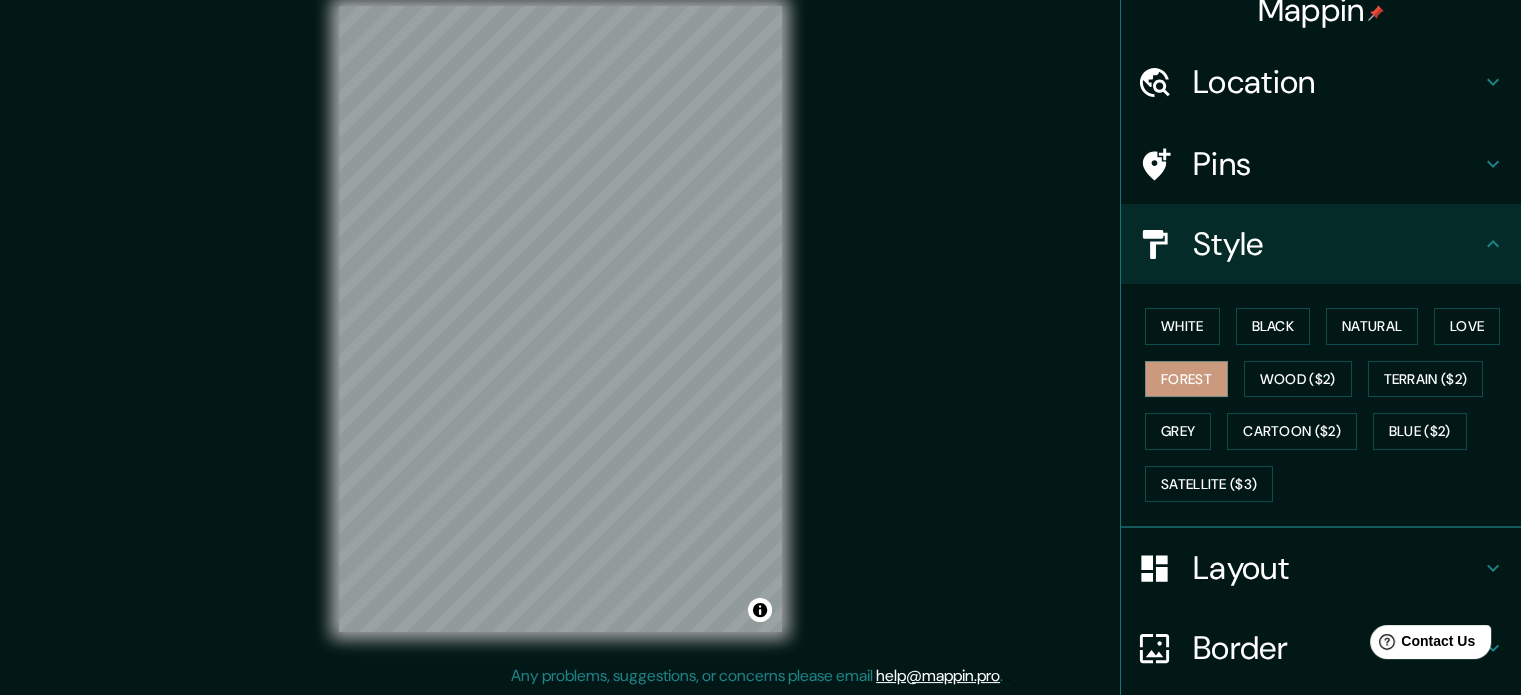 click on "White Black Natural Love Forest Wood ($2) Terrain ($2) Grey Cartoon ($2) Blue ($2) Satellite ($3)" at bounding box center [1329, 405] 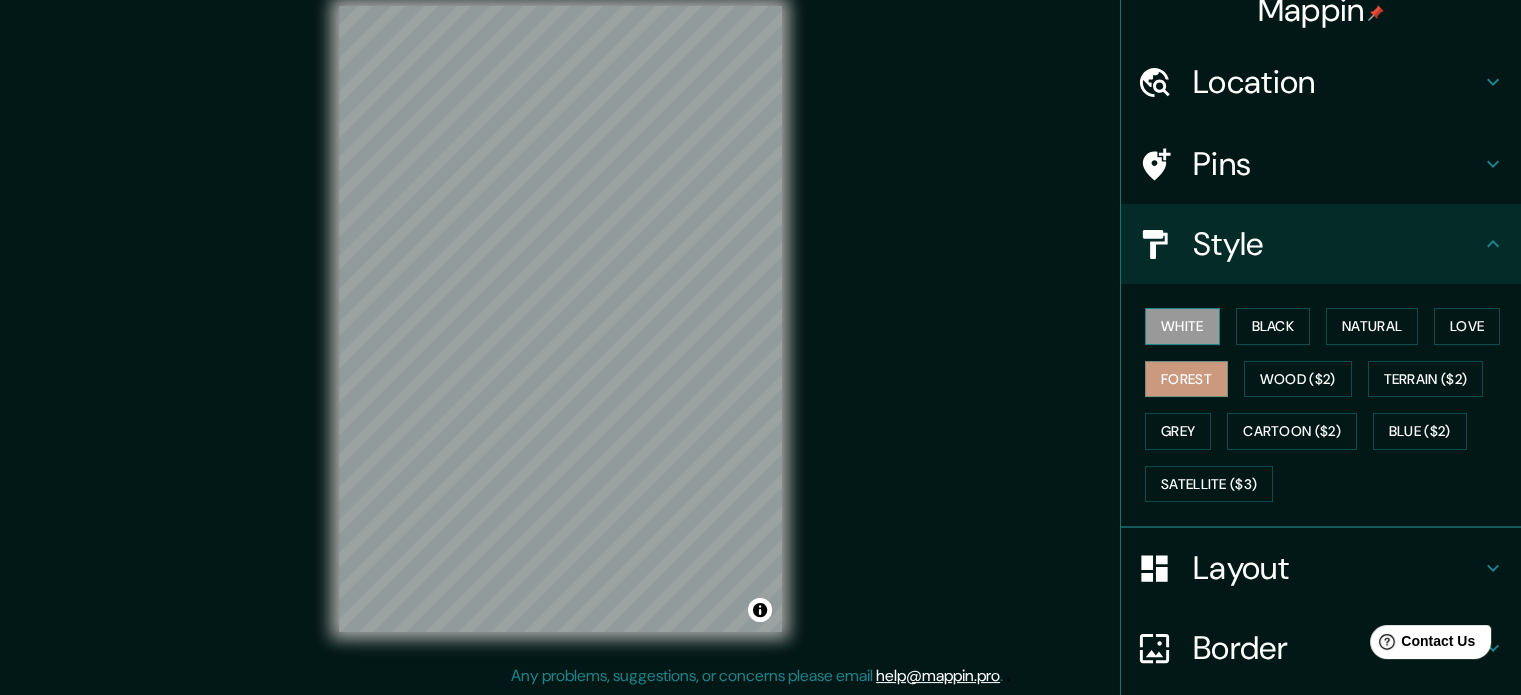 click on "White" at bounding box center [1182, 326] 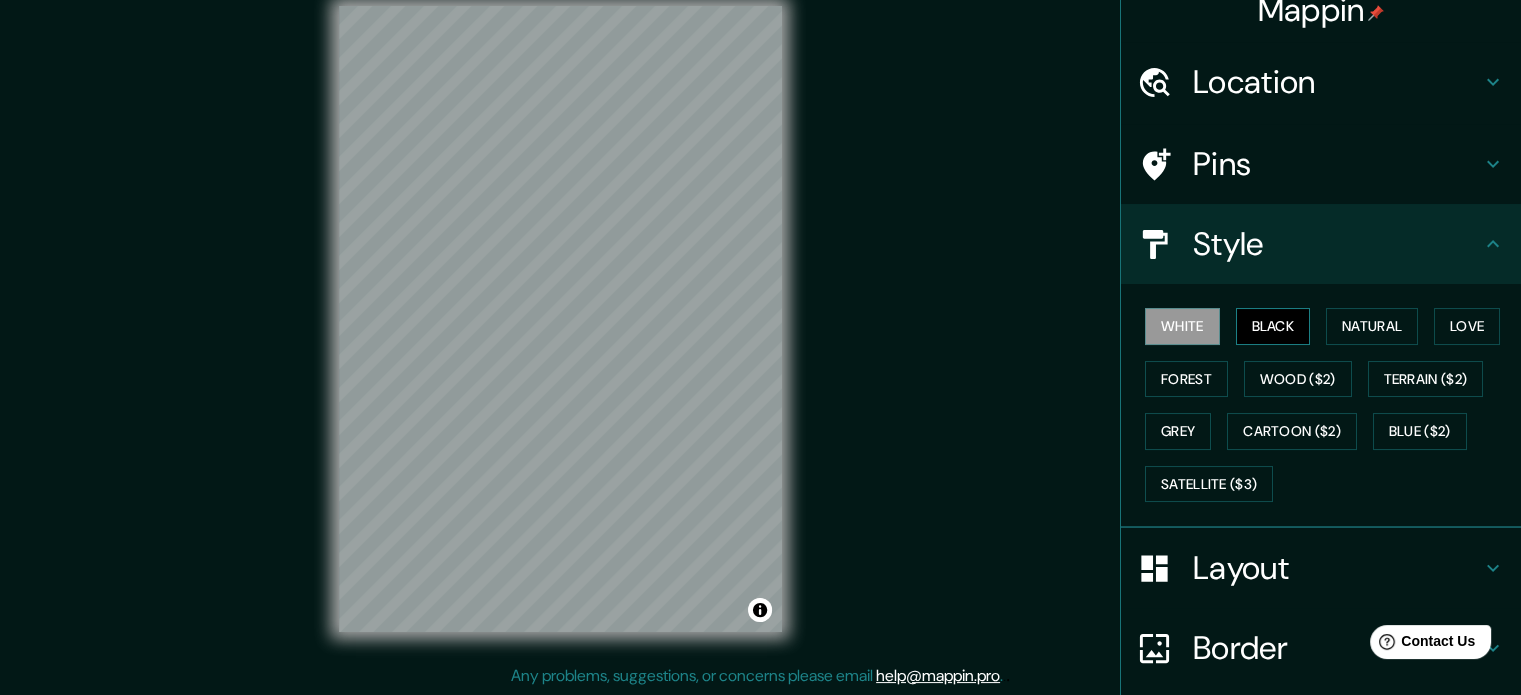 click on "Black" at bounding box center [1273, 326] 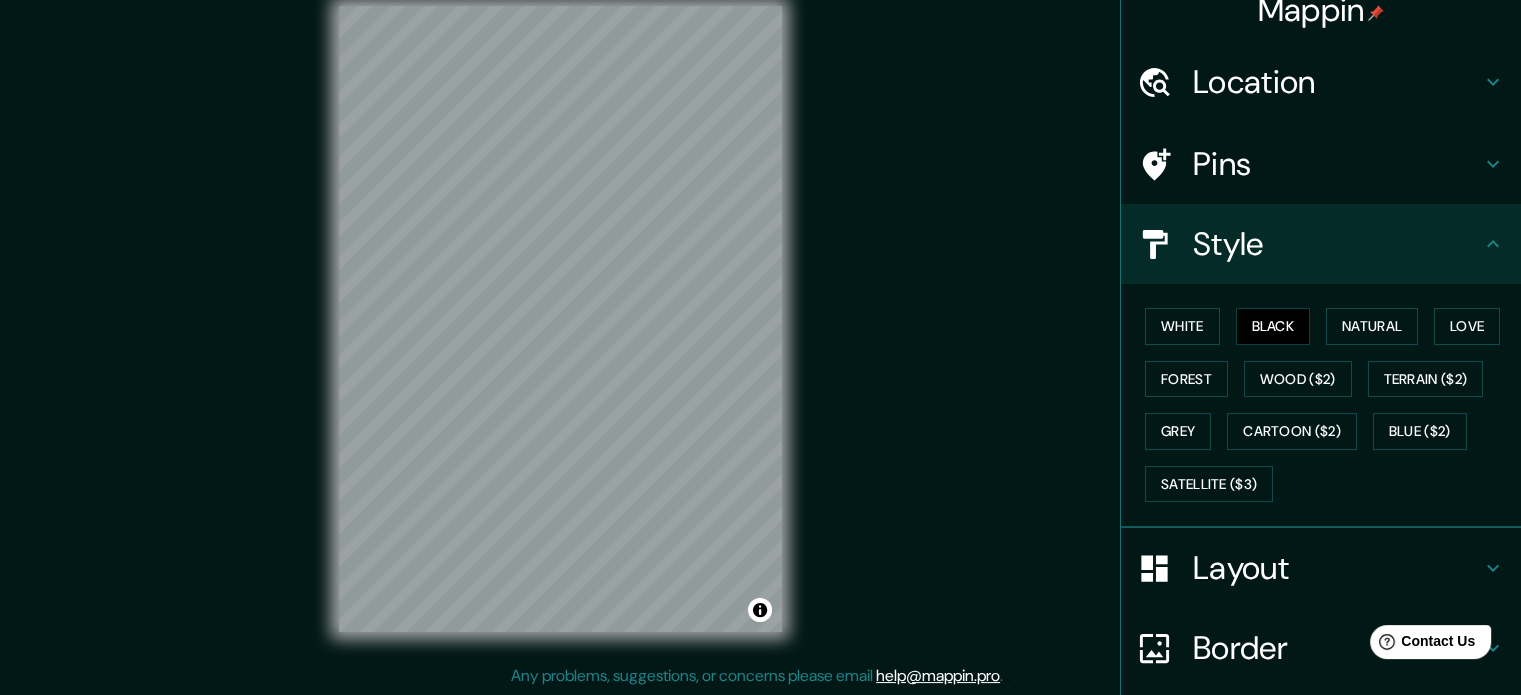 click on "Layout" at bounding box center (1337, 568) 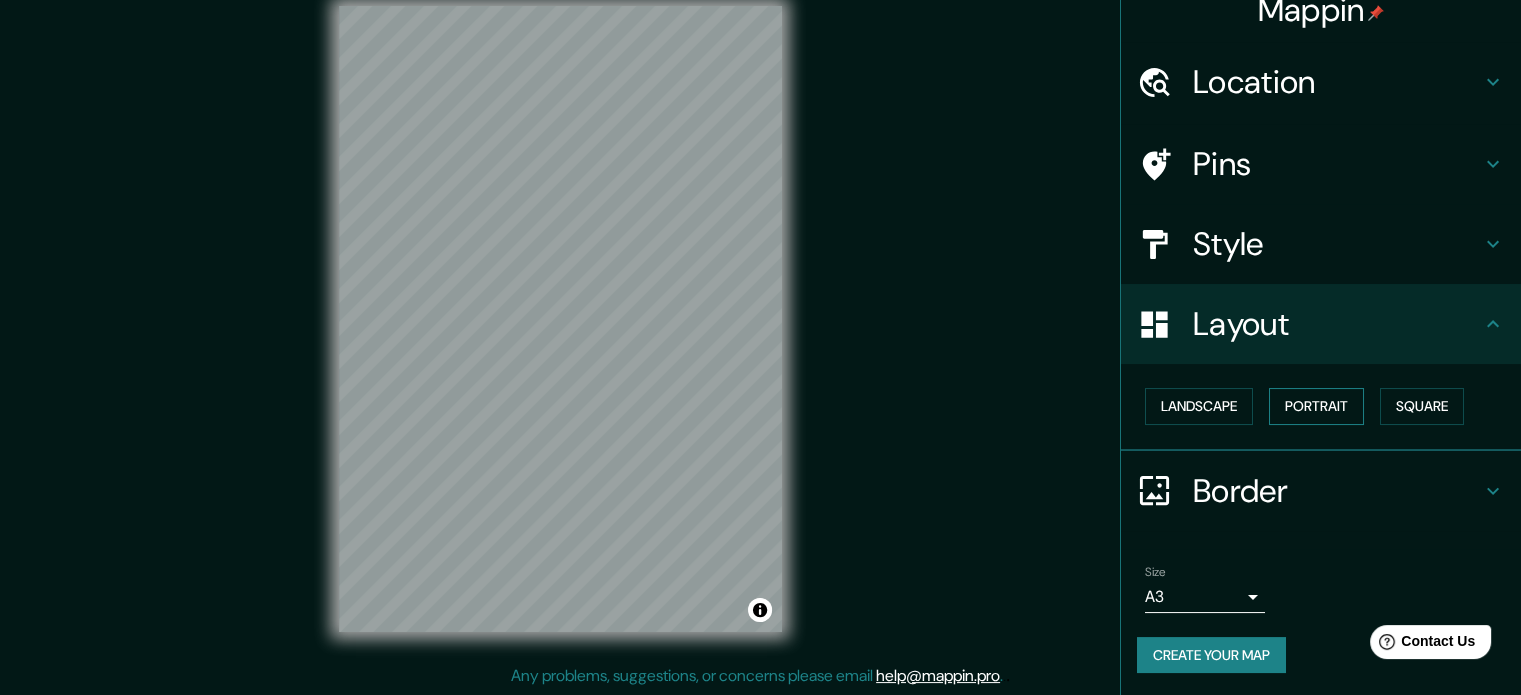 click on "Portrait" at bounding box center [1316, 406] 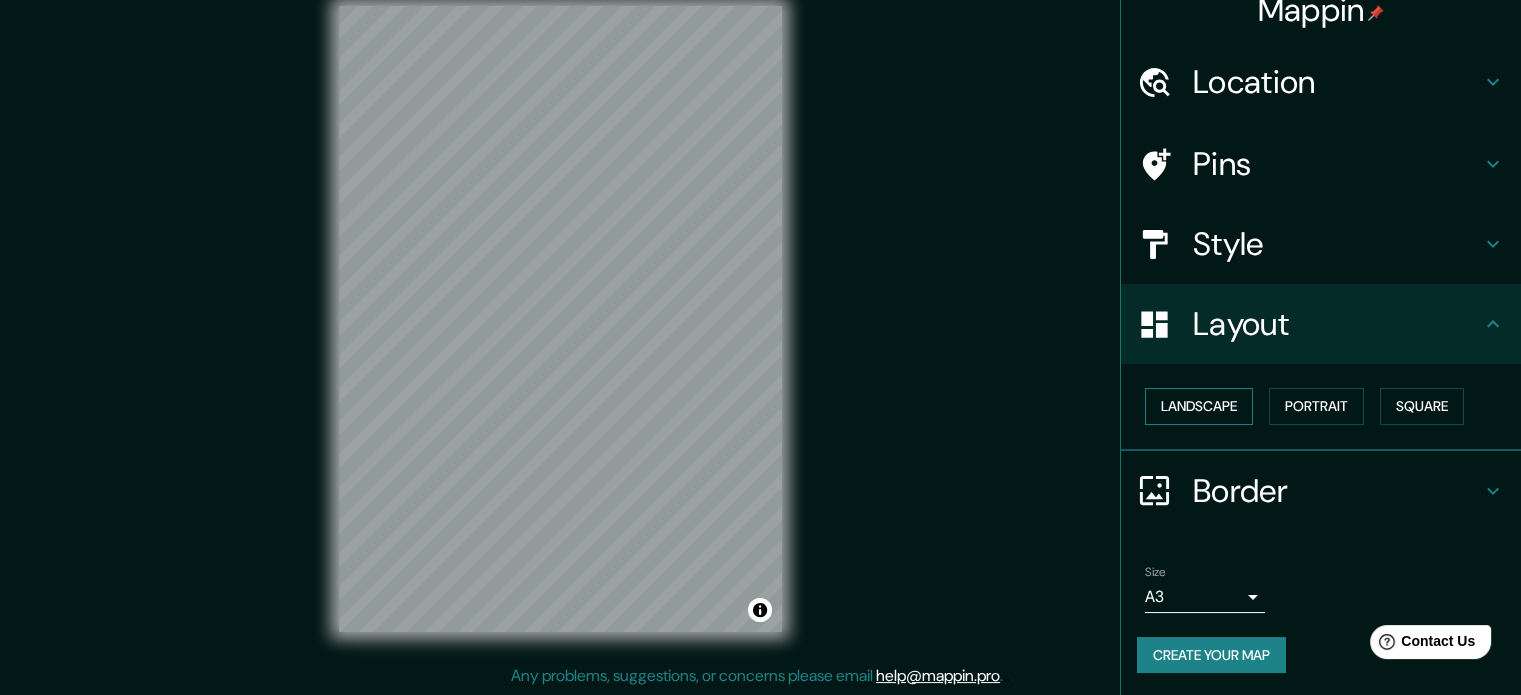 click on "Landscape" at bounding box center [1199, 406] 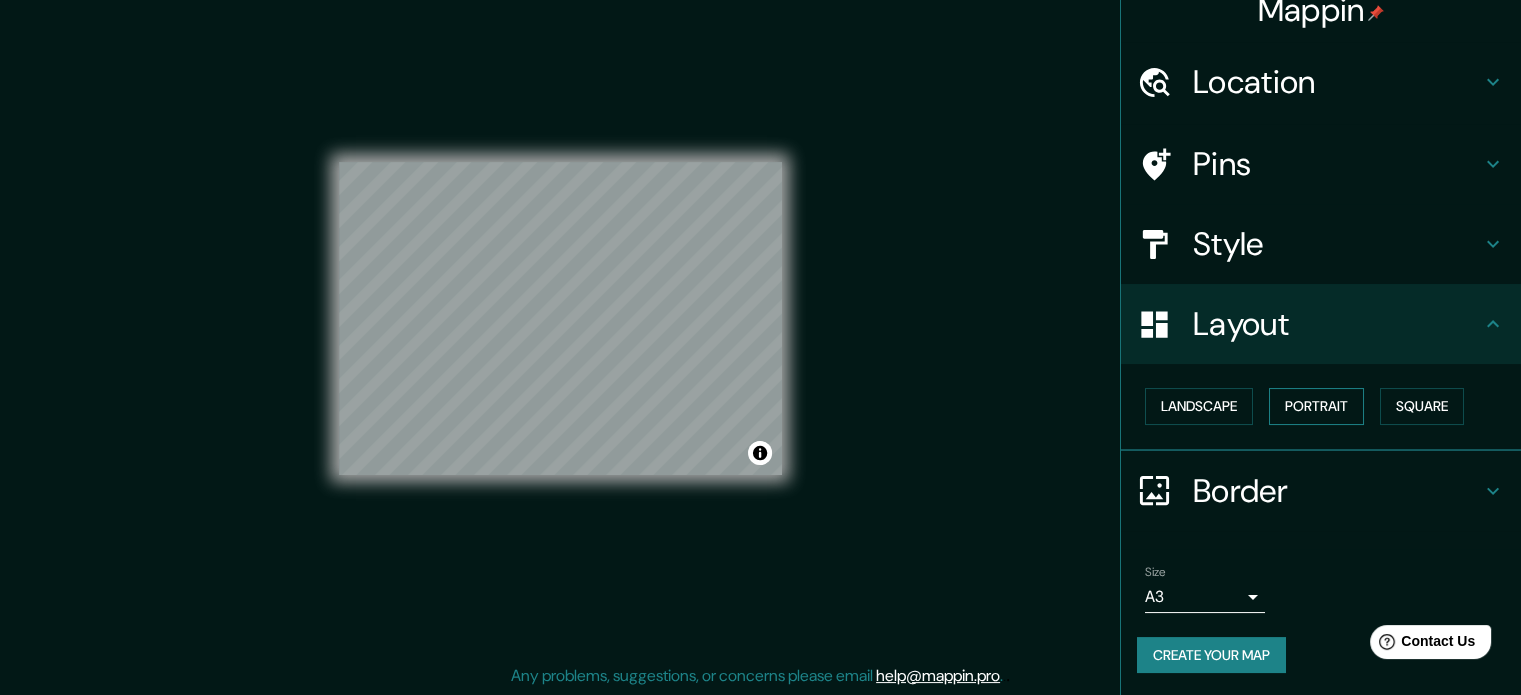 click on "Portrait" at bounding box center [1316, 406] 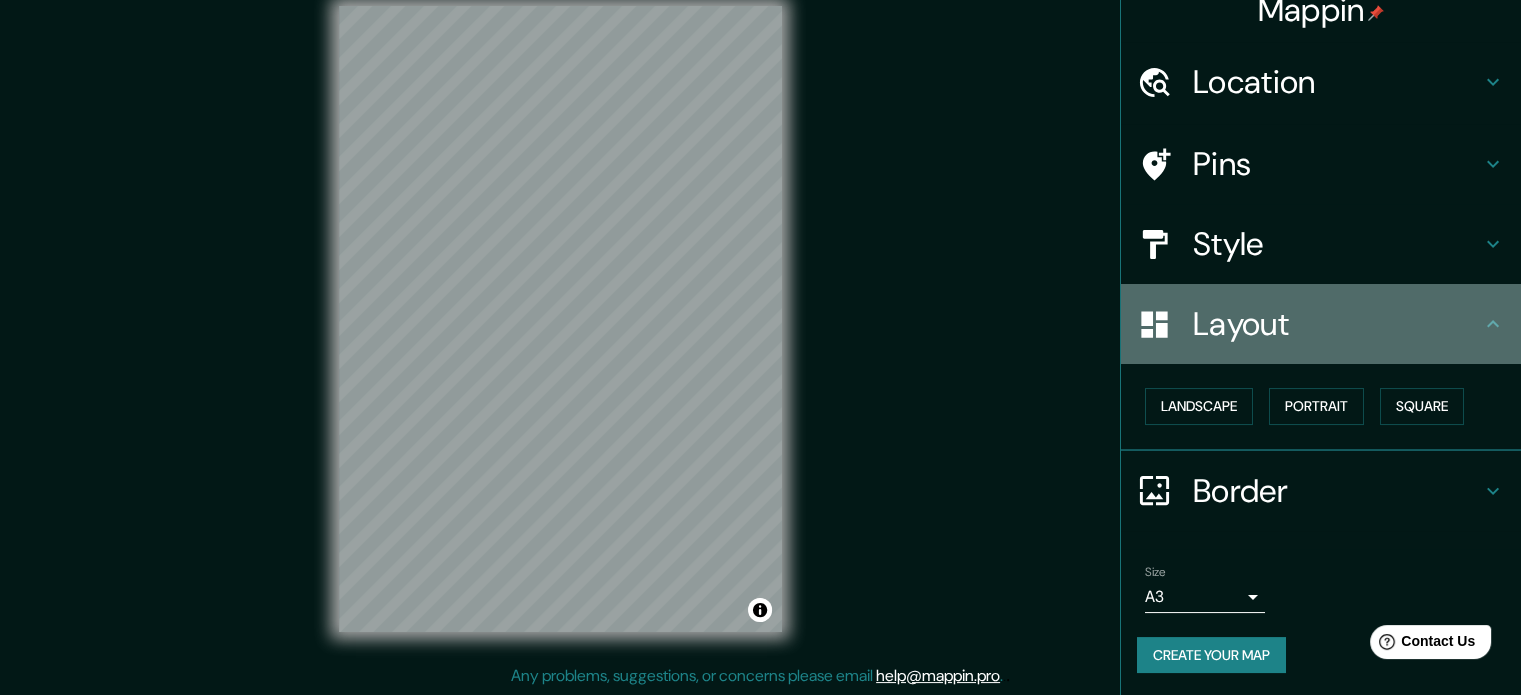 click 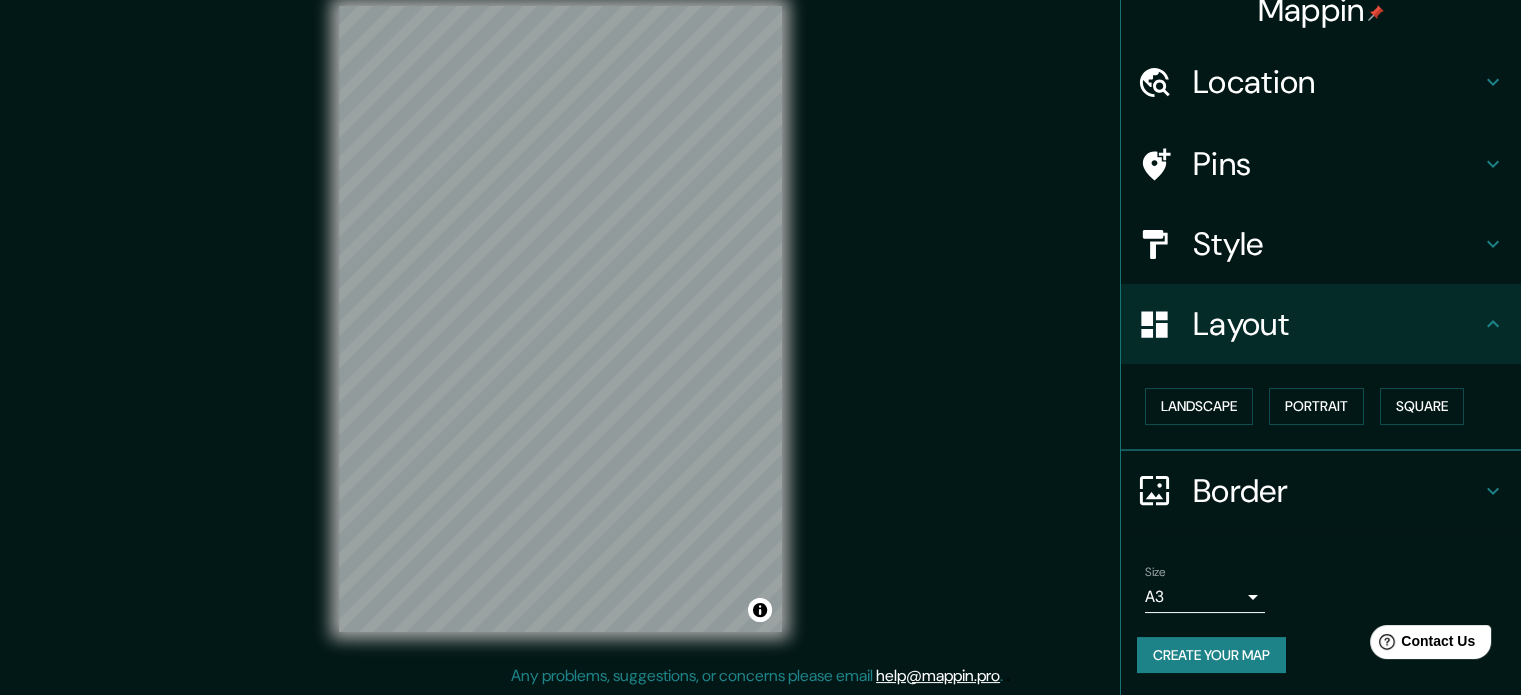 click at bounding box center (1165, 324) 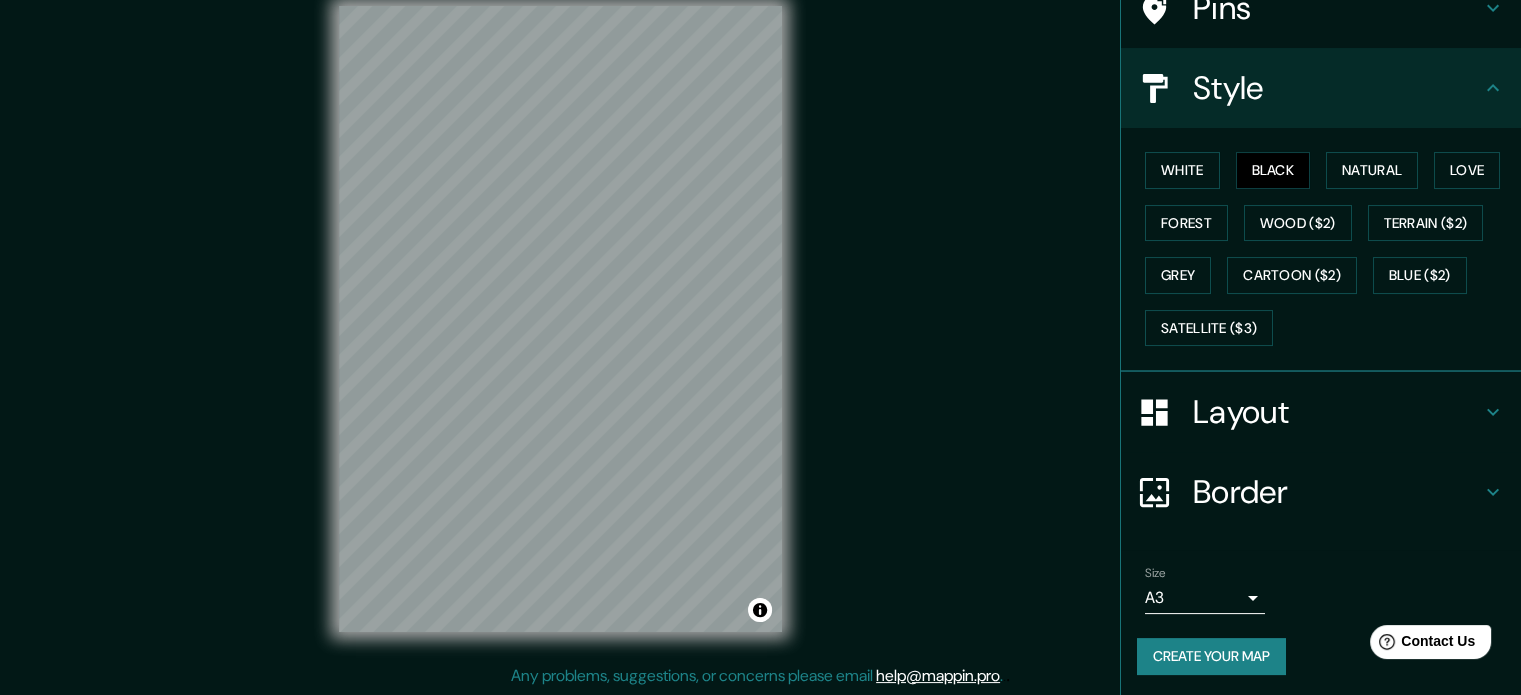 click on "Layout" at bounding box center (1337, 412) 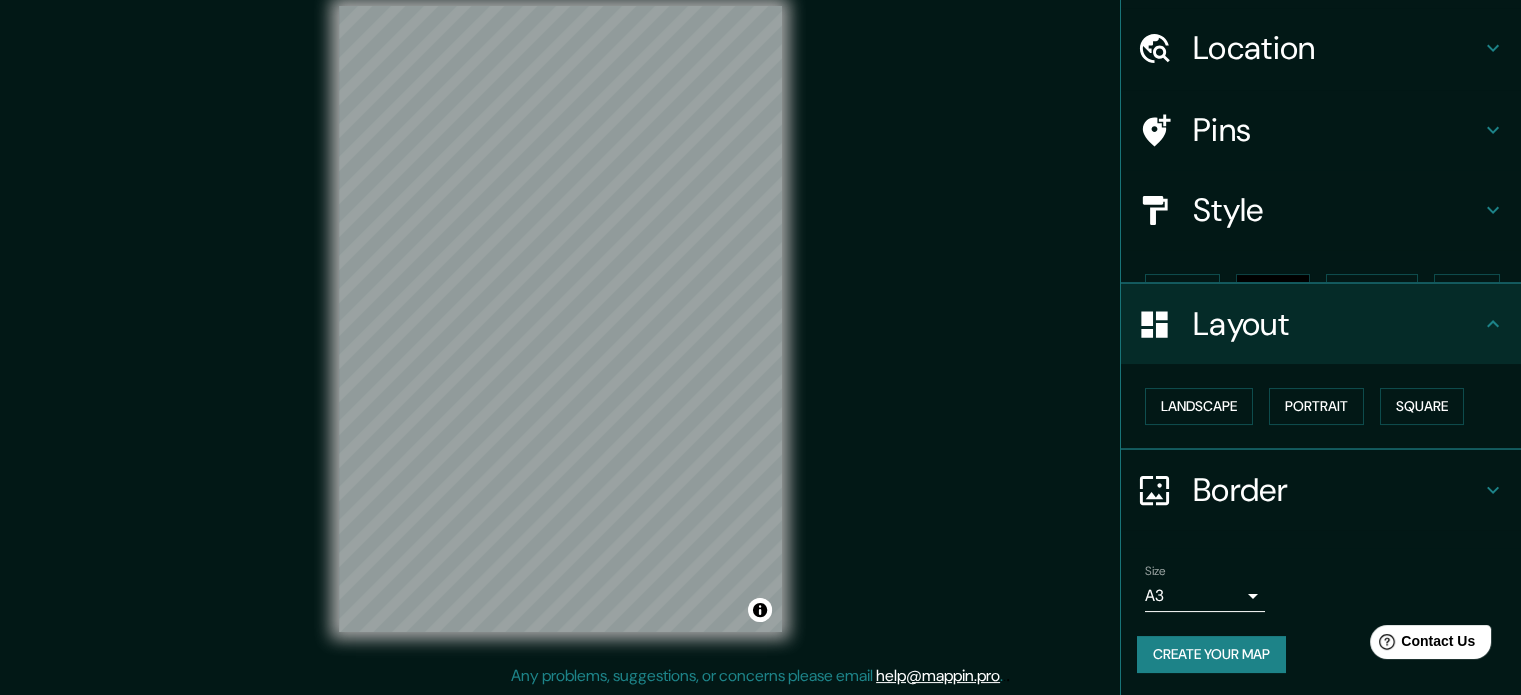 scroll, scrollTop: 22, scrollLeft: 0, axis: vertical 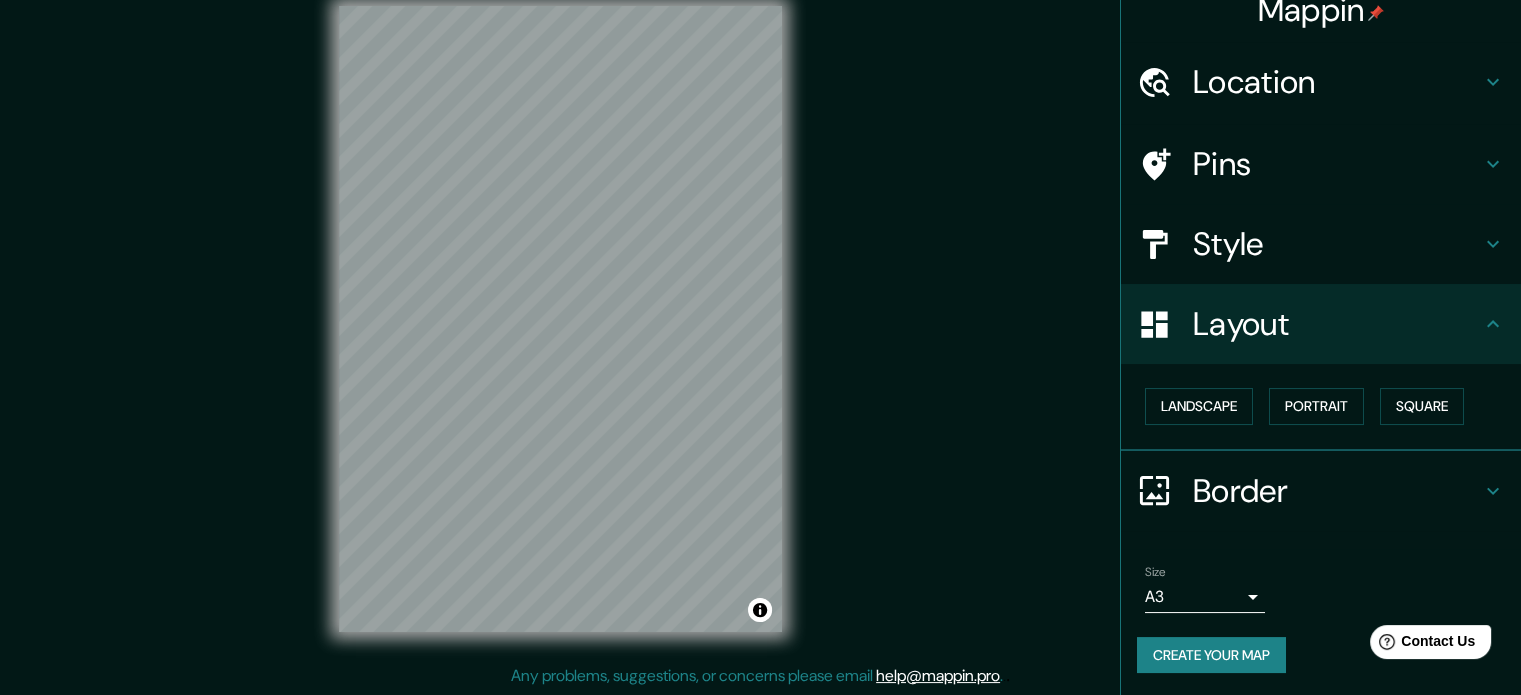 click on "Border" at bounding box center [1337, 491] 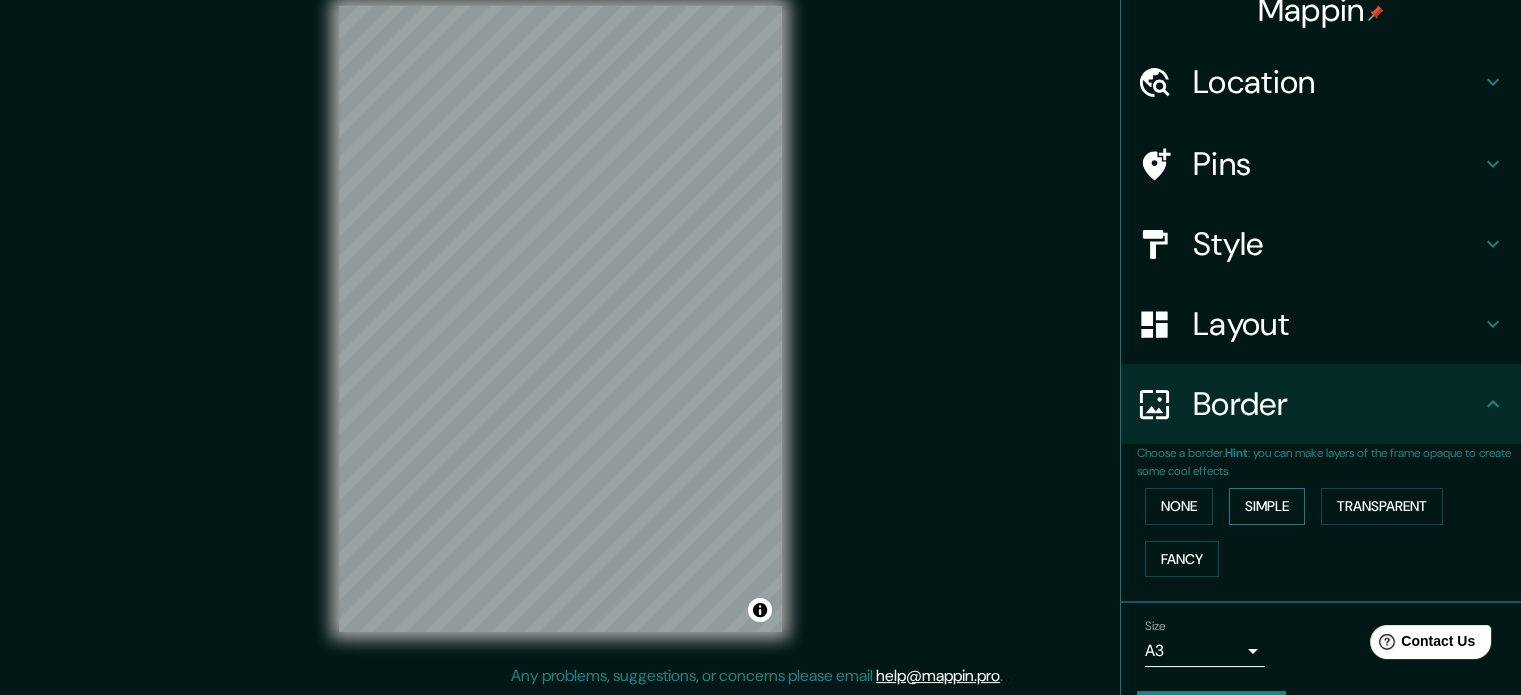 click on "Simple" at bounding box center [1267, 506] 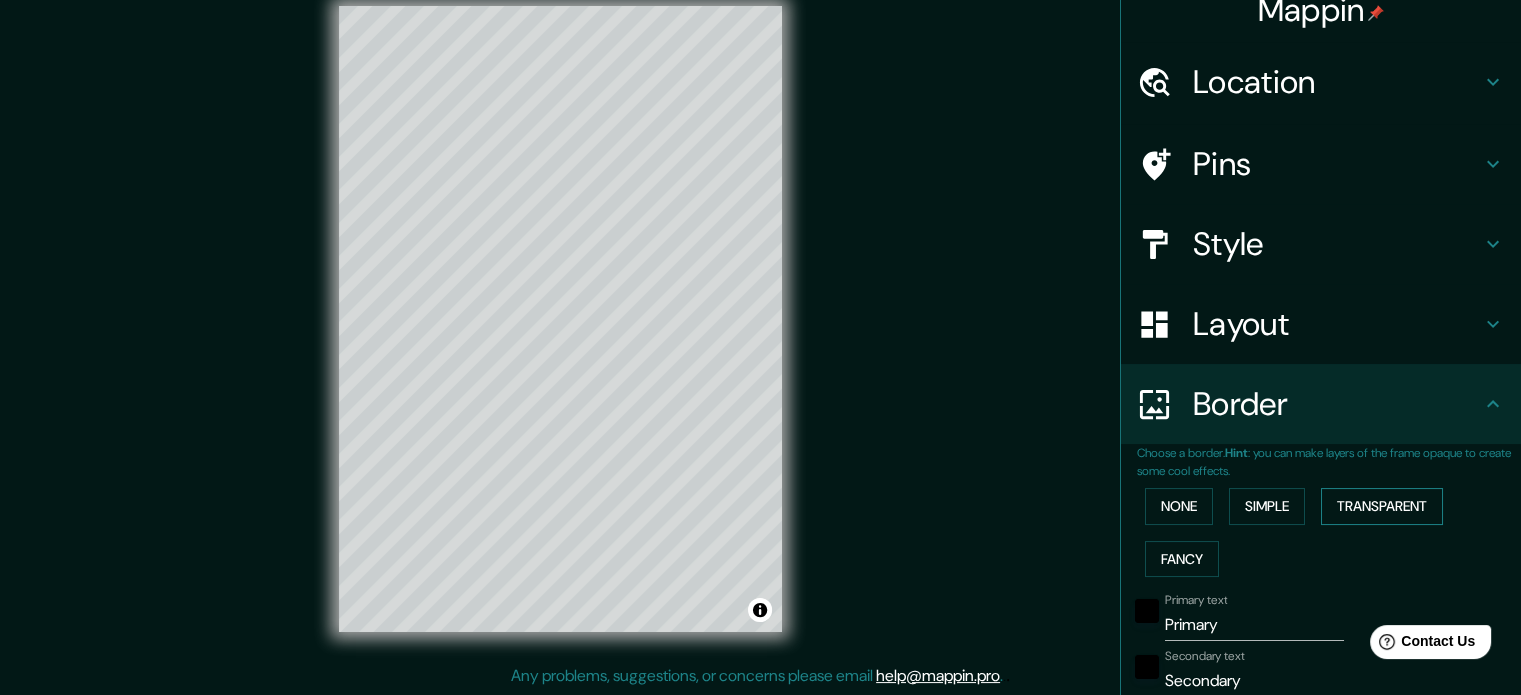 click on "Transparent" at bounding box center (1382, 506) 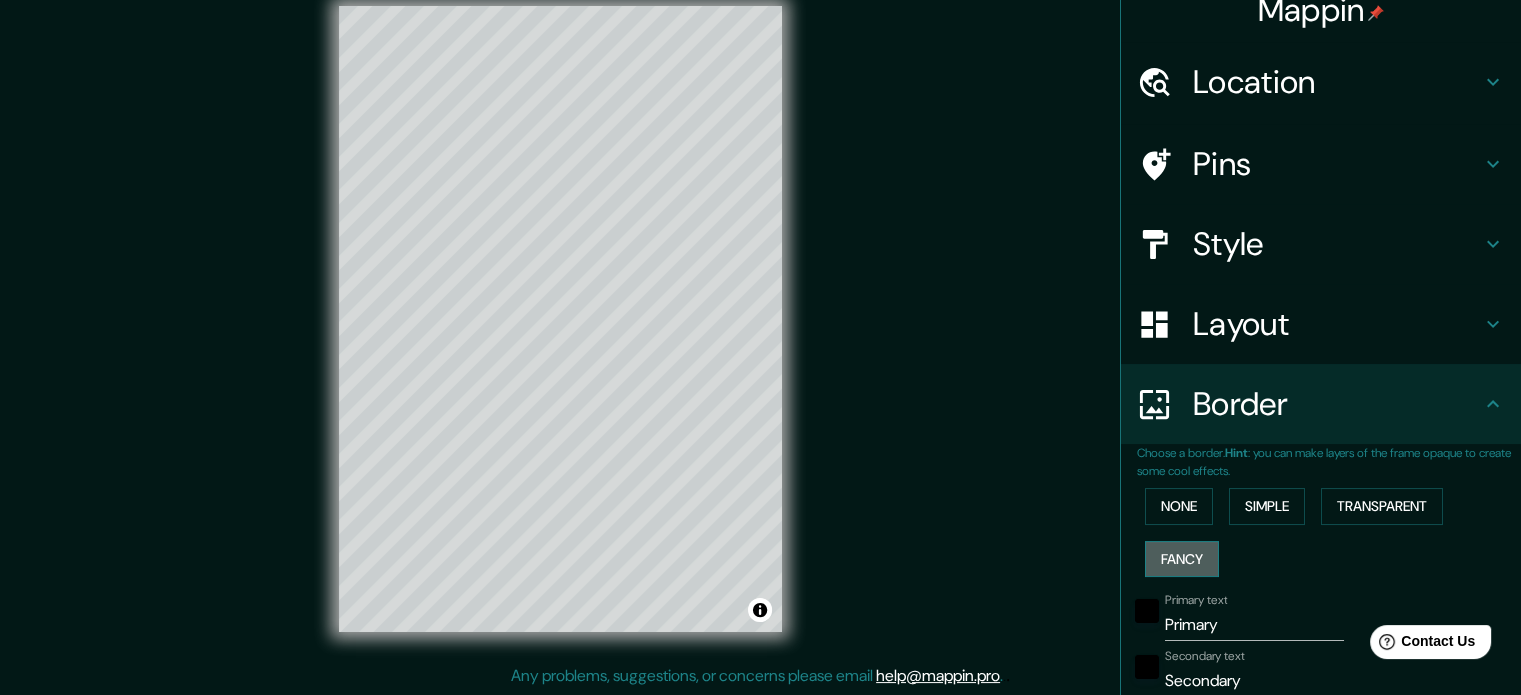 click on "Fancy" at bounding box center (1182, 559) 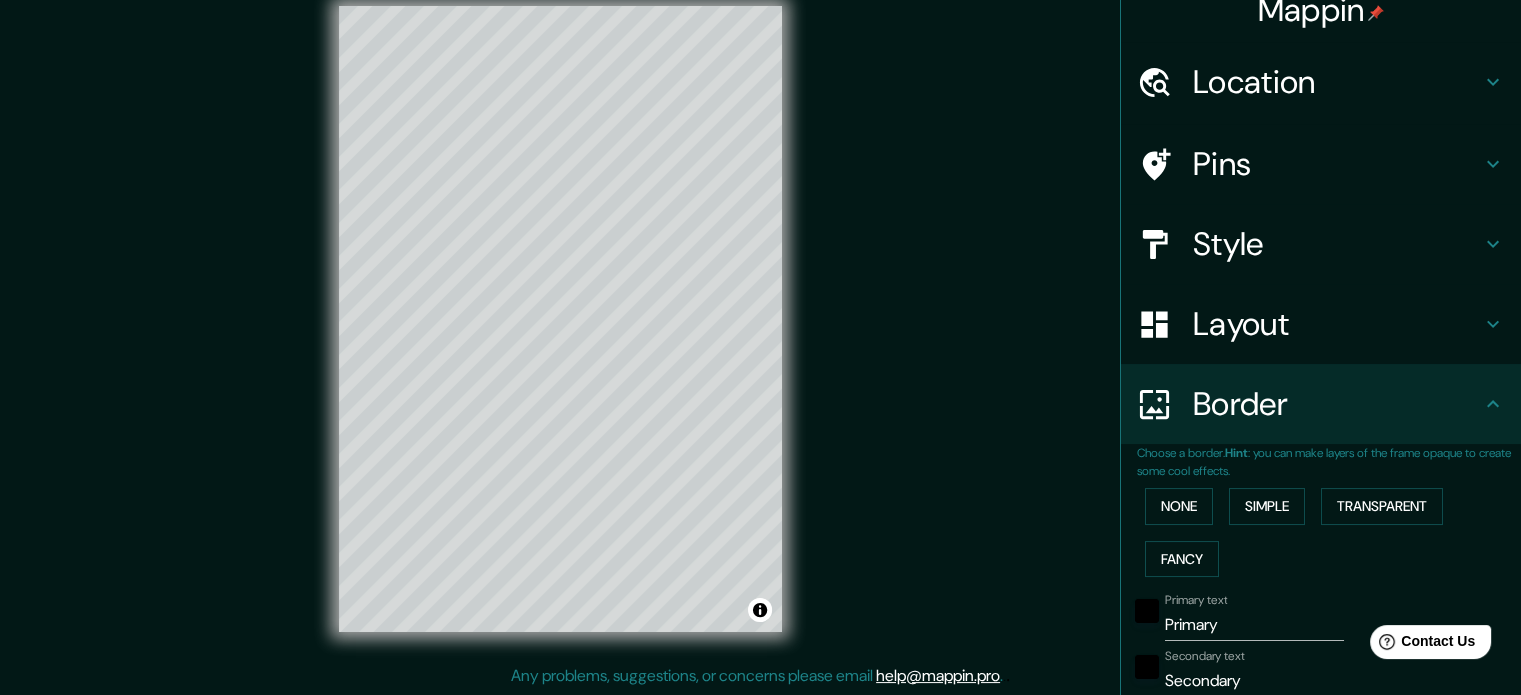 click on "Style" at bounding box center (1337, 244) 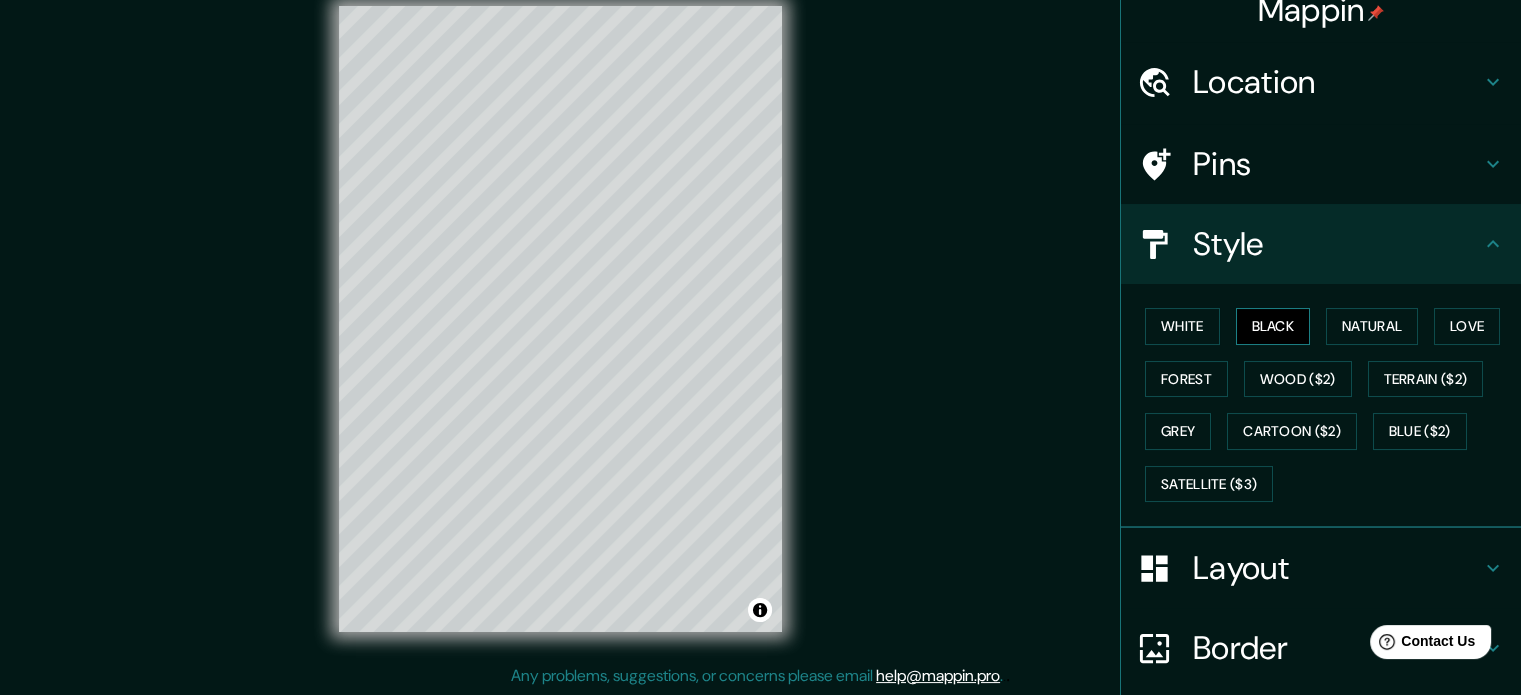 click on "Black" at bounding box center [1273, 326] 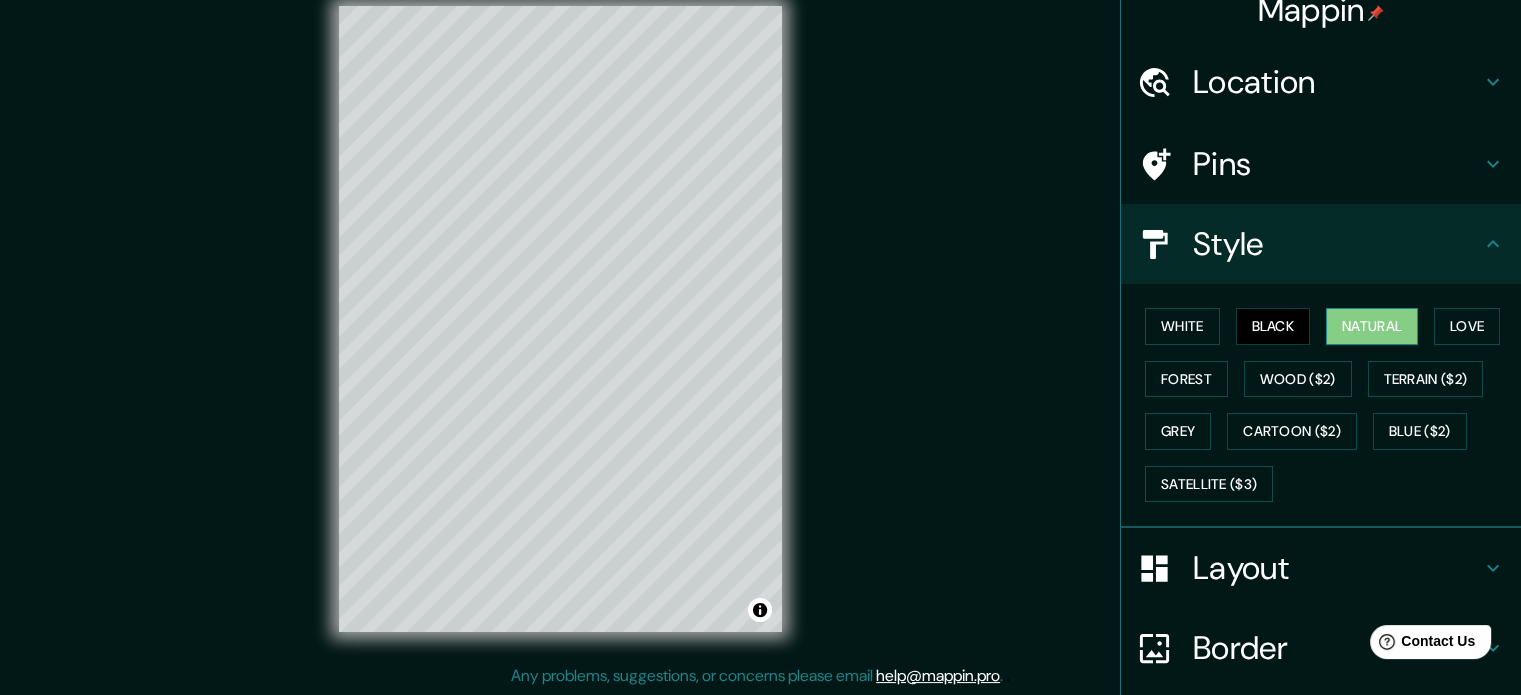 click on "Natural" at bounding box center [1372, 326] 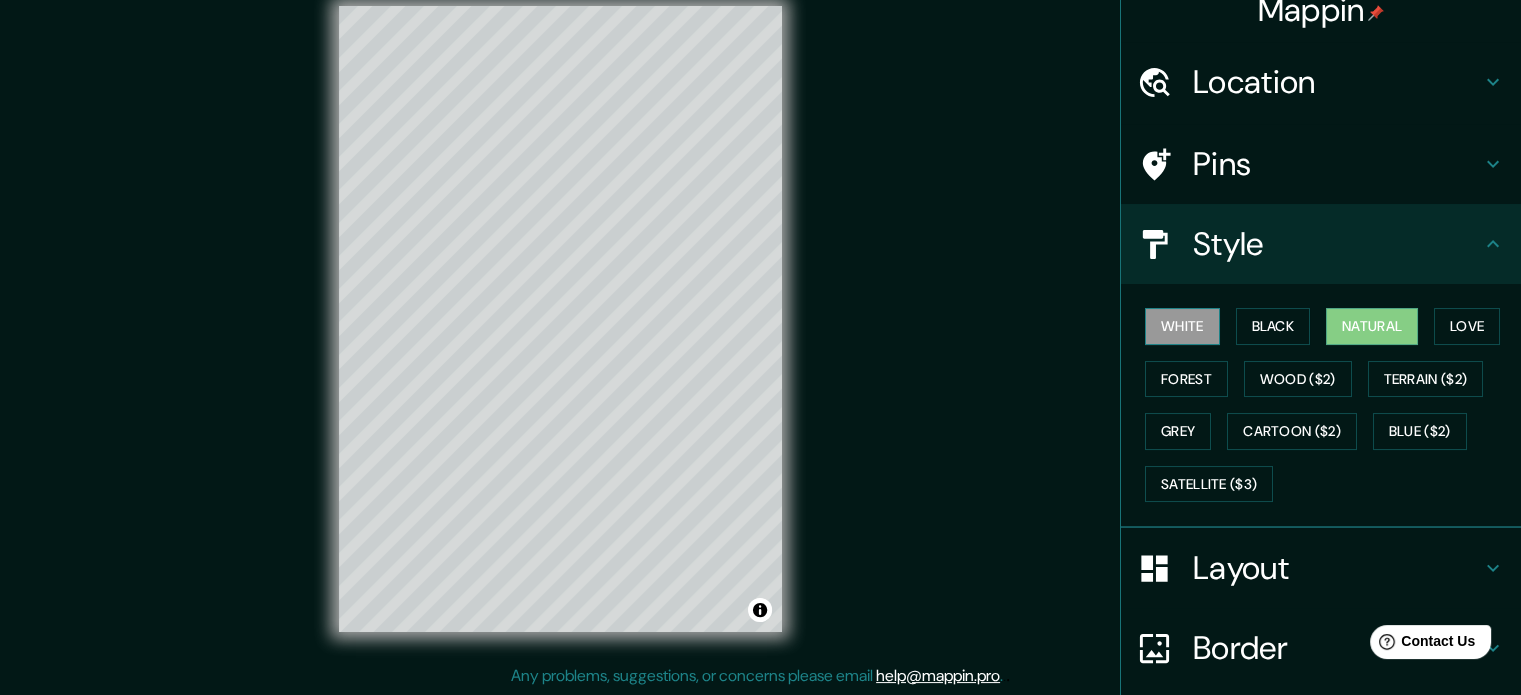 click on "White" at bounding box center (1182, 326) 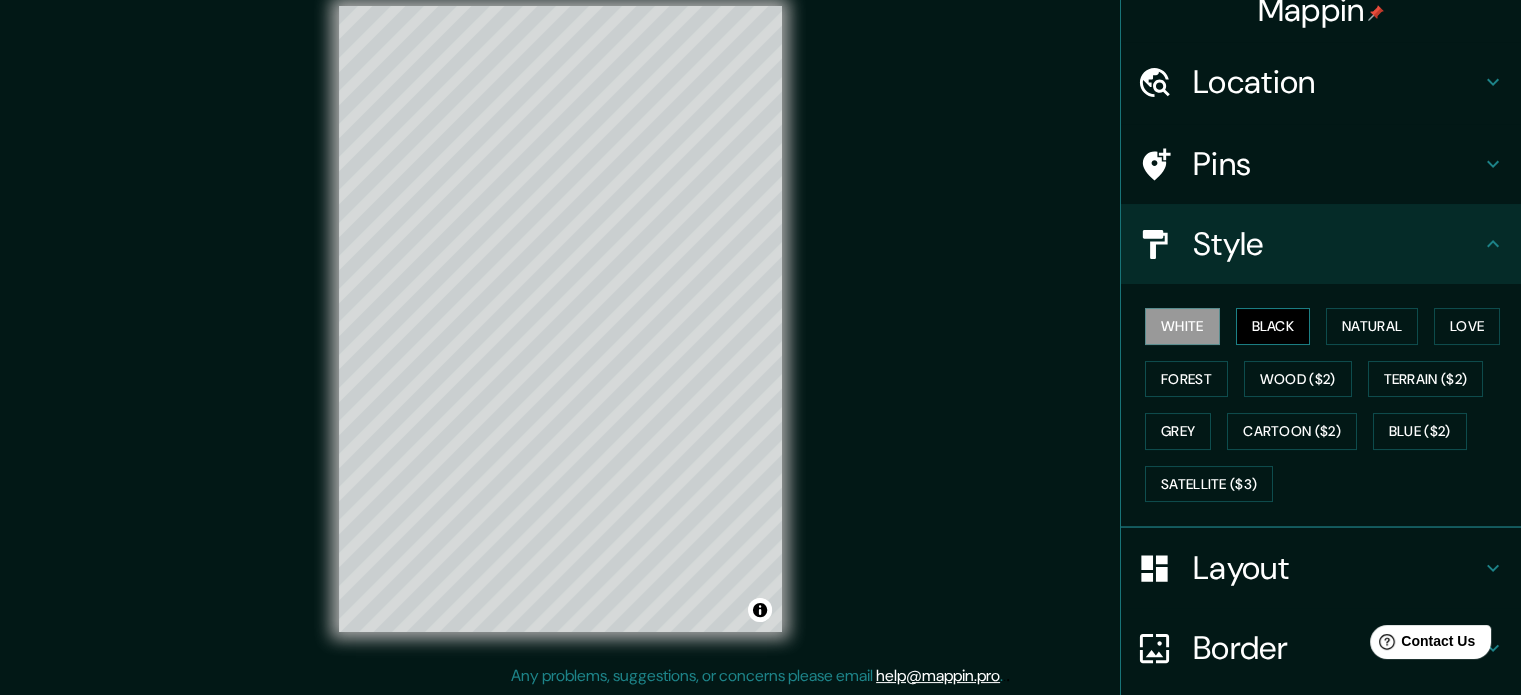click on "Black" at bounding box center [1273, 326] 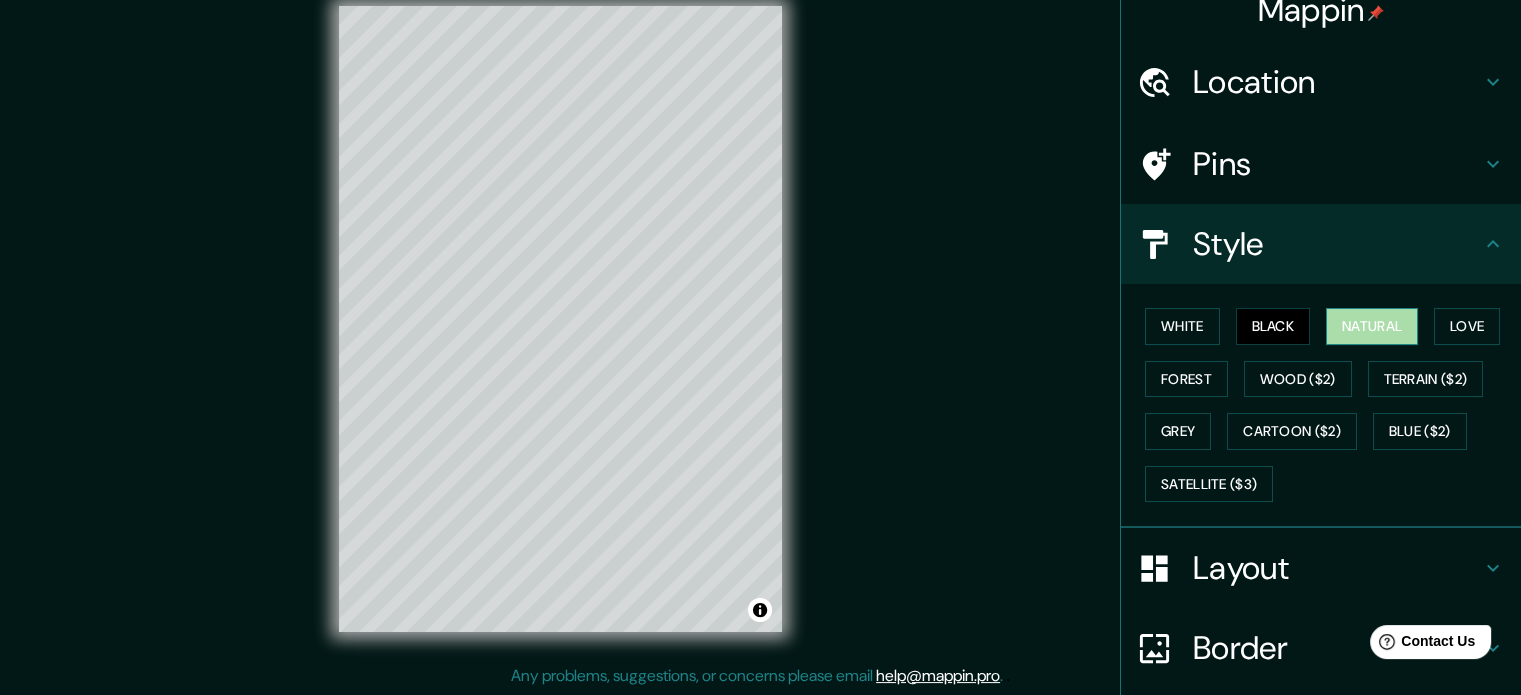 click on "Natural" at bounding box center (1372, 326) 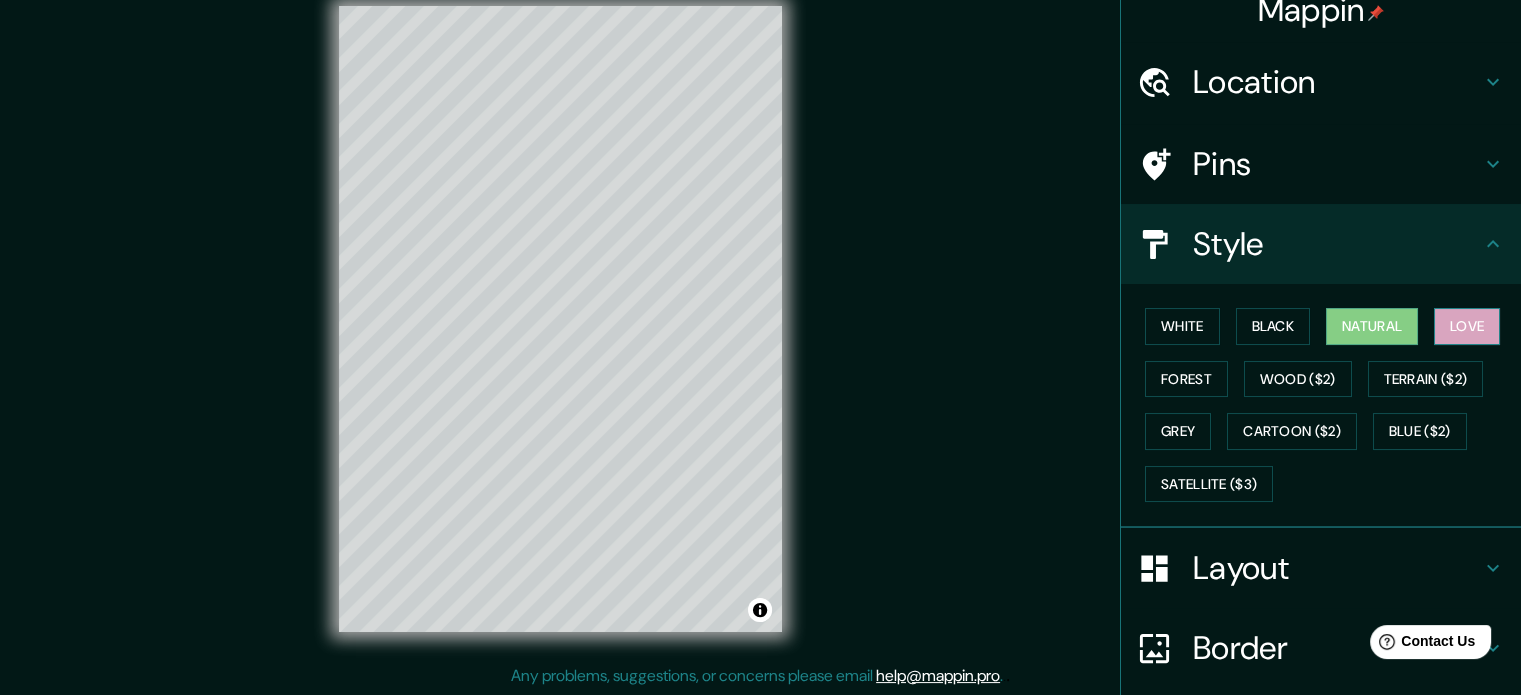 click on "Love" at bounding box center [1467, 326] 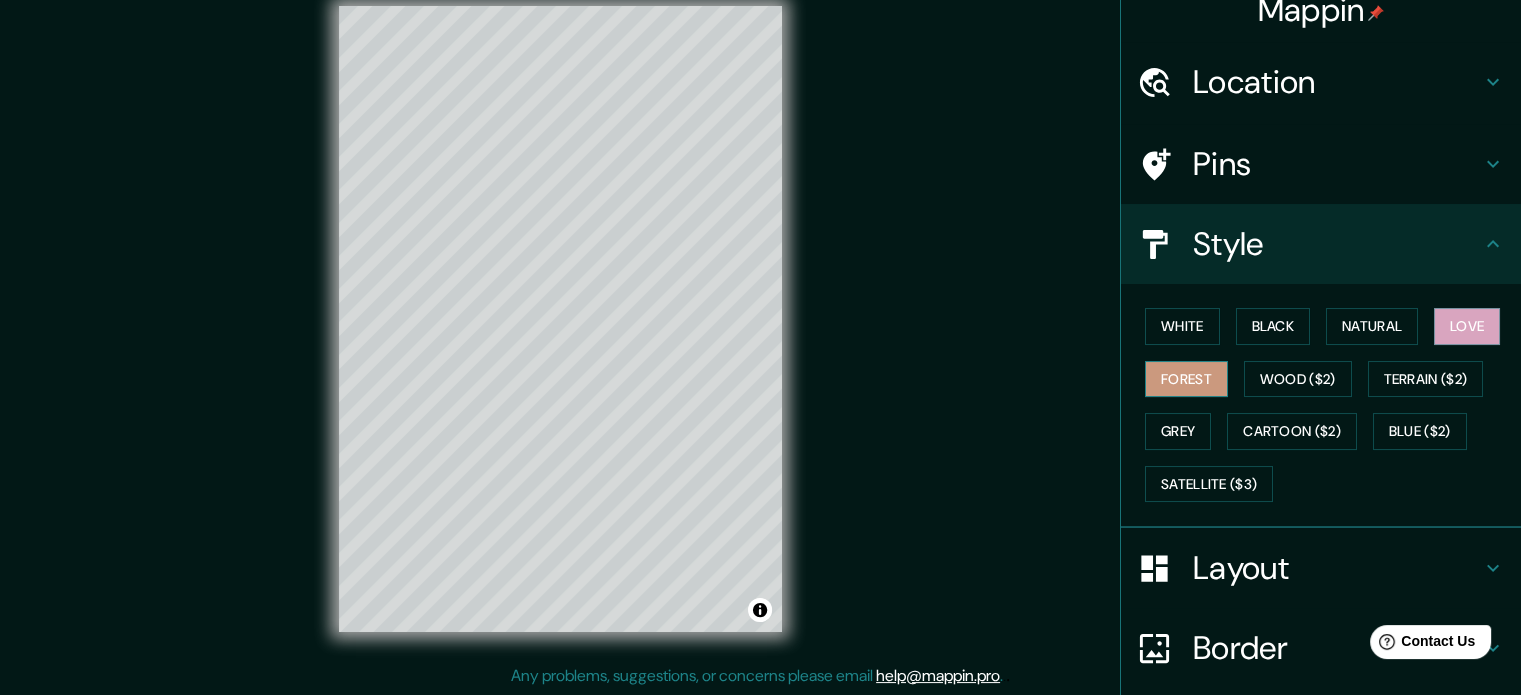 click on "Forest" at bounding box center [1186, 379] 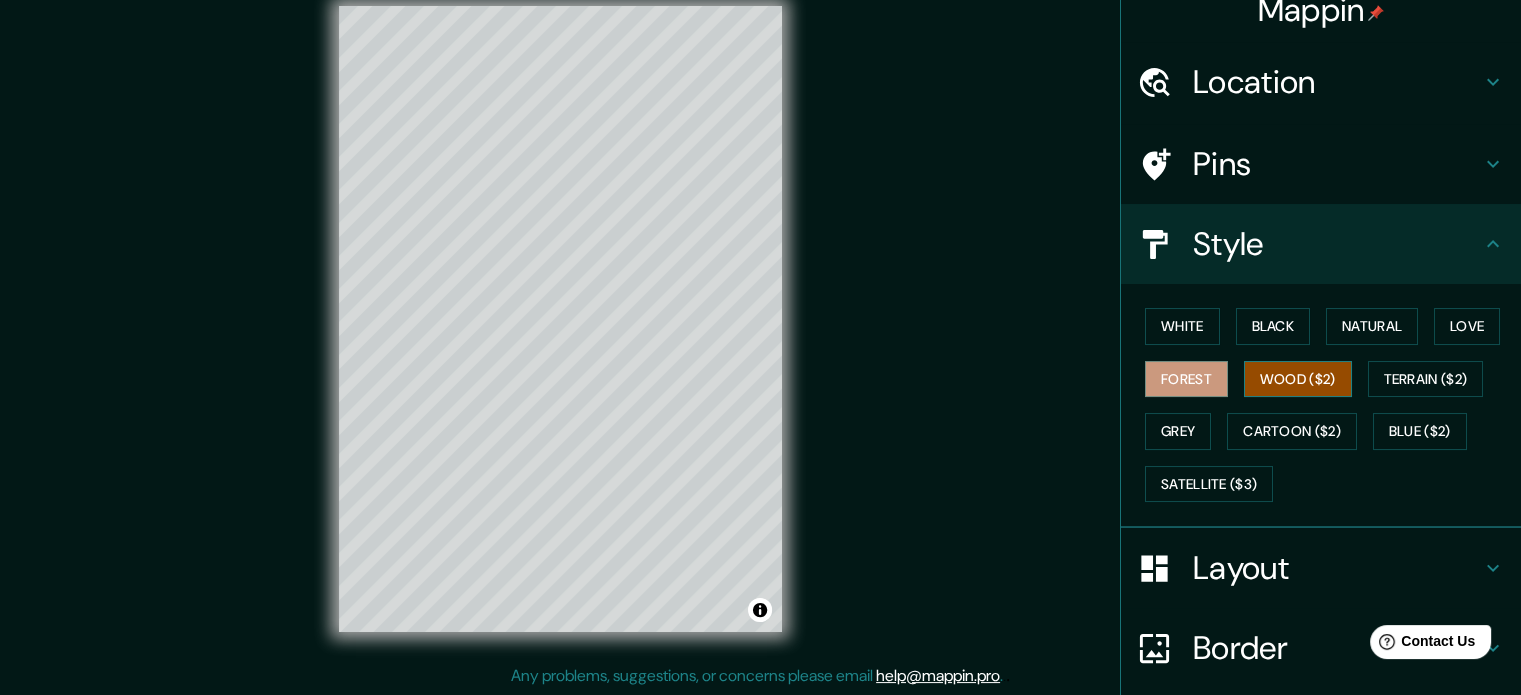click on "Wood ($2)" at bounding box center (1298, 379) 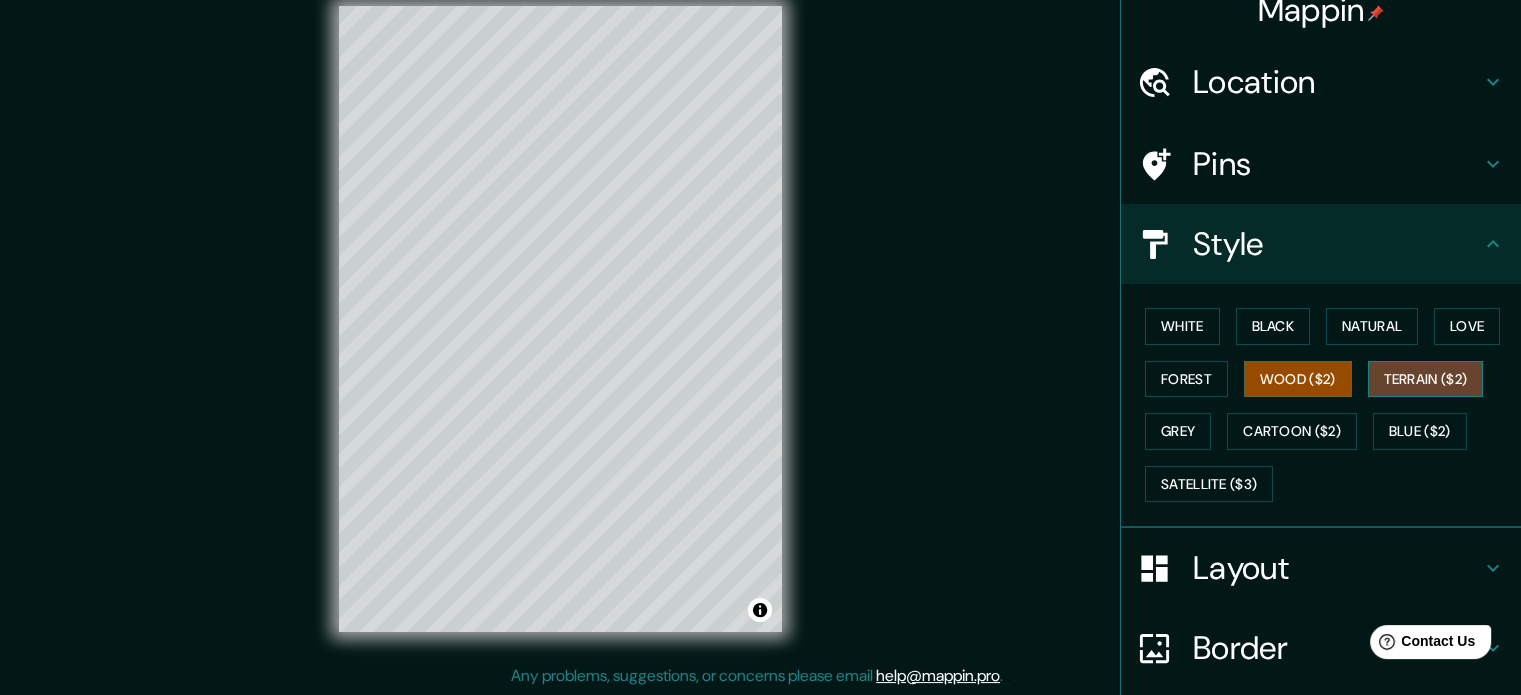 click on "Terrain ($2)" at bounding box center (1426, 379) 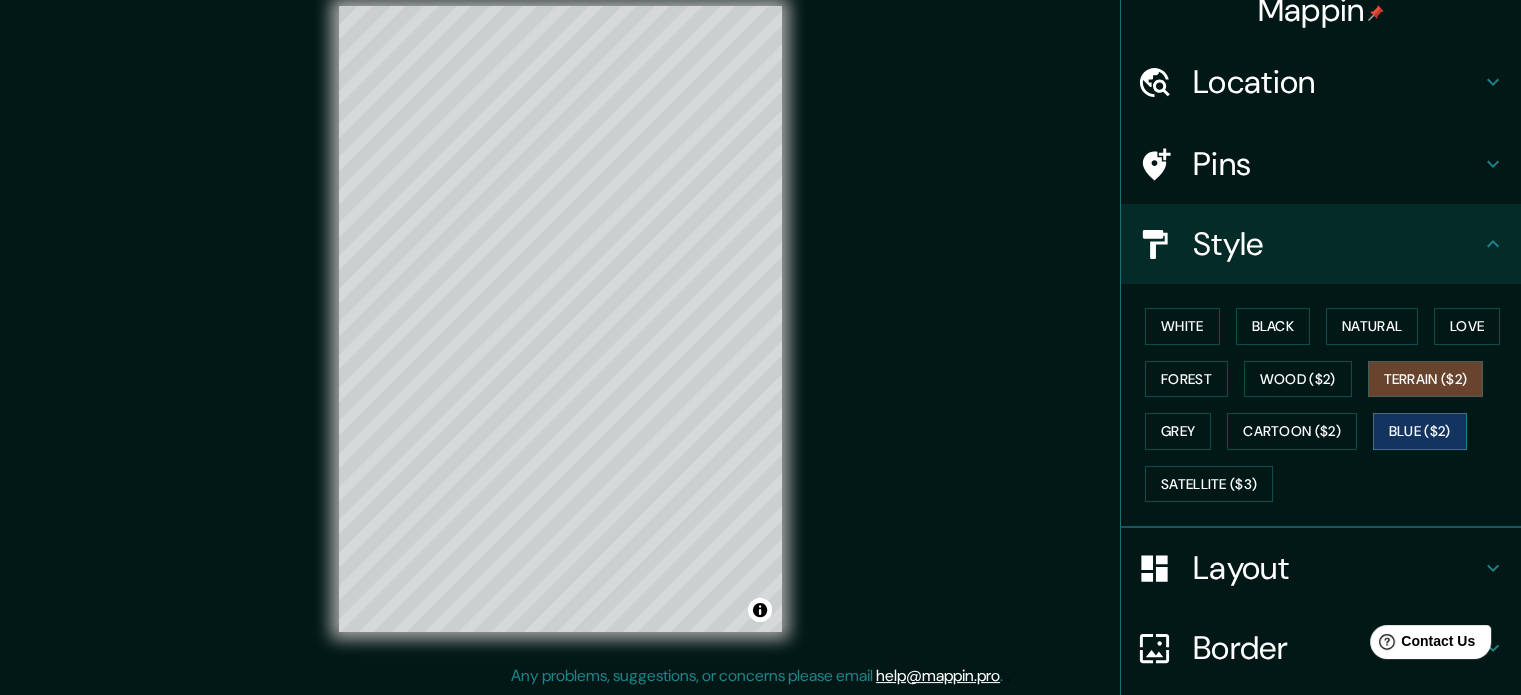 click on "Blue ($2)" at bounding box center (1420, 431) 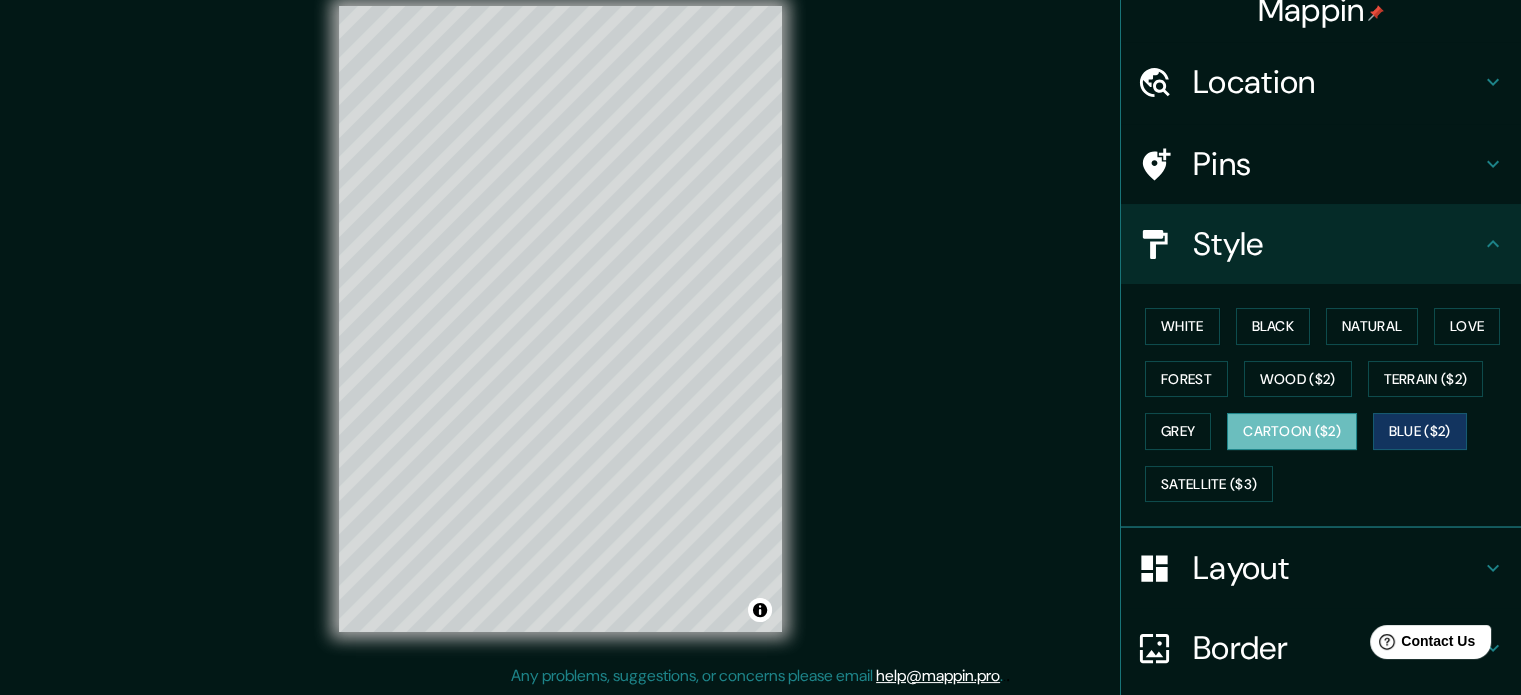 click on "Cartoon ($2)" at bounding box center (1292, 431) 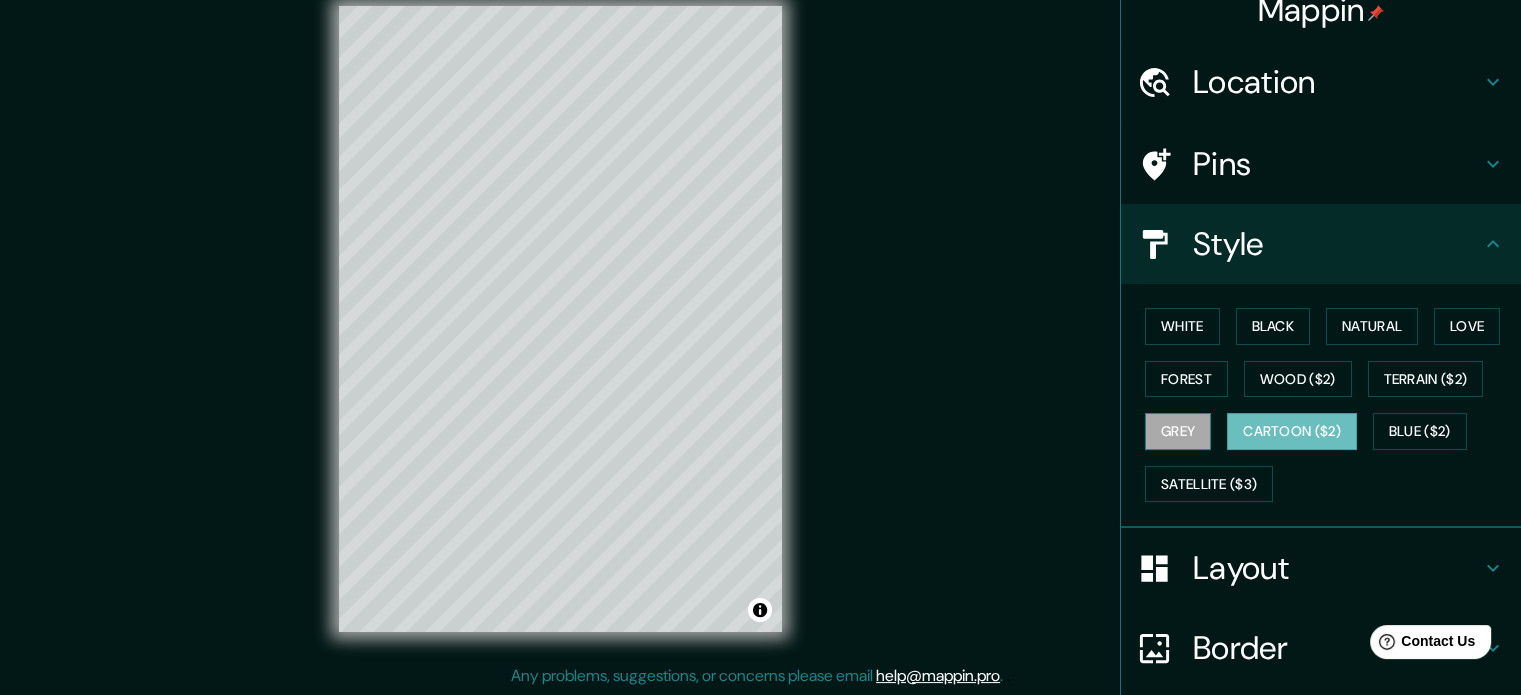 click on "Grey" at bounding box center (1178, 431) 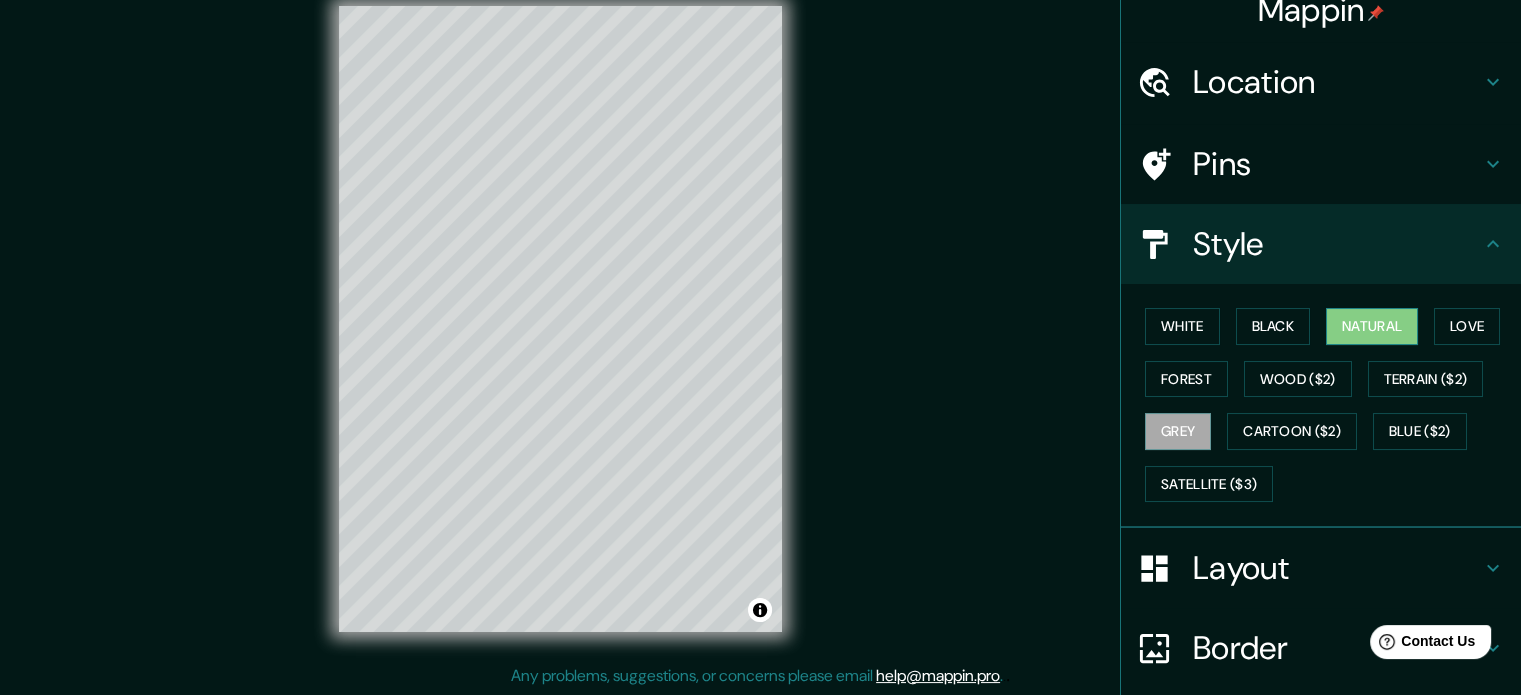 click on "Natural" at bounding box center [1372, 326] 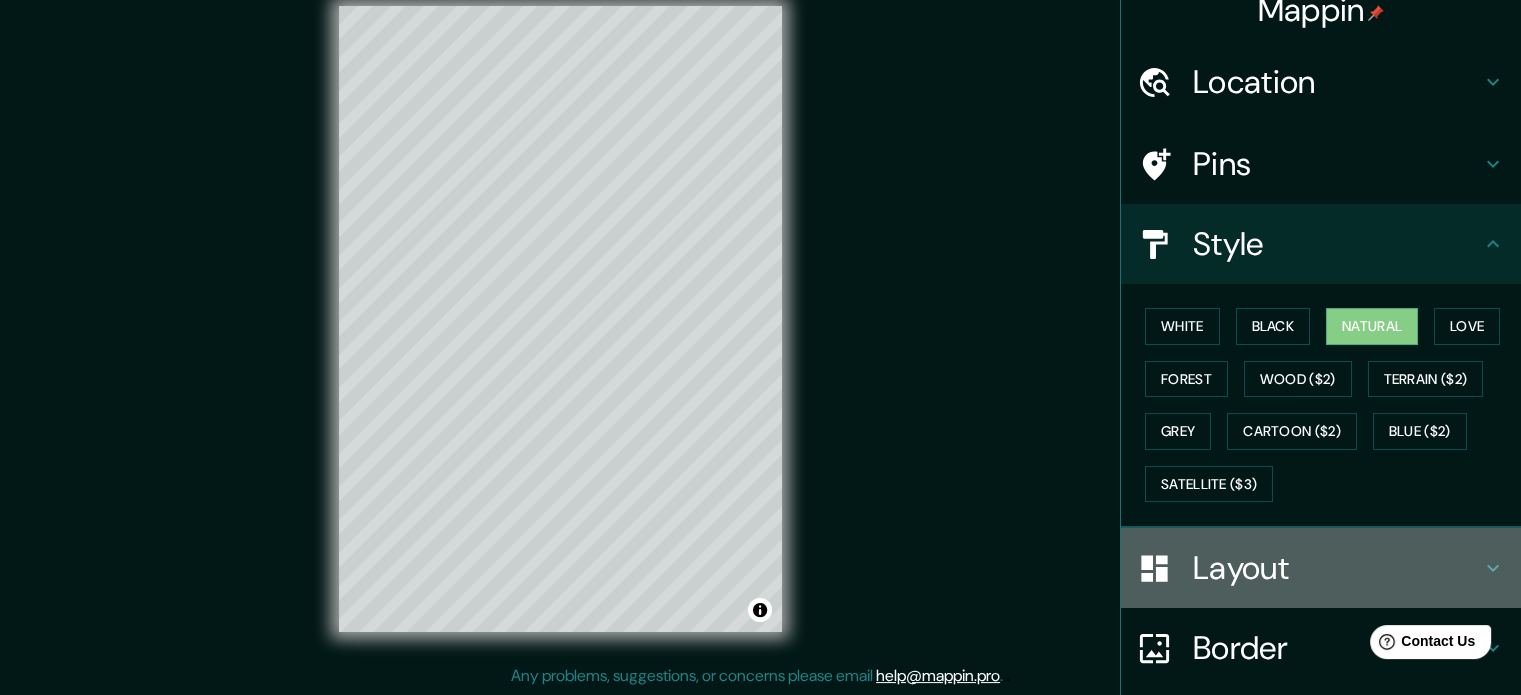 click on "Layout" at bounding box center (1337, 568) 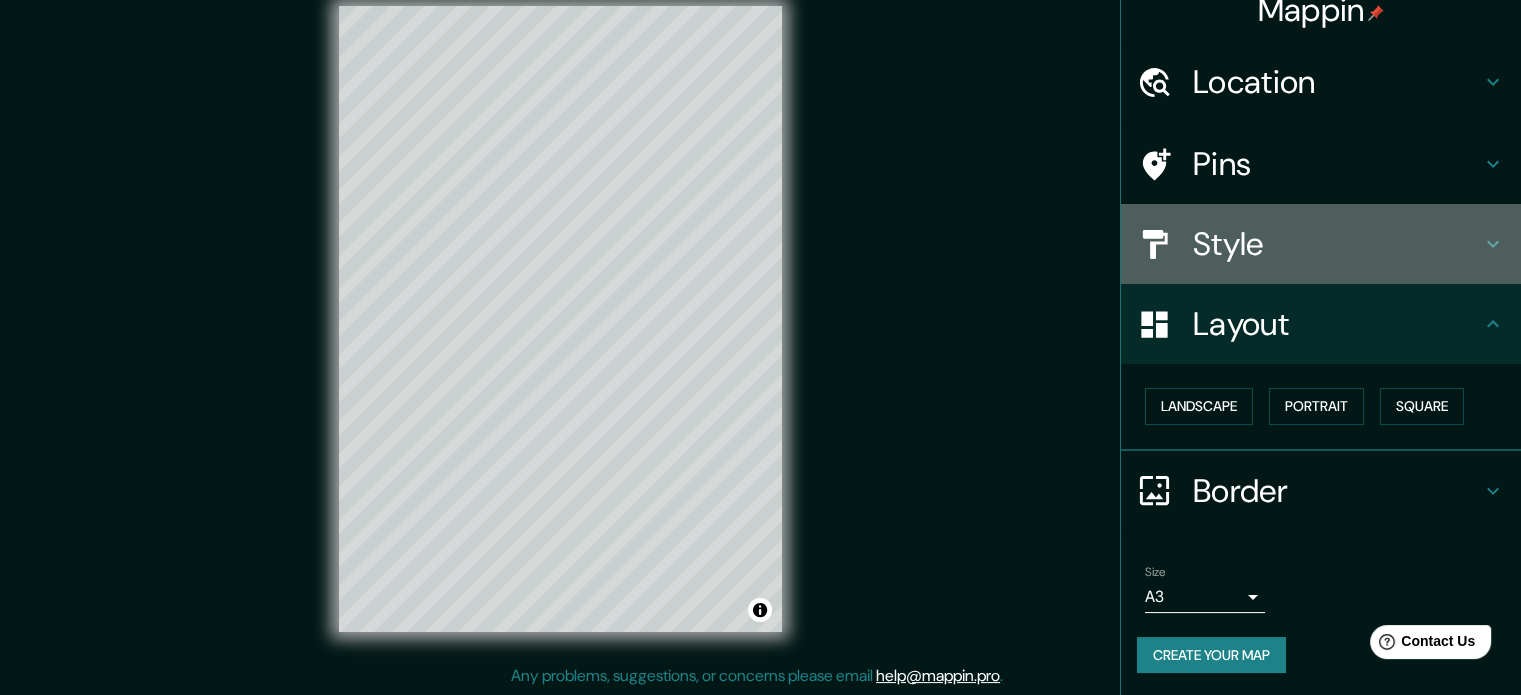 click on "Style" at bounding box center (1337, 244) 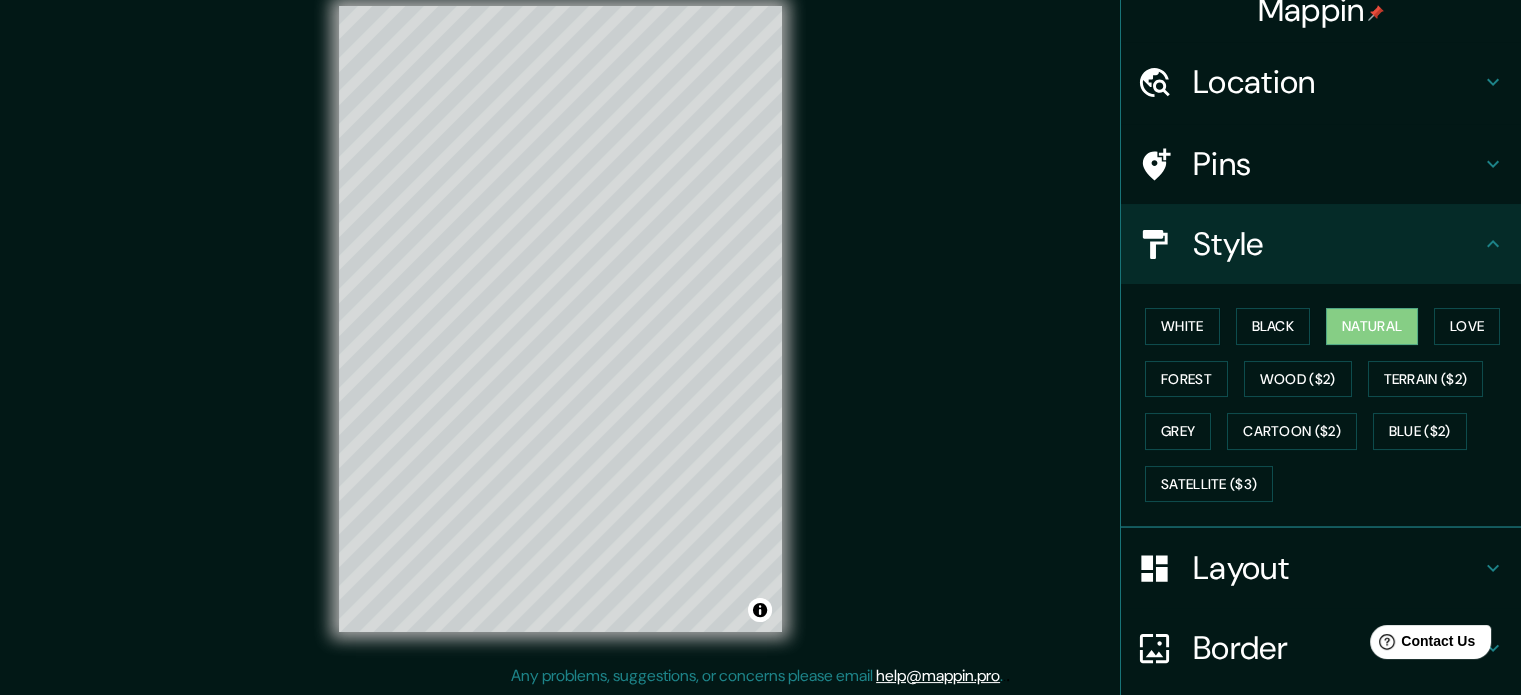 click on "Border" at bounding box center (1337, 648) 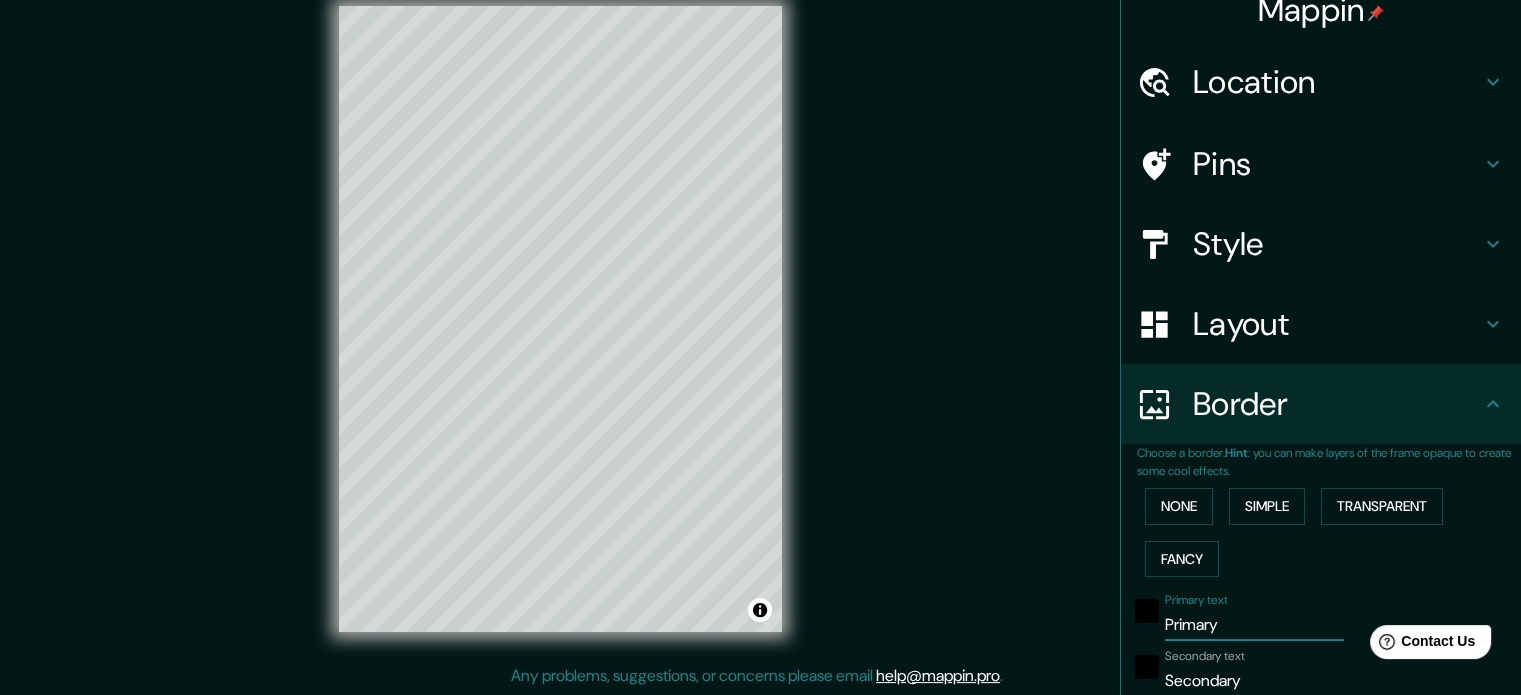 drag, startPoint x: 1214, startPoint y: 628, endPoint x: 1117, endPoint y: 631, distance: 97.04638 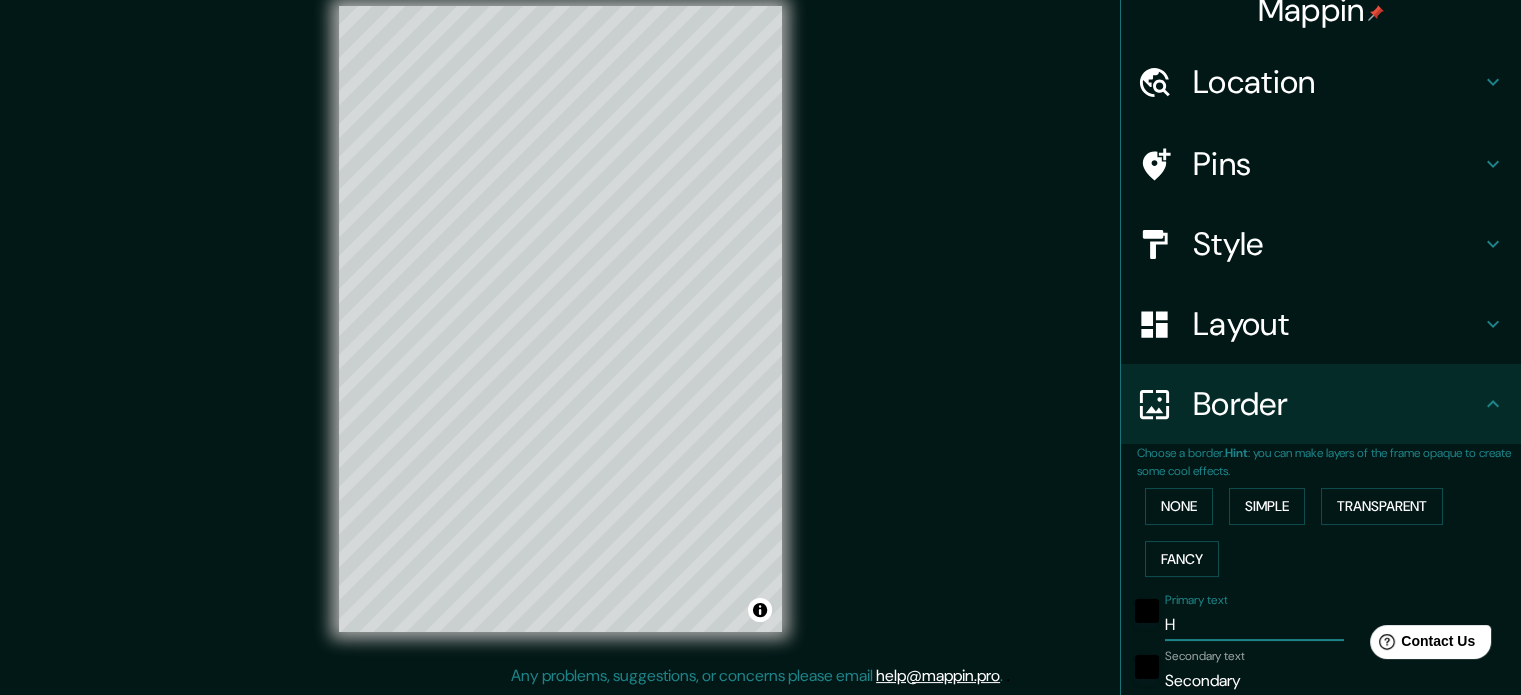 type on "[INITIAL]" 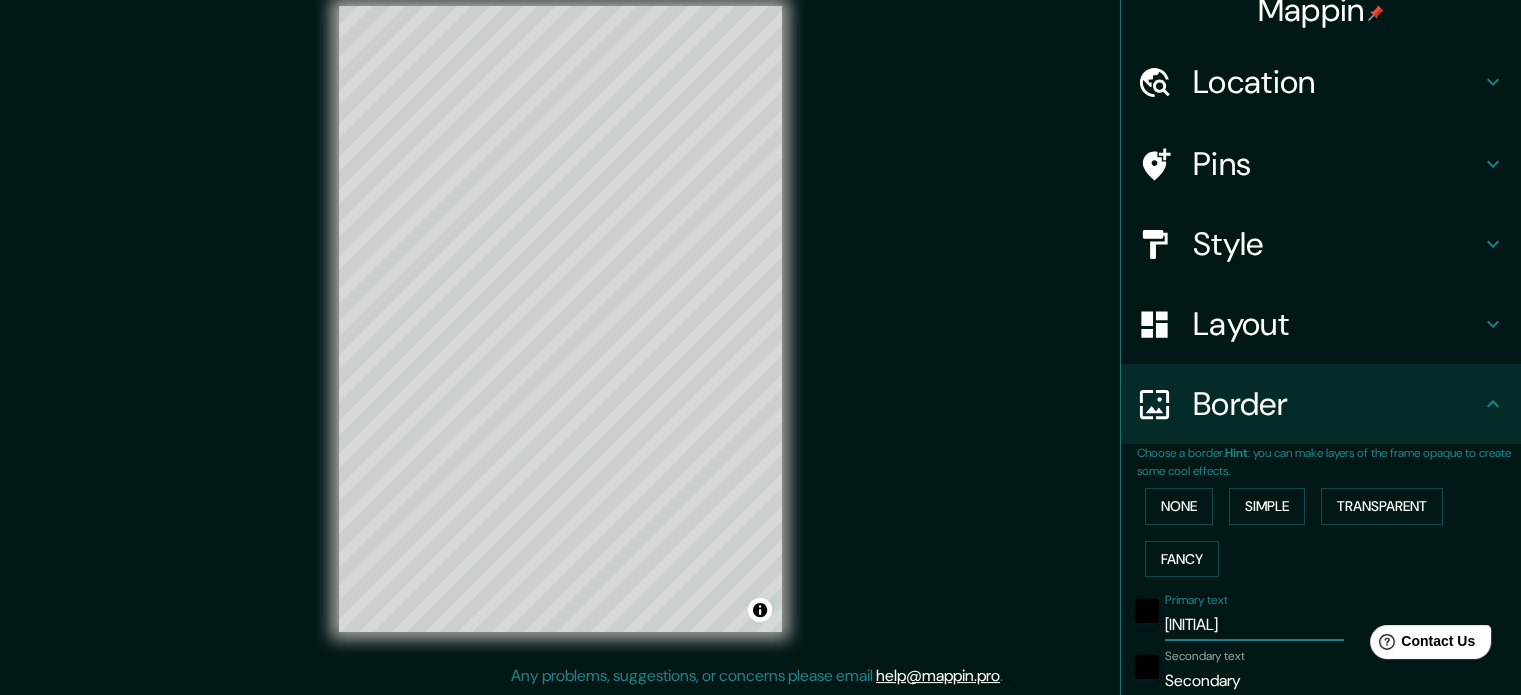 type on "[INITIAL]" 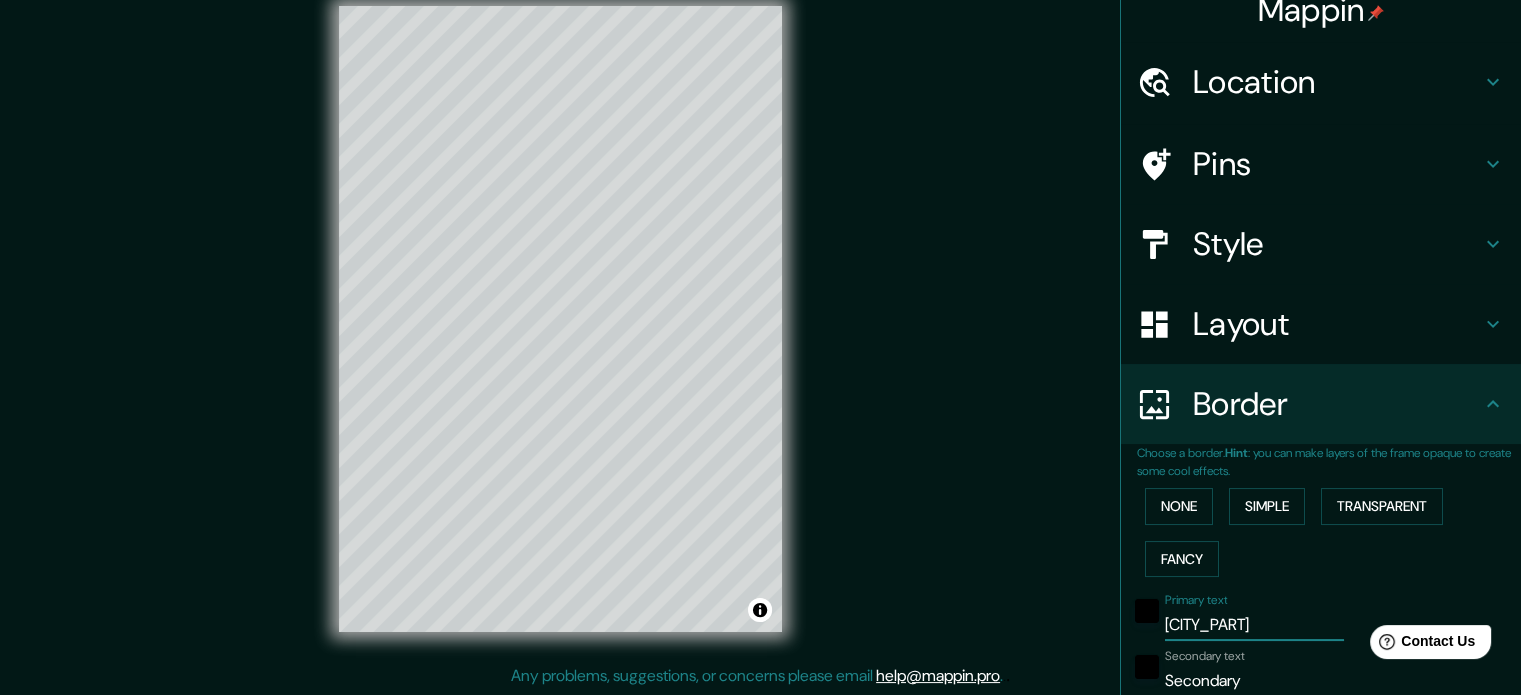 type on "[CITY_PART]" 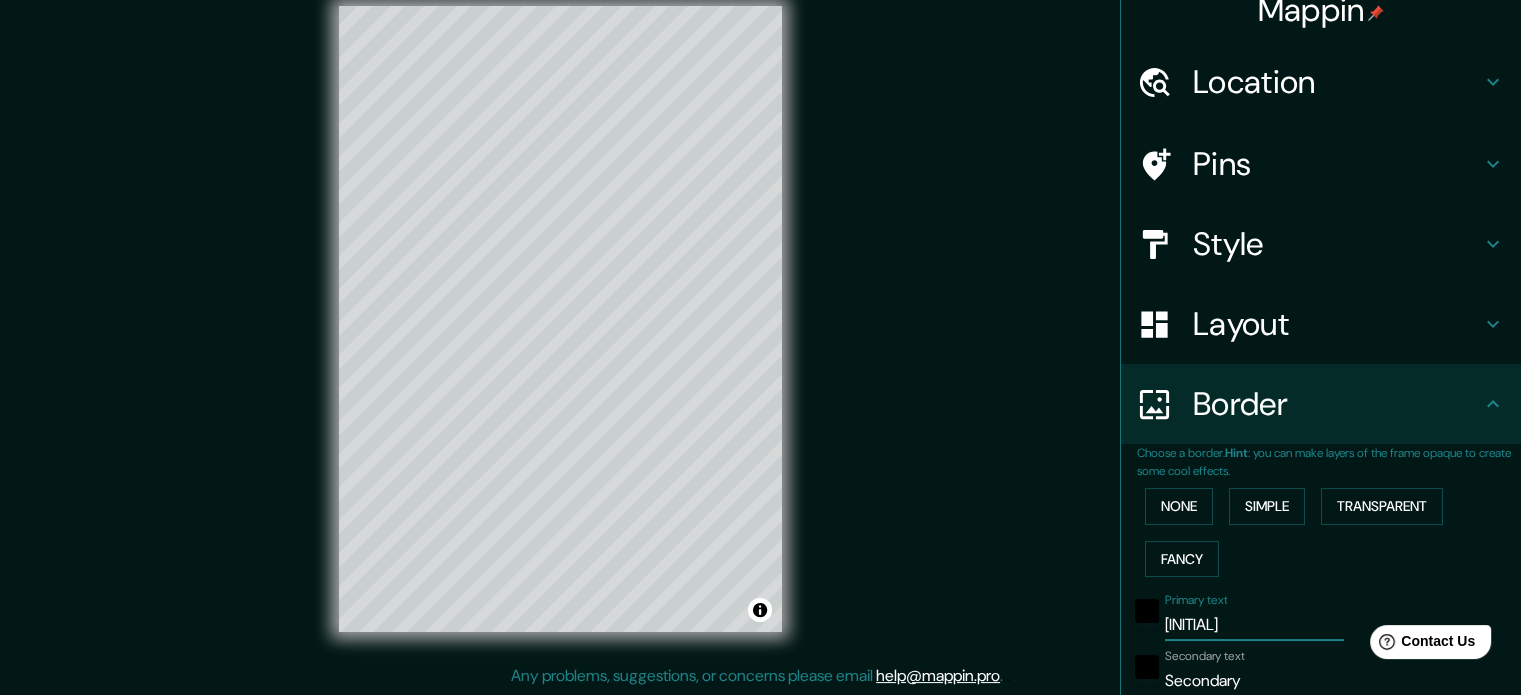 type on "[INITIAL]" 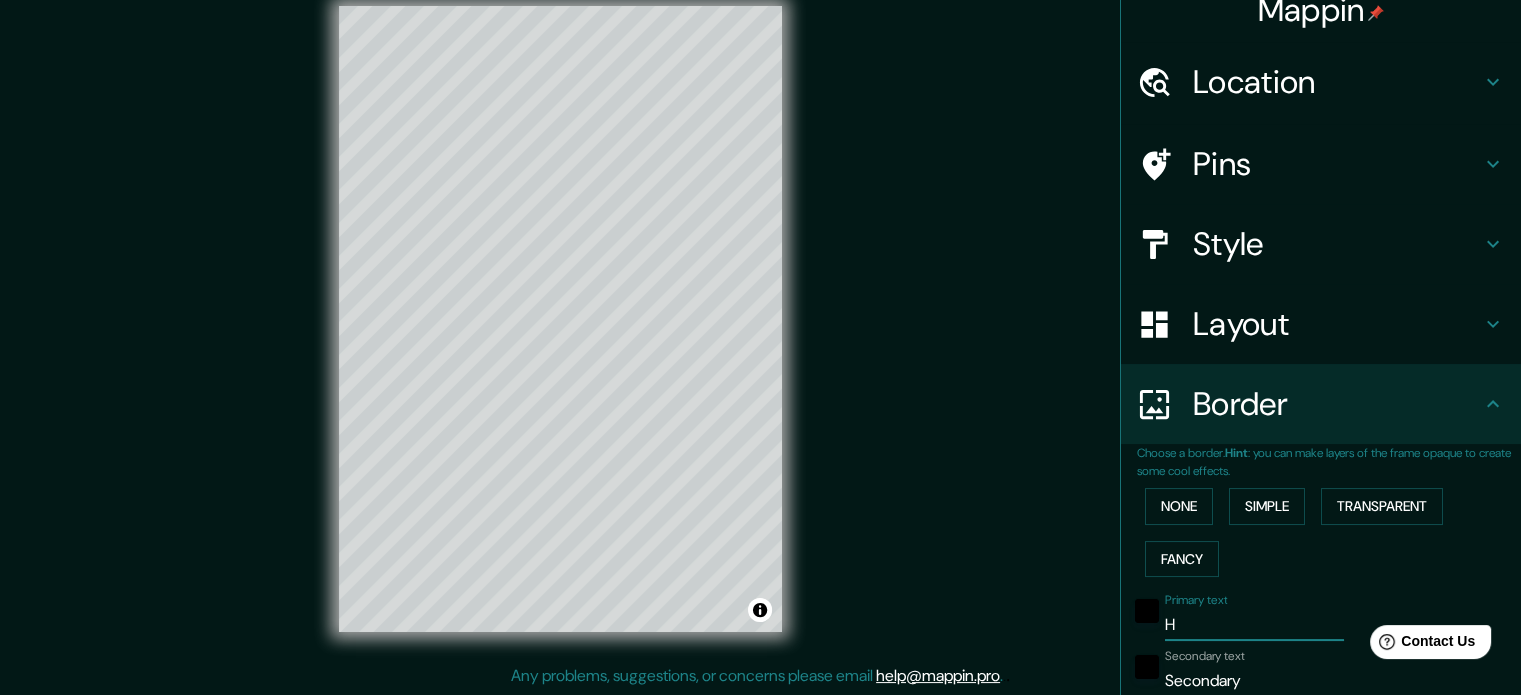type on "[INITIAL]" 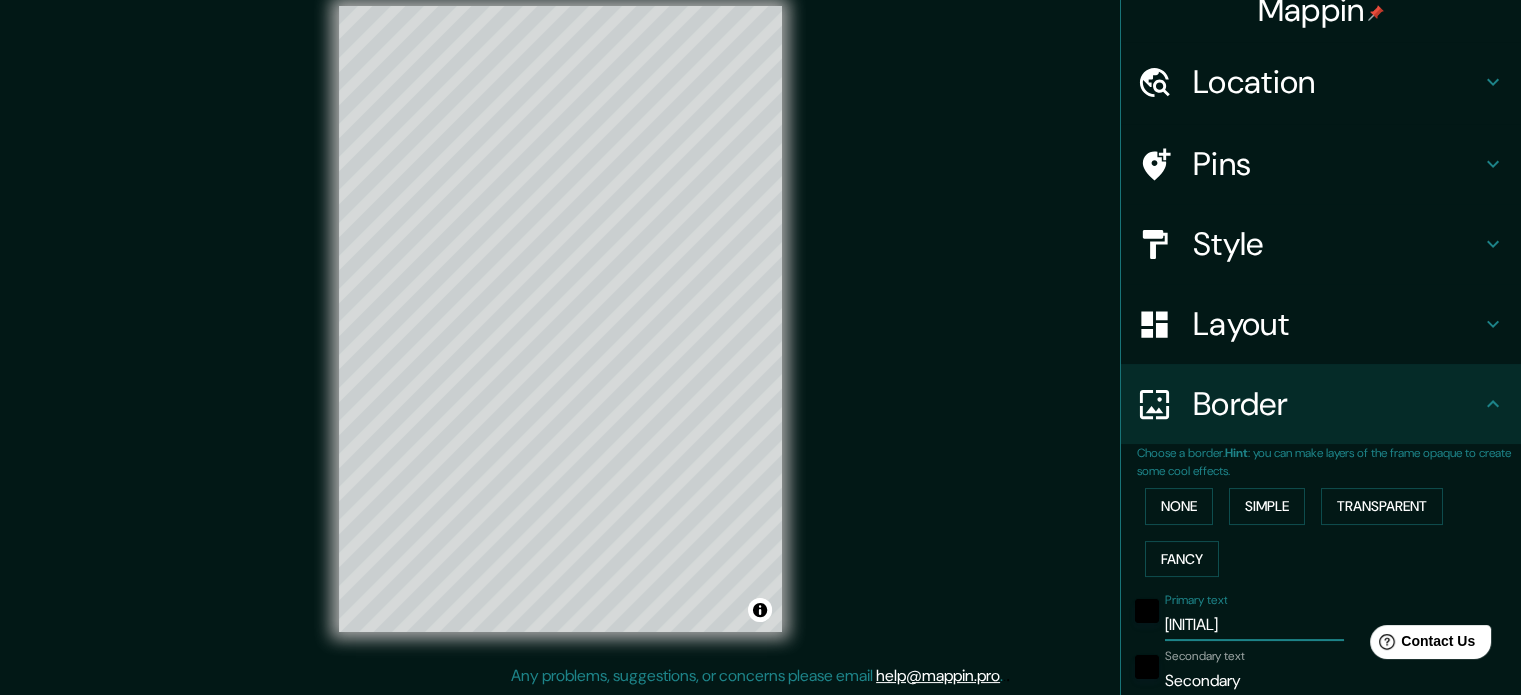 type on "HEe" 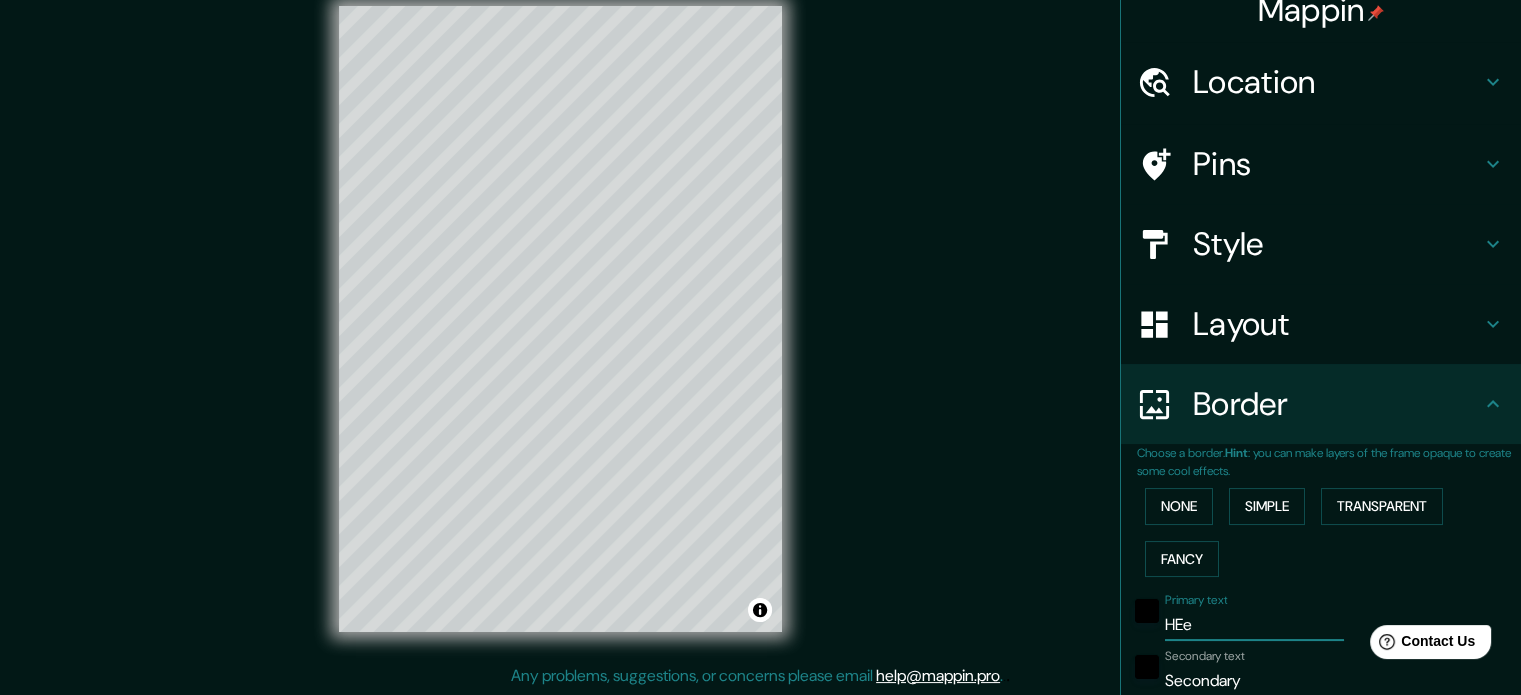 type on "[INITIAL]" 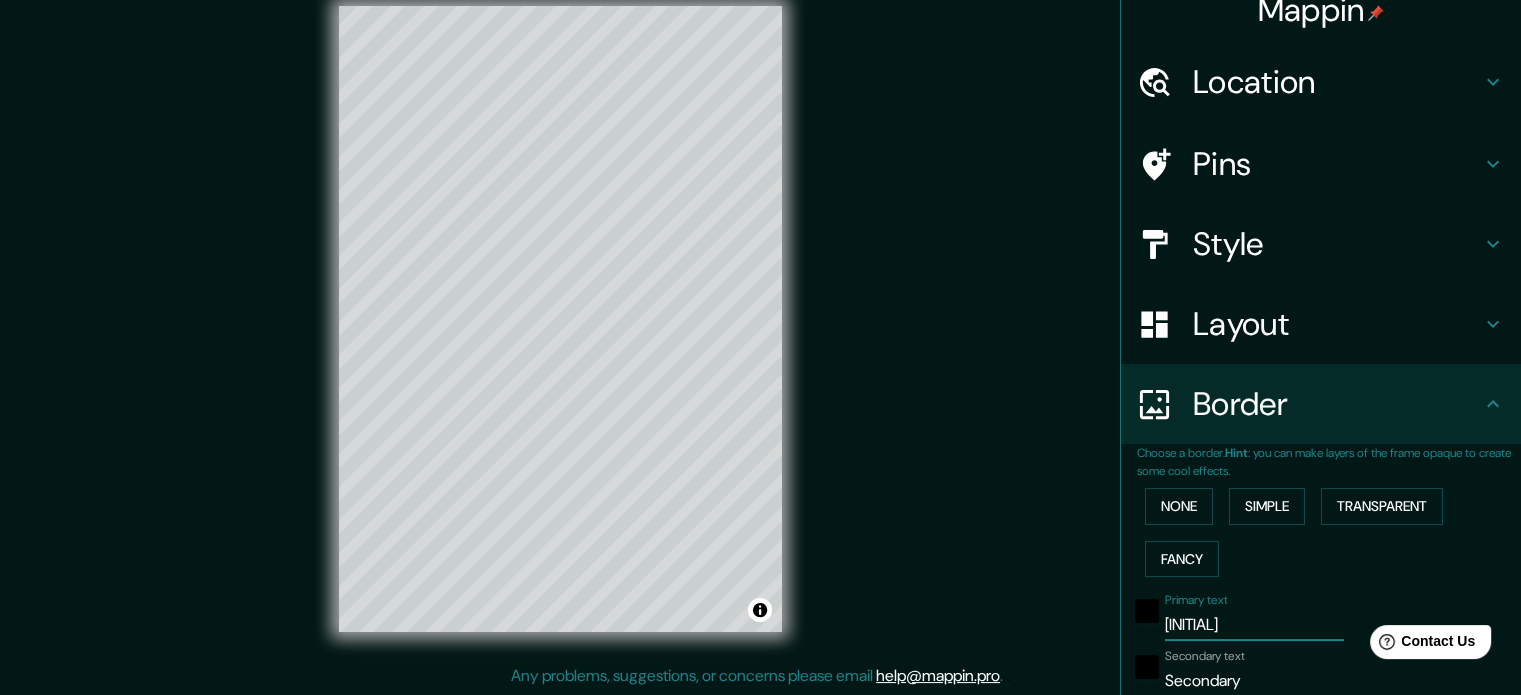 type on "H" 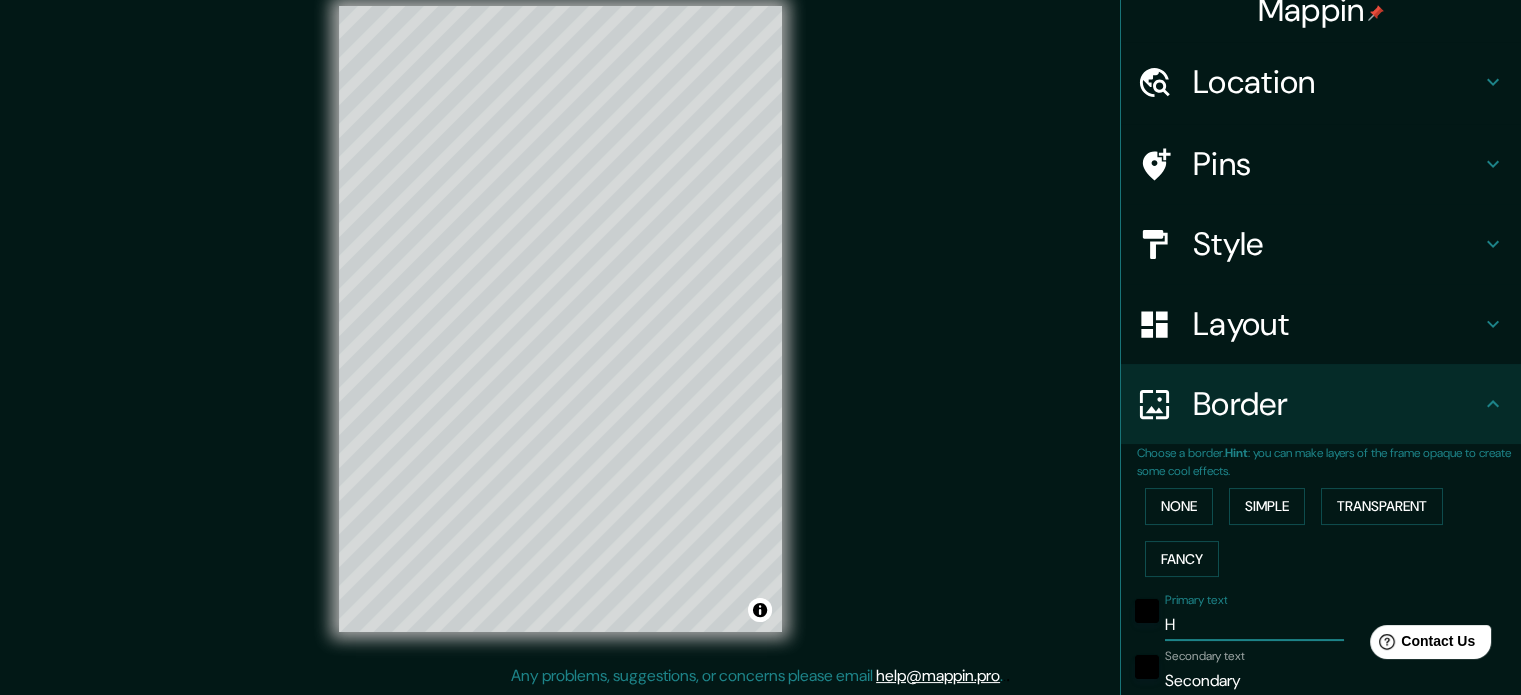 type on "[INITIAL]" 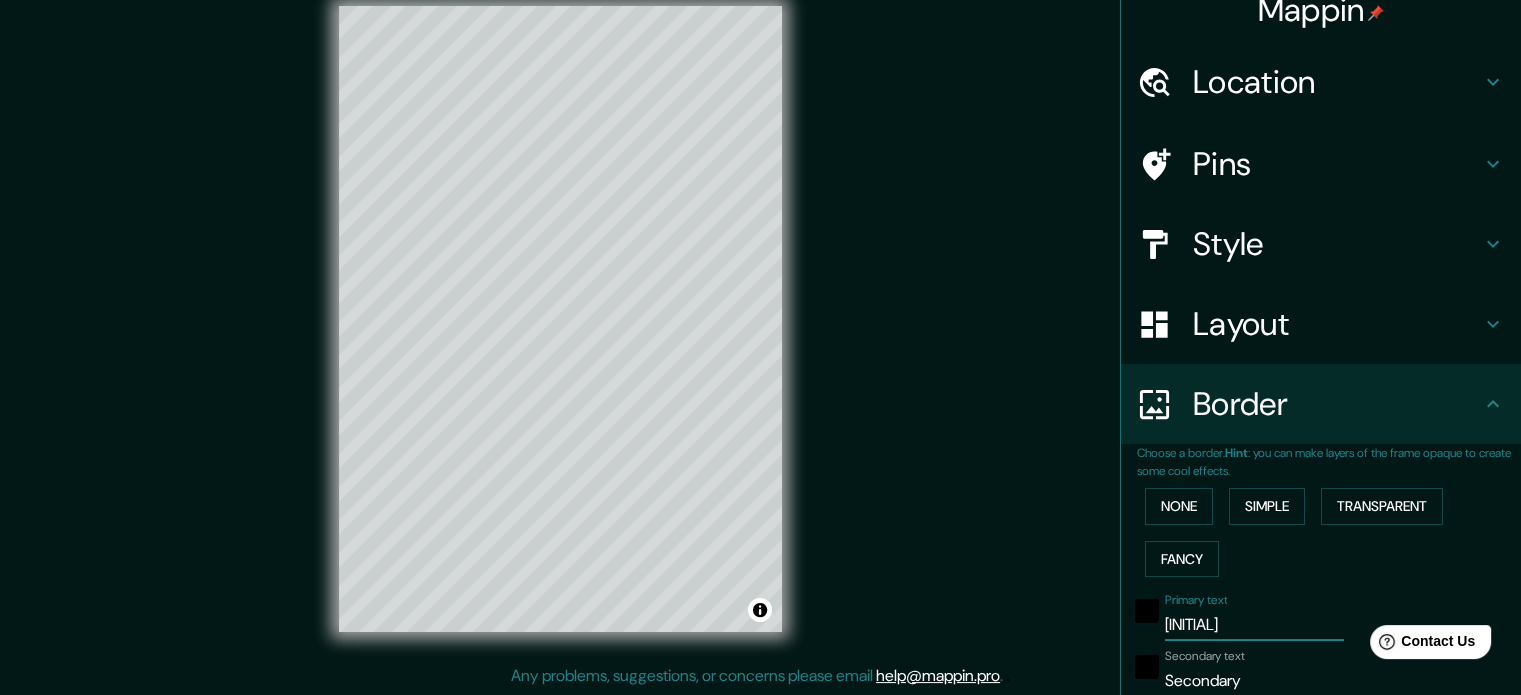 type on "[INITIAL]" 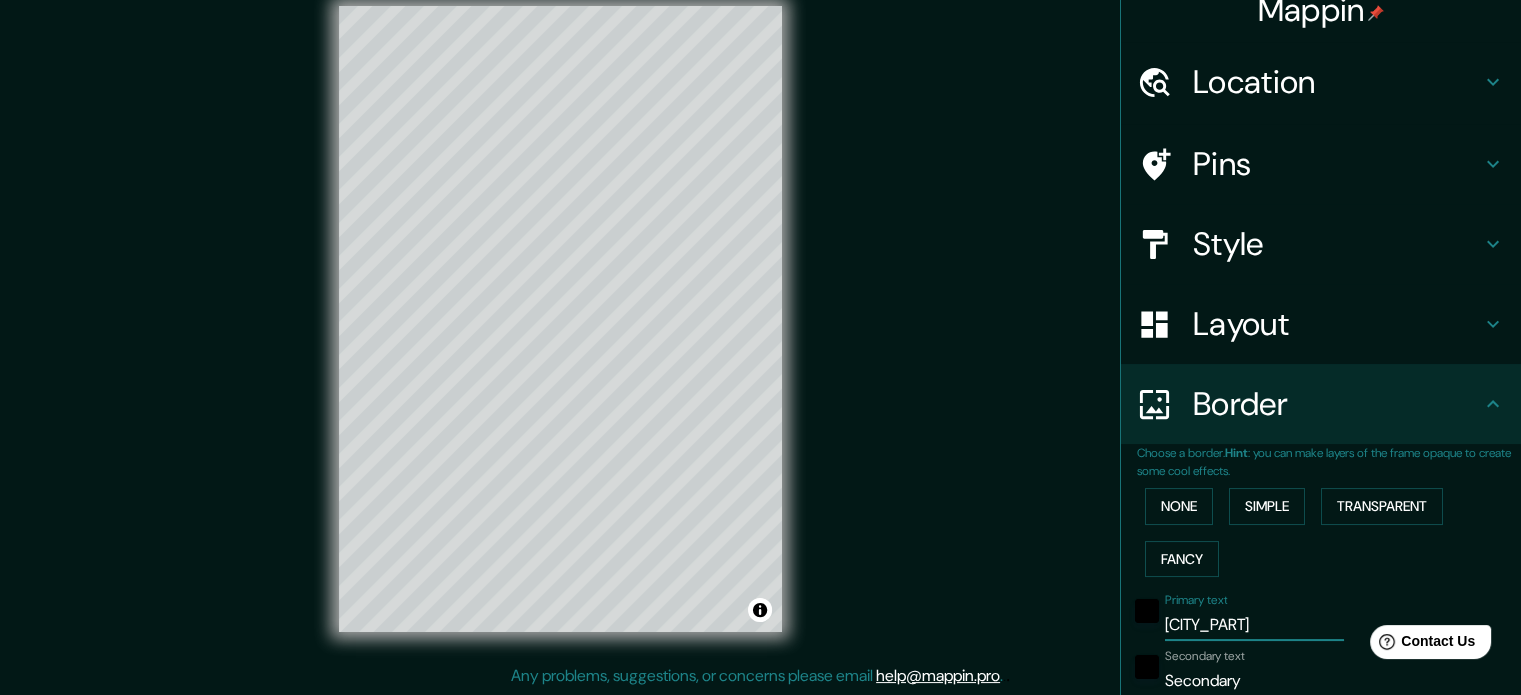type on "[CITY_PART]" 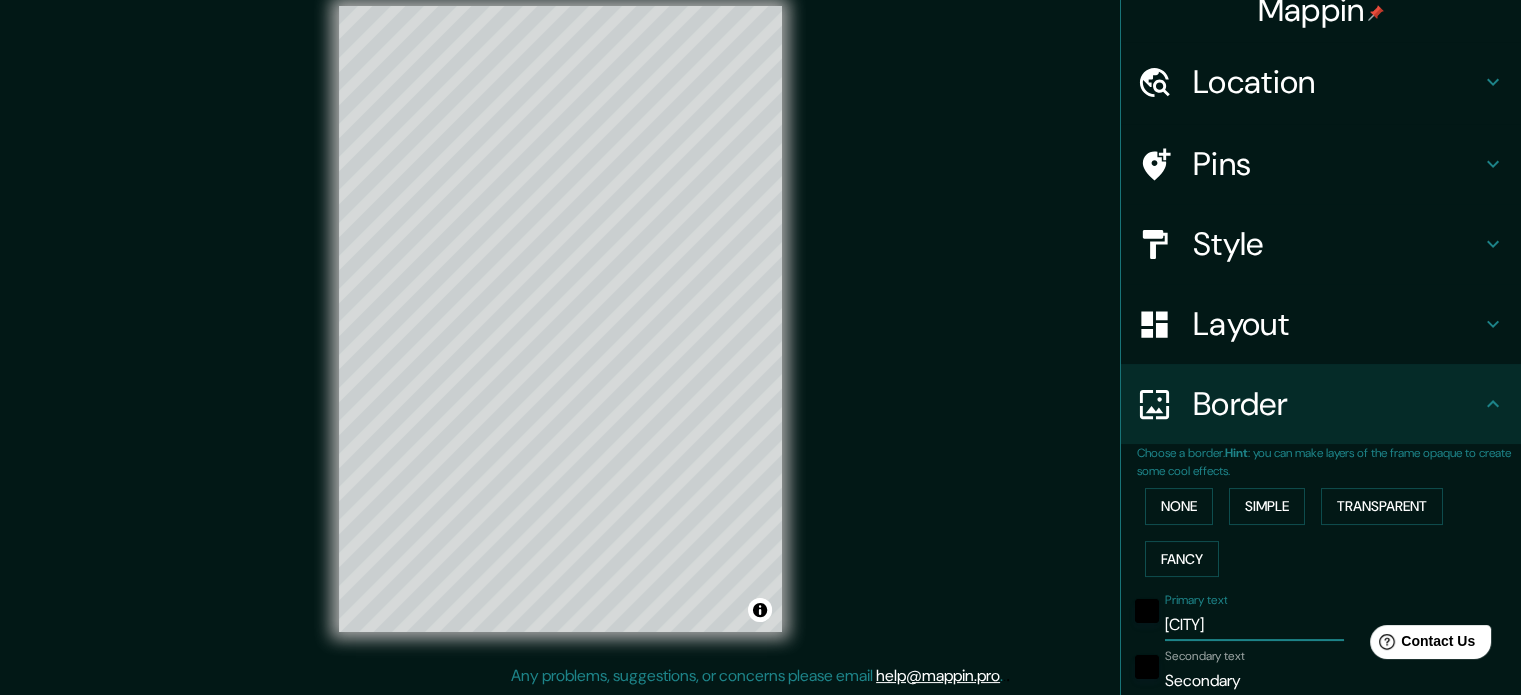 scroll, scrollTop: 322, scrollLeft: 0, axis: vertical 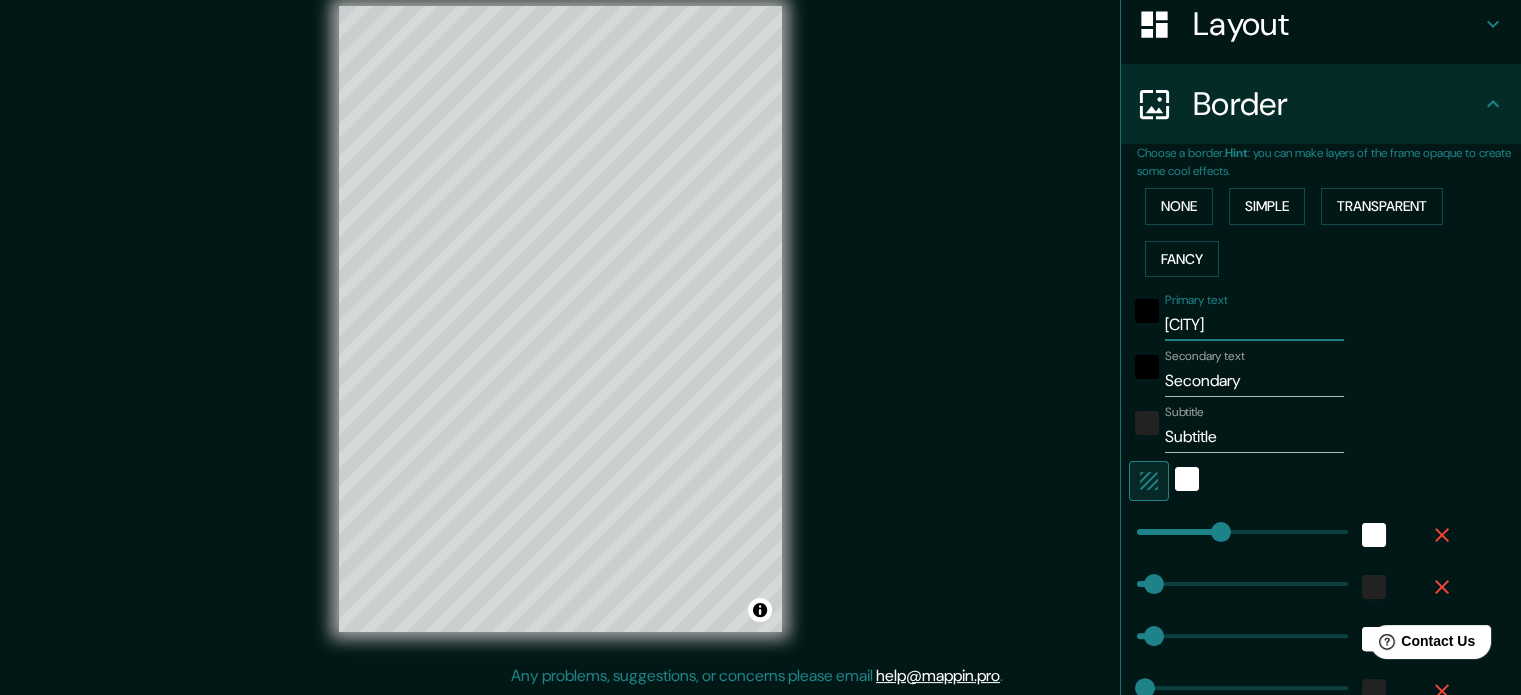 type on "177" 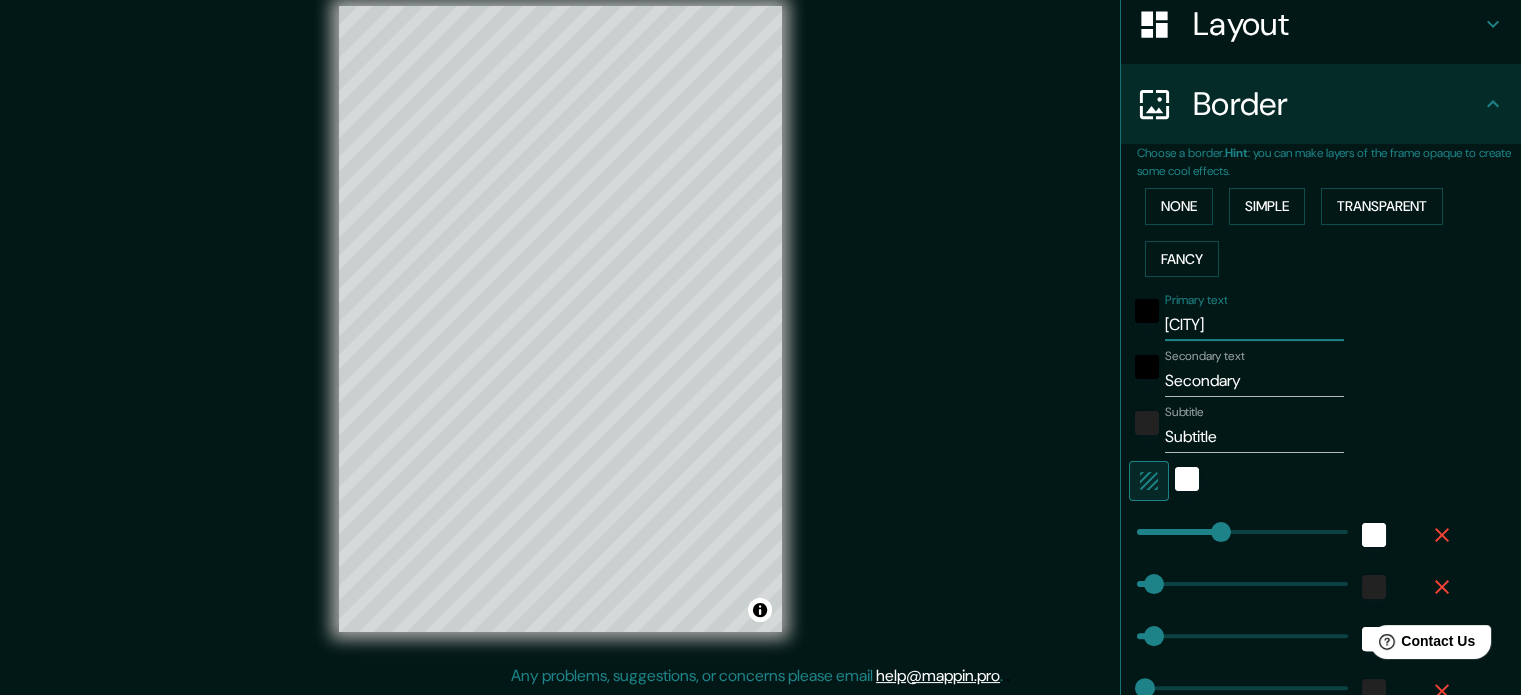 type on "[CITY]" 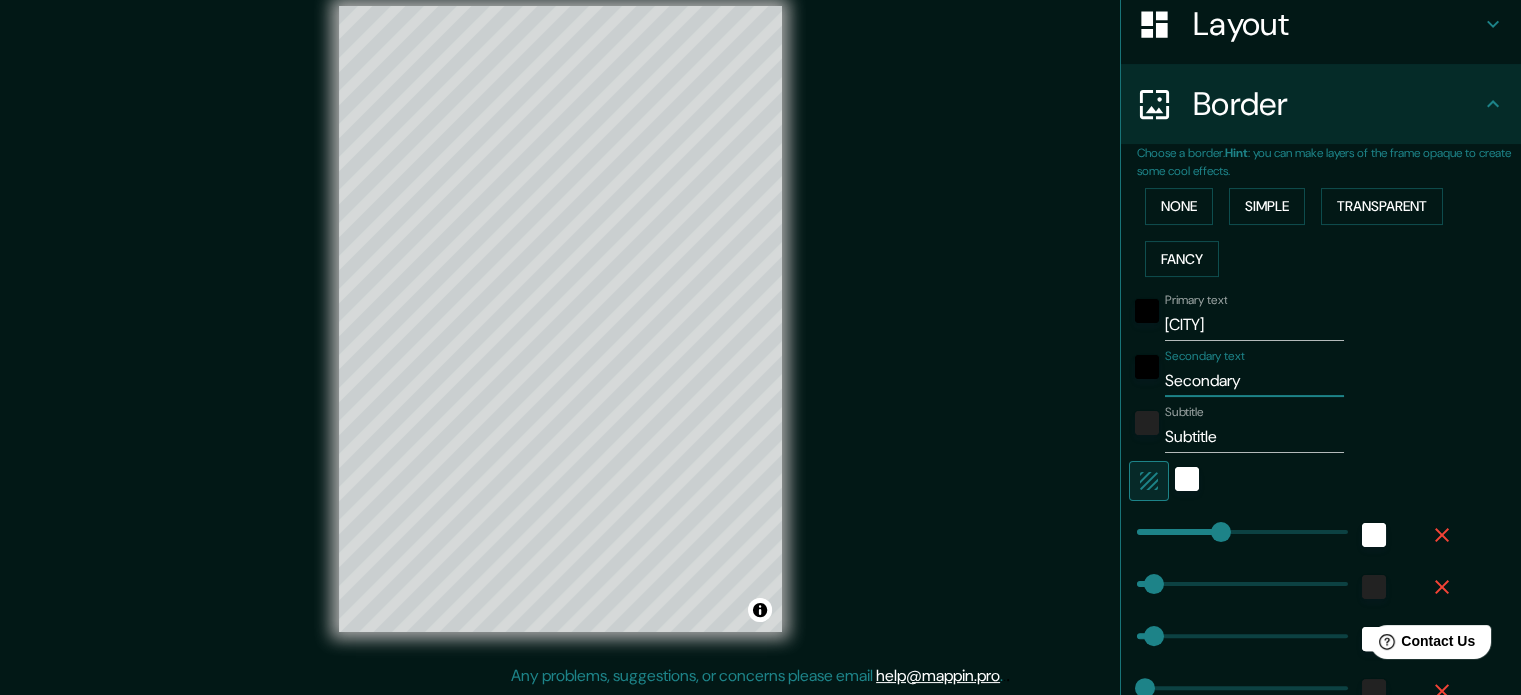 drag, startPoint x: 1234, startPoint y: 379, endPoint x: 1099, endPoint y: 378, distance: 135.00371 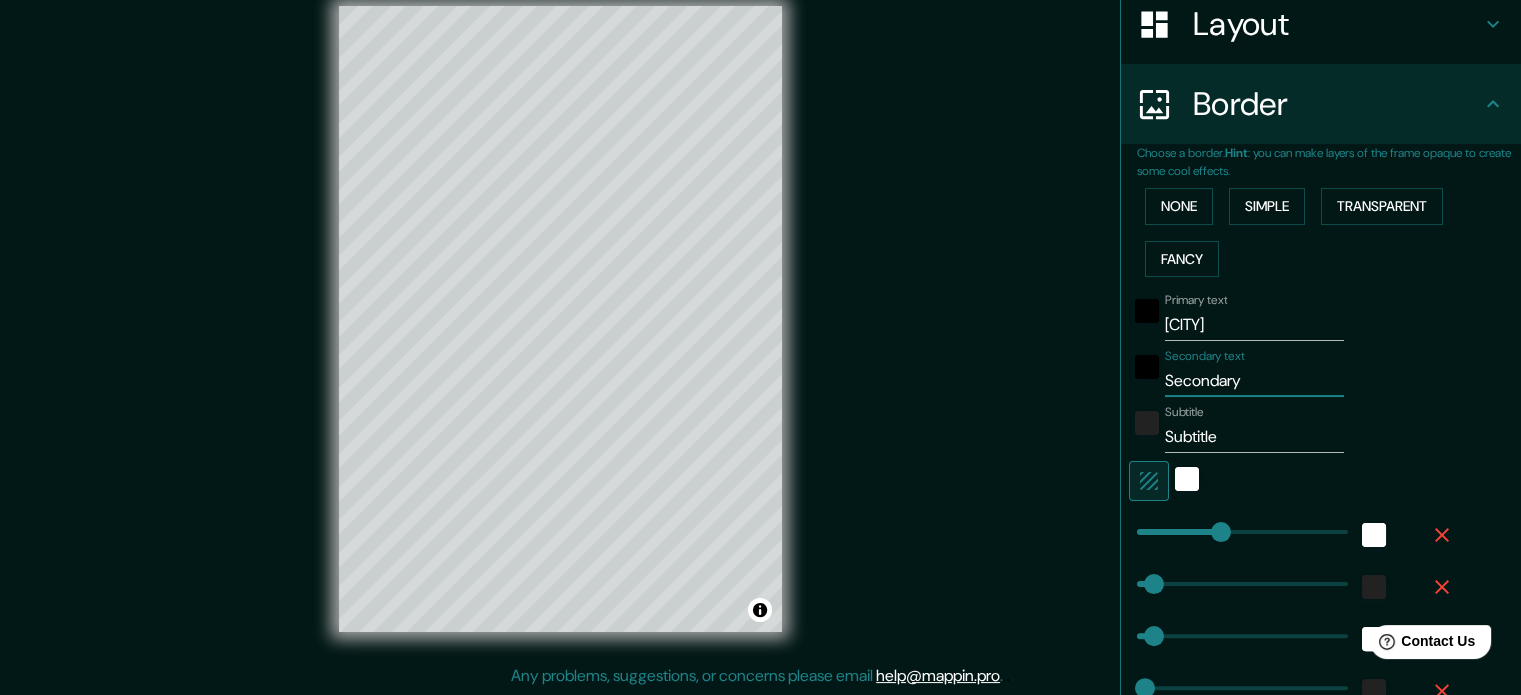 click on "Mappin Location [CITY], [COUNTRY] Pins Style Layout Border Choose a border.  Hint : you can make layers of the frame opaque to create some cool effects. None Simple Transparent Fancy Primary text [CITY] Secondary text [REGION_PART] Subtitle [REGION_PART] Subtitle [REGION_PART] Add frame layer Size A3 a4 Create your map © Mapbox   © OpenStreetMap   Improve this map Any problems, suggestions, or concerns please email    help@mappin.pro . . ." at bounding box center (760, 335) 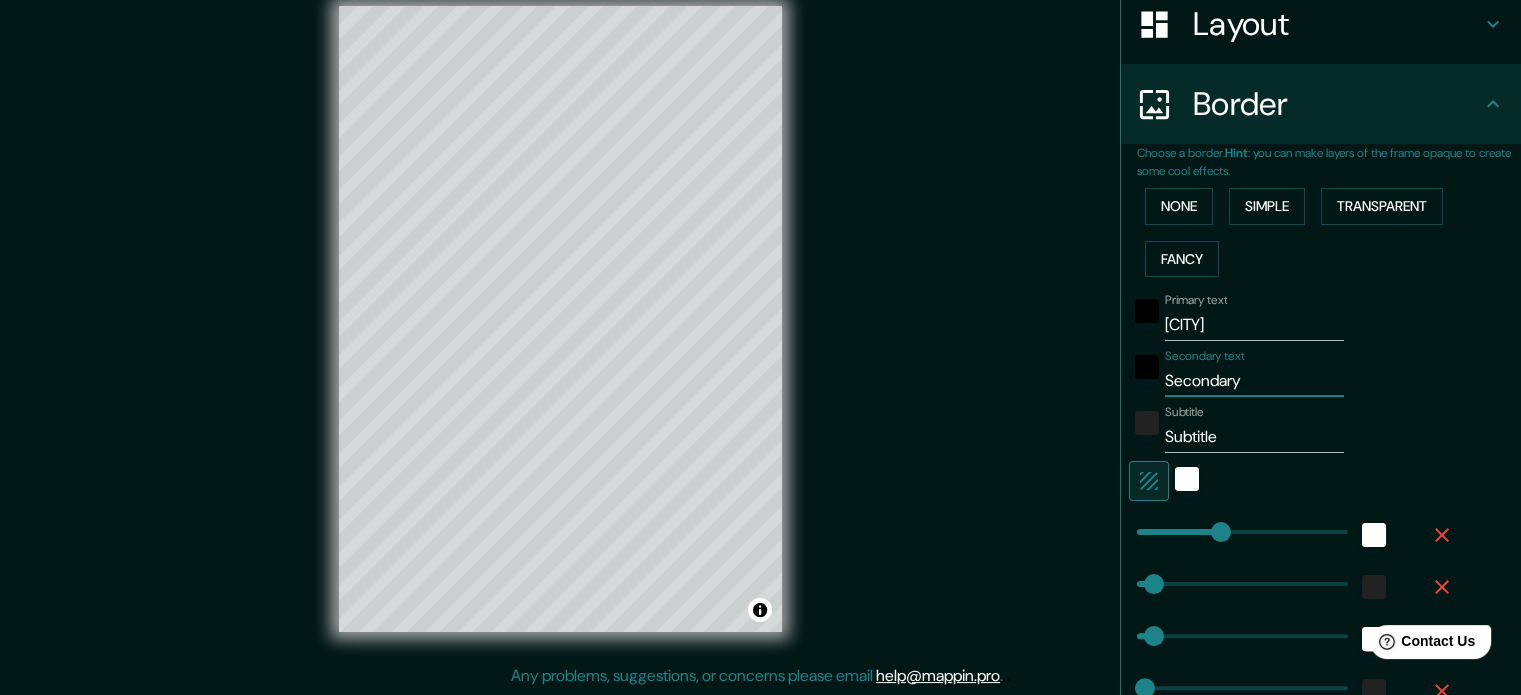type on "d" 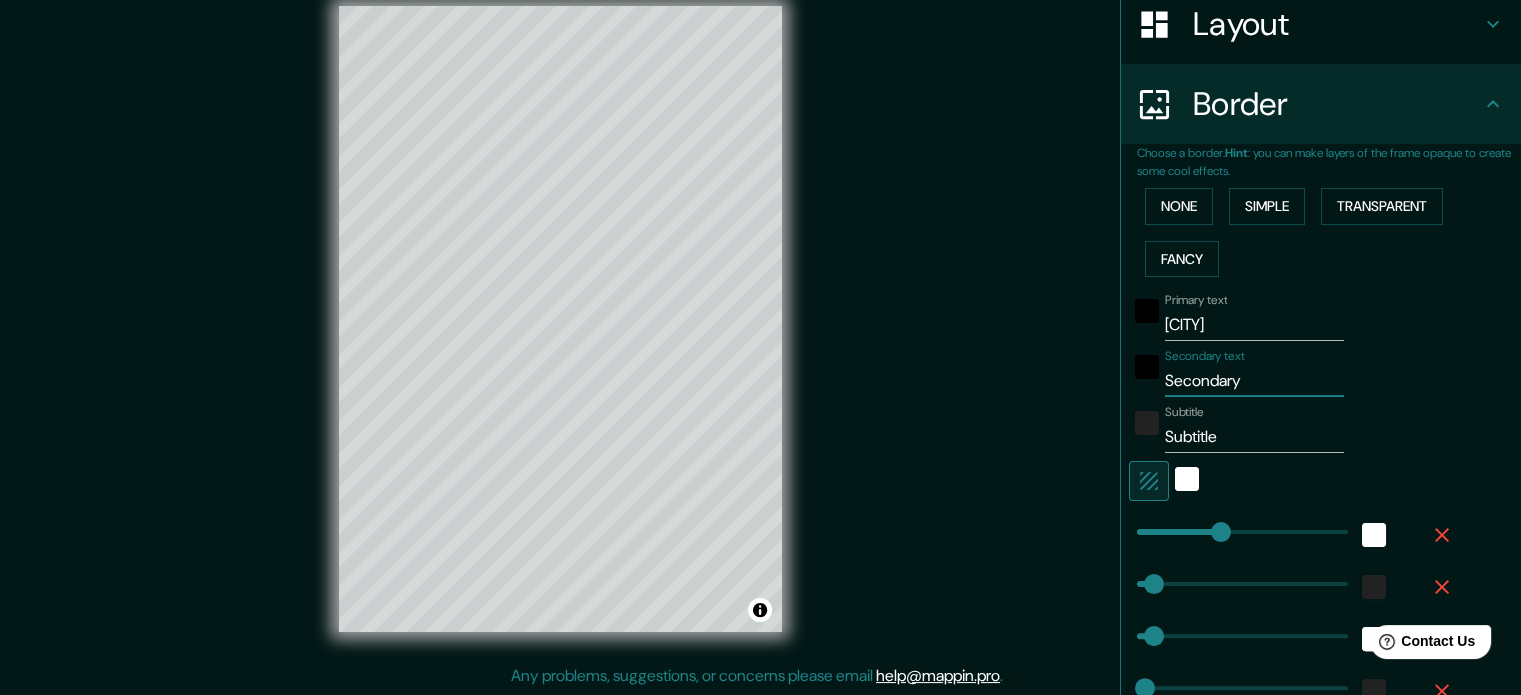 type on "177" 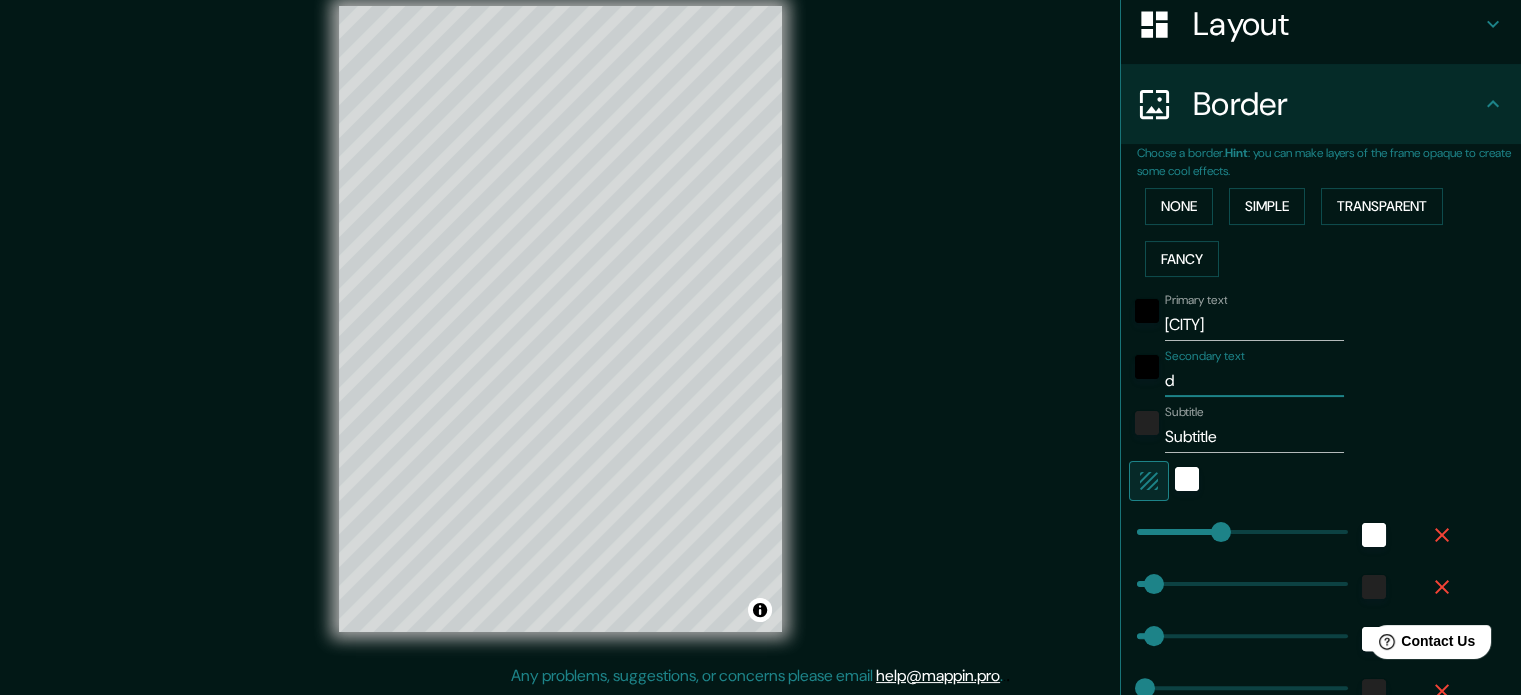 type on "de" 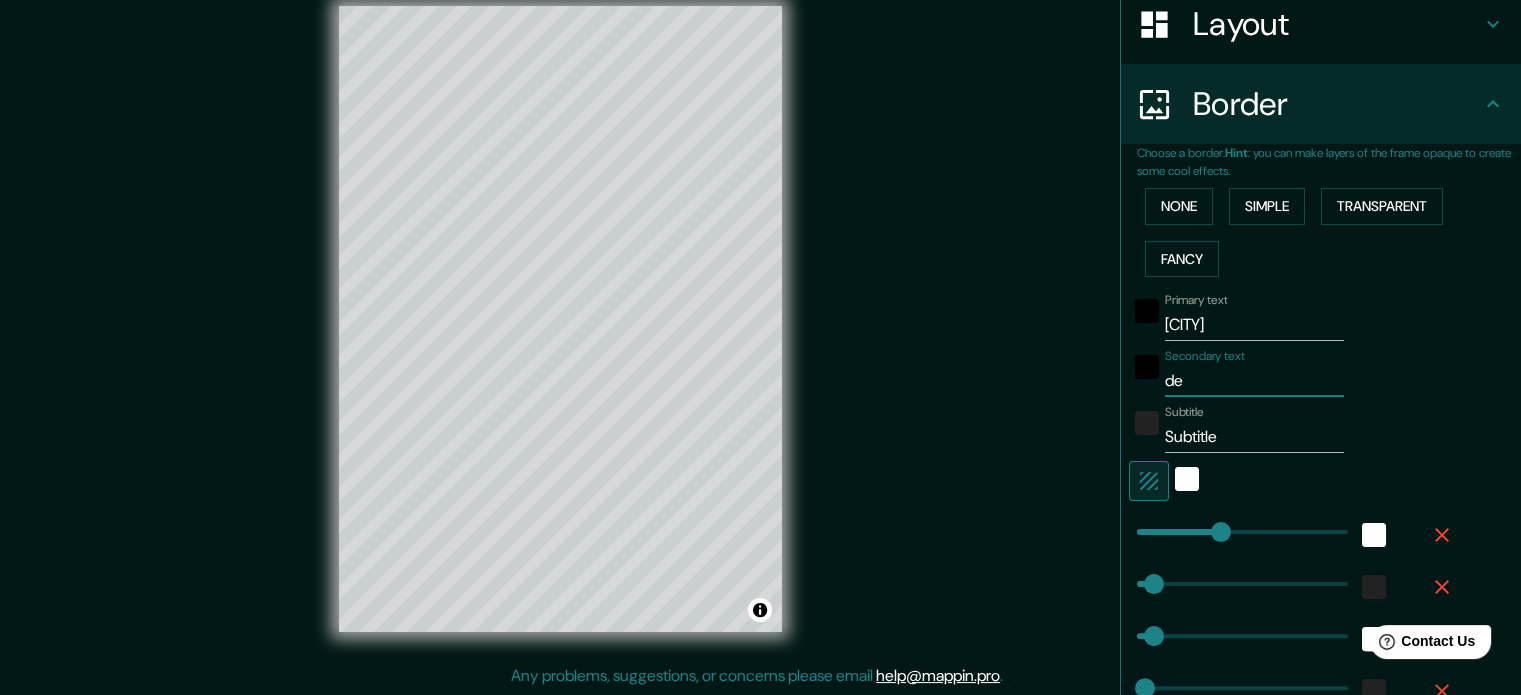 type on "177" 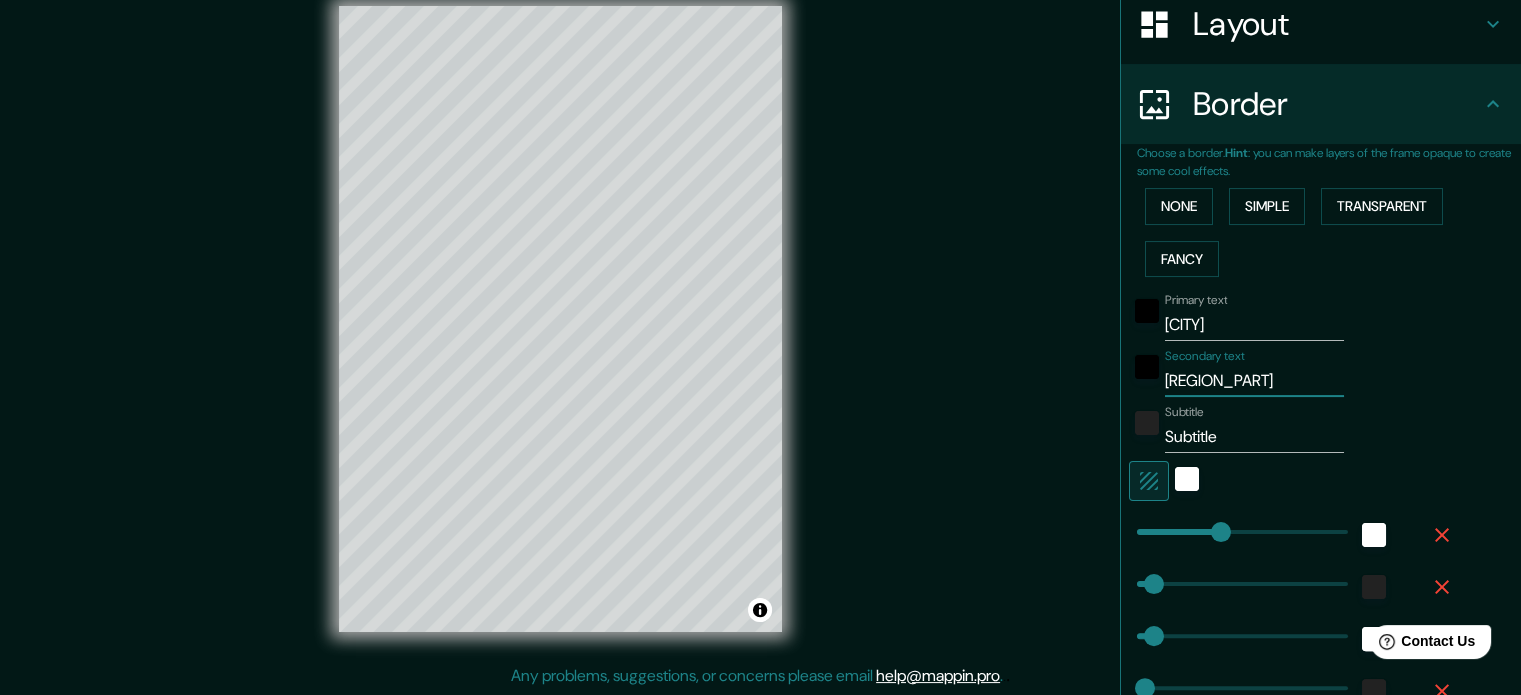 type on "[REGION_PART]" 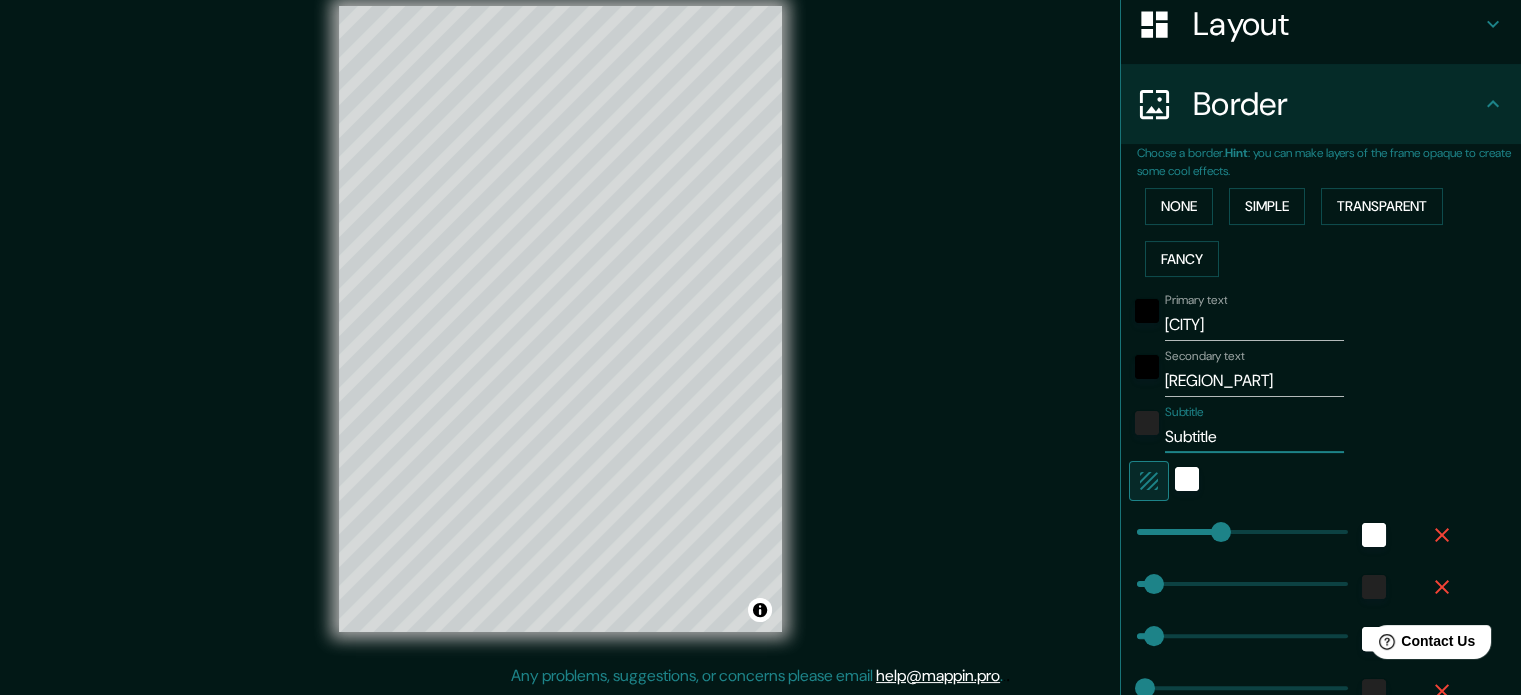 drag, startPoint x: 1219, startPoint y: 439, endPoint x: 1060, endPoint y: 426, distance: 159.53056 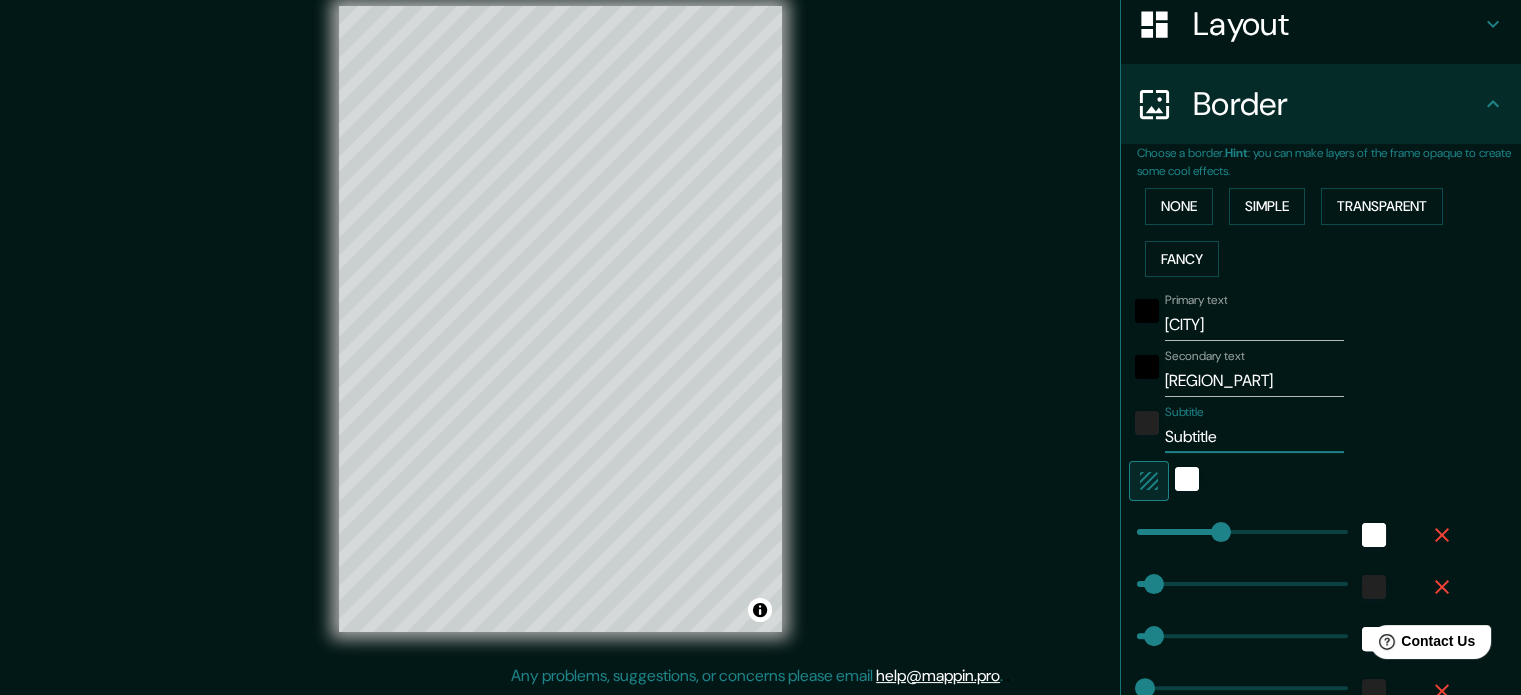 click on "Mappin Location [CITY], [COUNTRY] Pins Style Layout Border Choose a border.  Hint : you can make layers of the frame opaque to create some cool effects. None Simple Transparent Fancy Primary text [CITY] Secondary text [REGION_PART] Subtitle [REGION_PART] Subtitle [REGION_PART] Add frame layer Size A3 a4 Create your map © Mapbox   © OpenStreetMap   Improve this map Any problems, suggestions, or concerns please email    help@mappin.pro . . ." at bounding box center (760, 335) 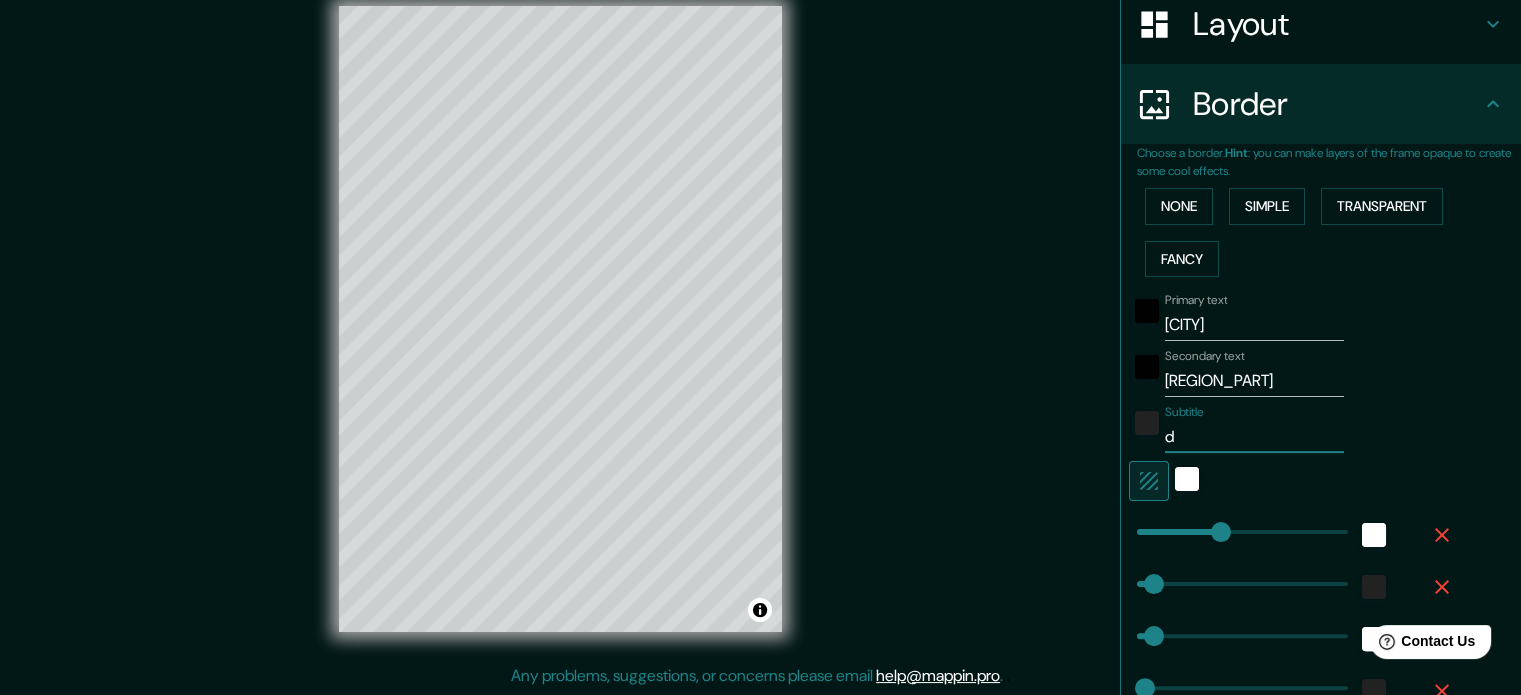 type on "177" 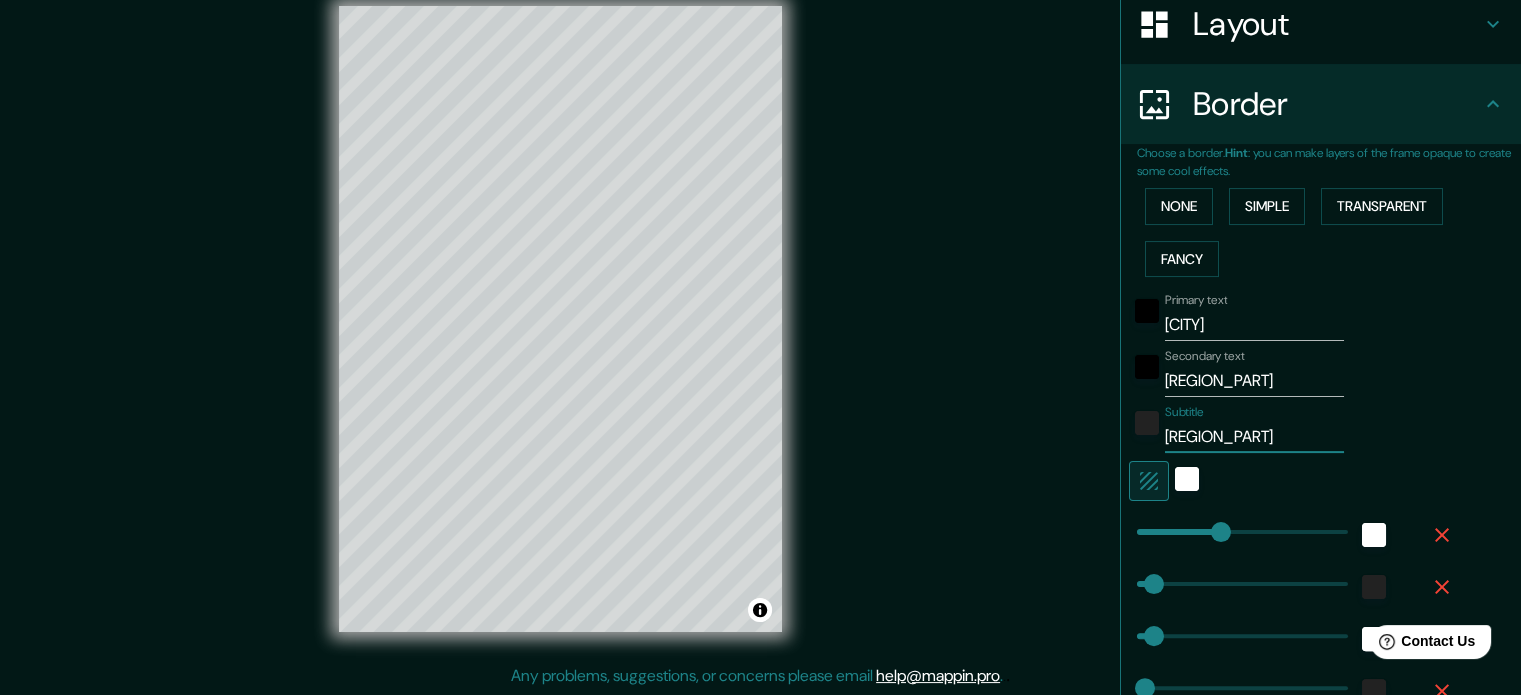 type on "[REGION_PART]" 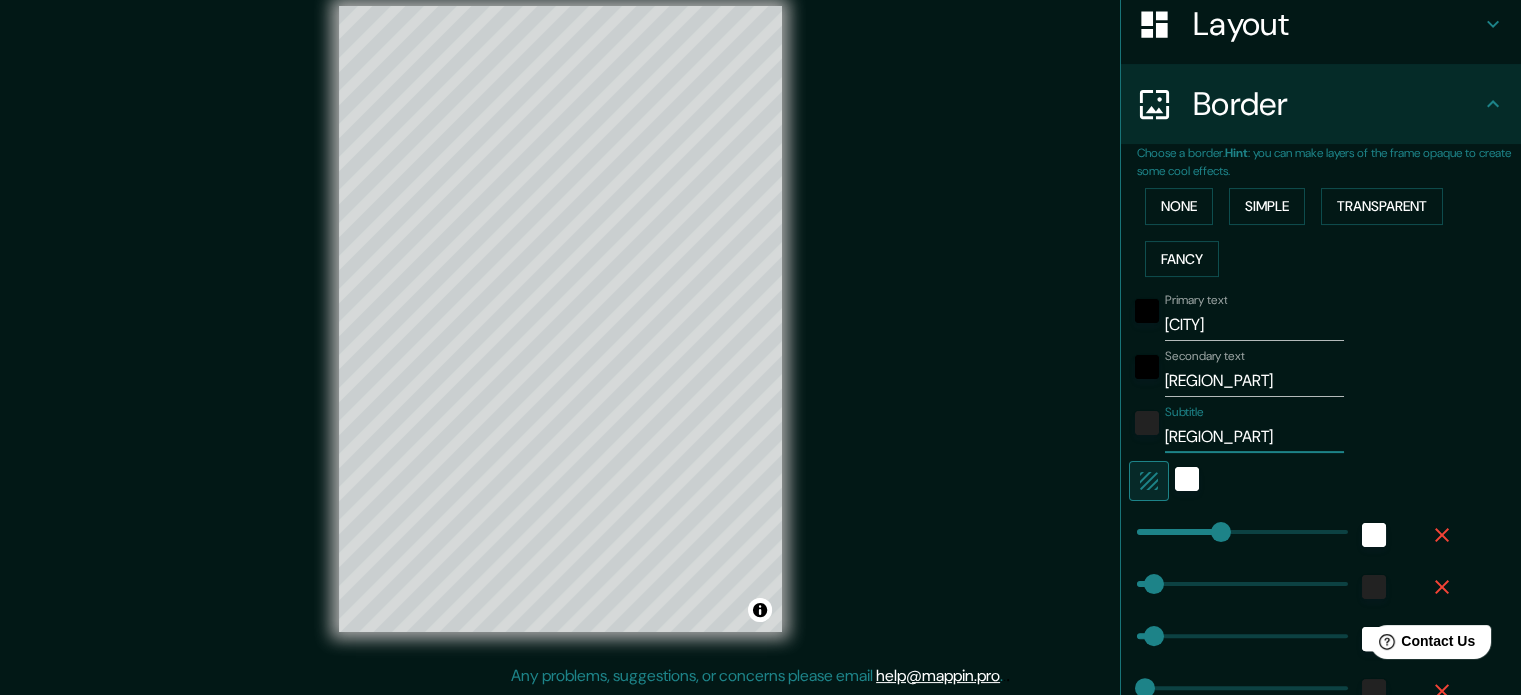 type on "[REGION_PART]" 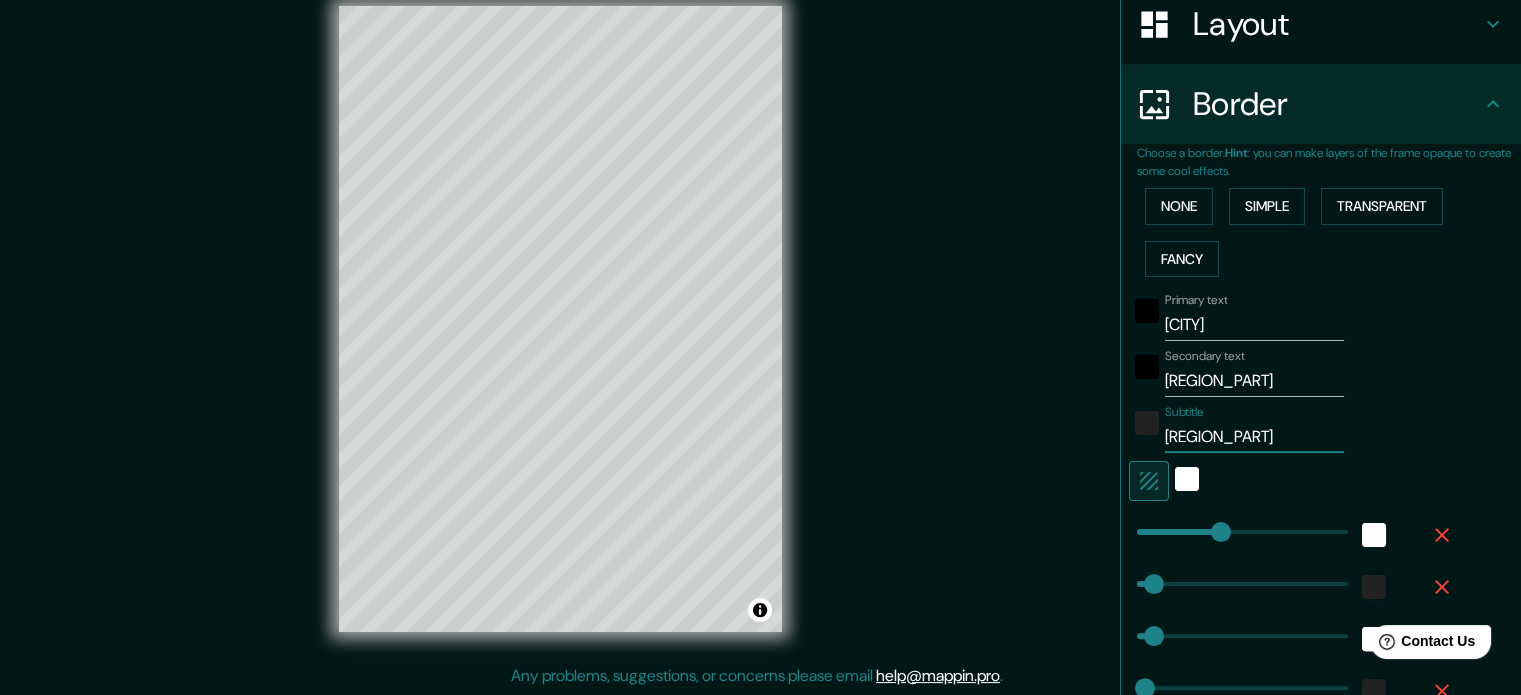 type on "177" 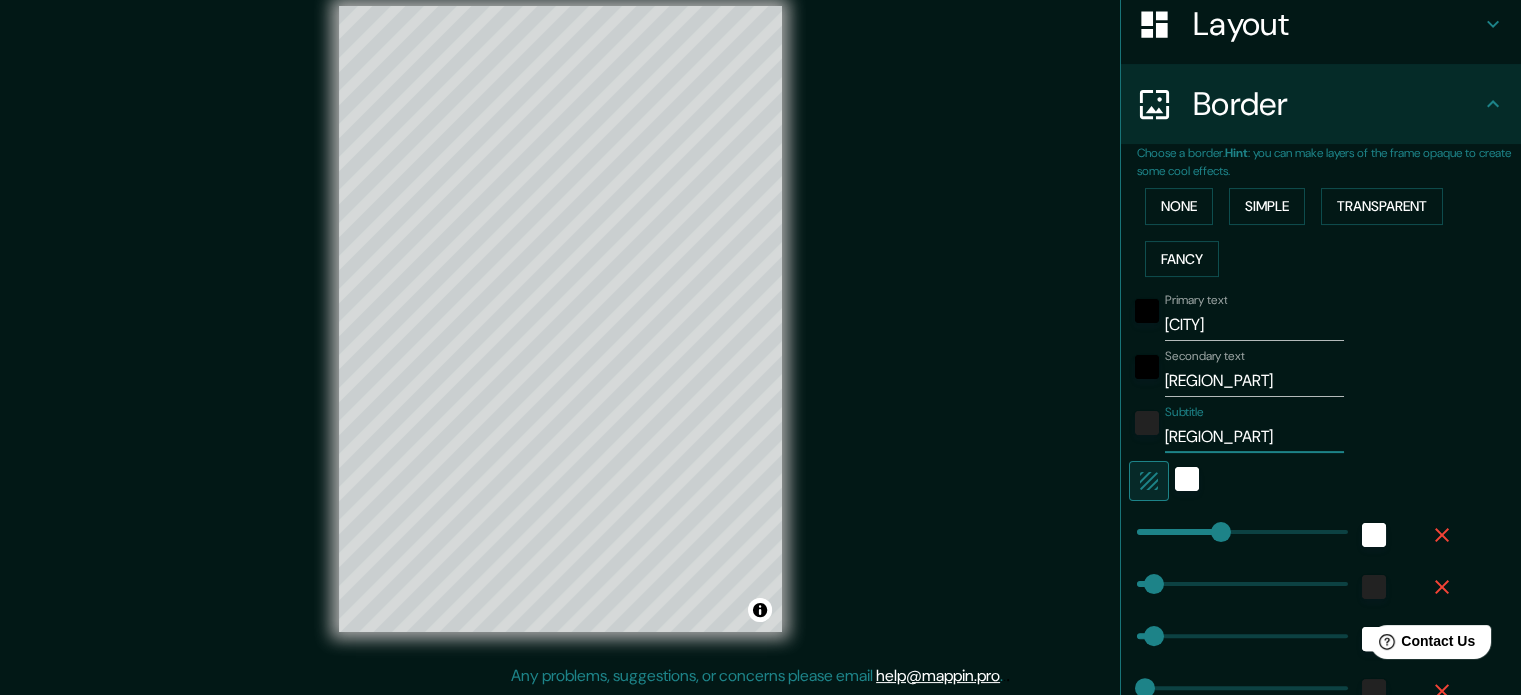 type on "[REGION_PART]" 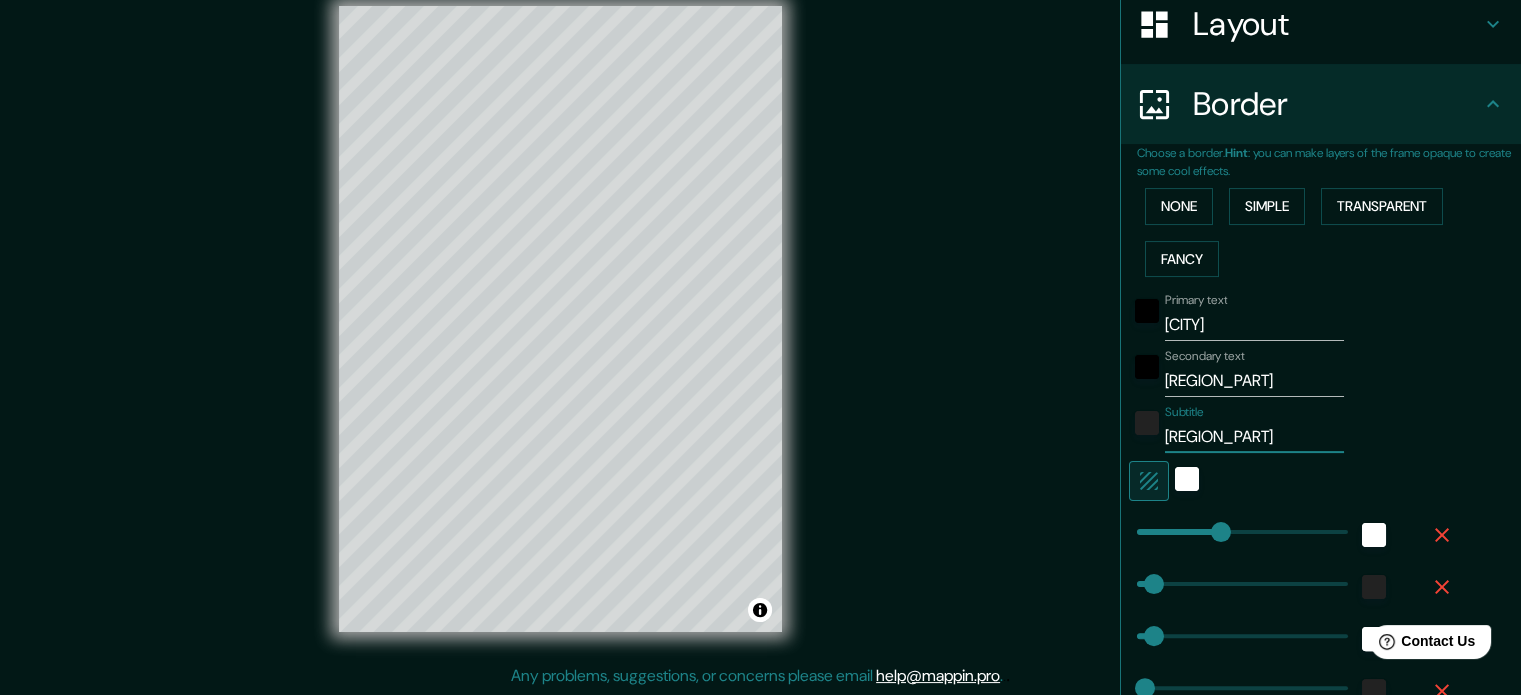 type on "177" 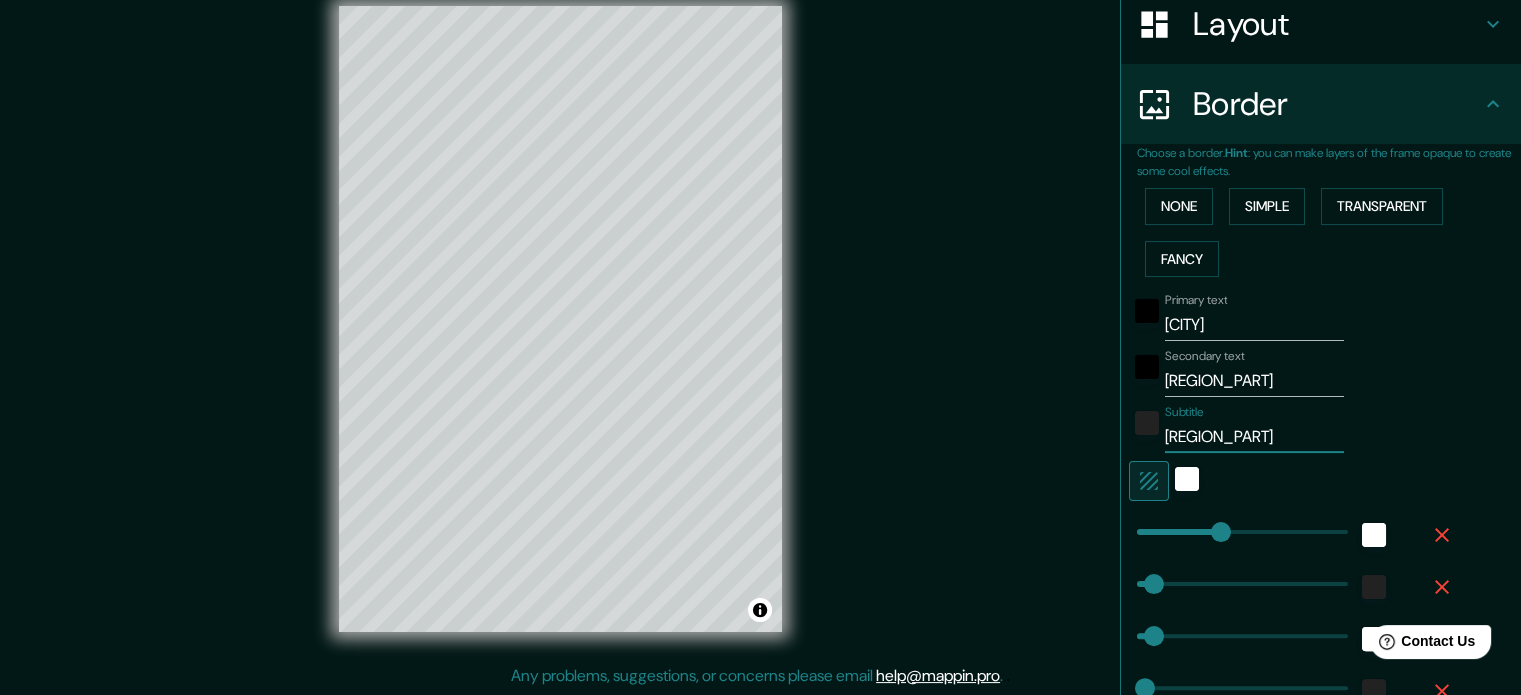 type on "[REGION_PART]" 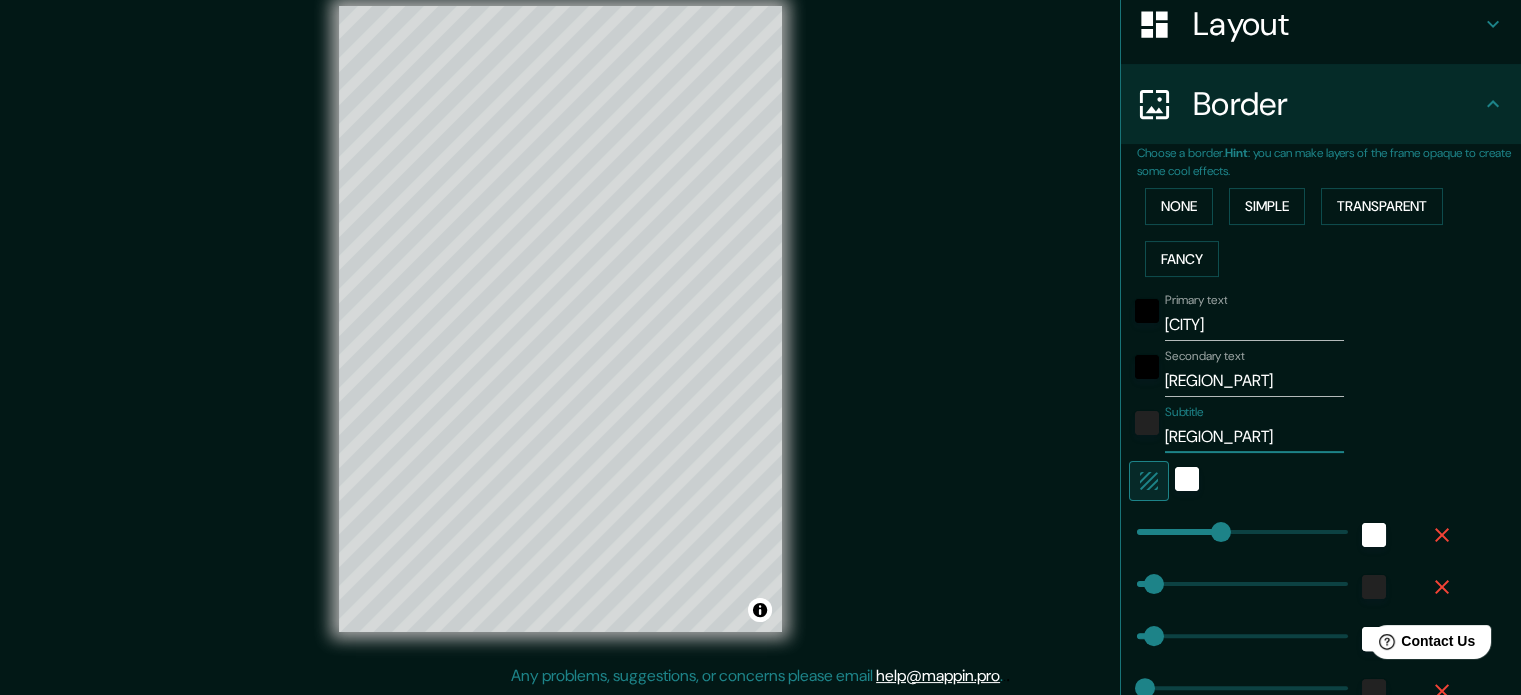 type on "177" 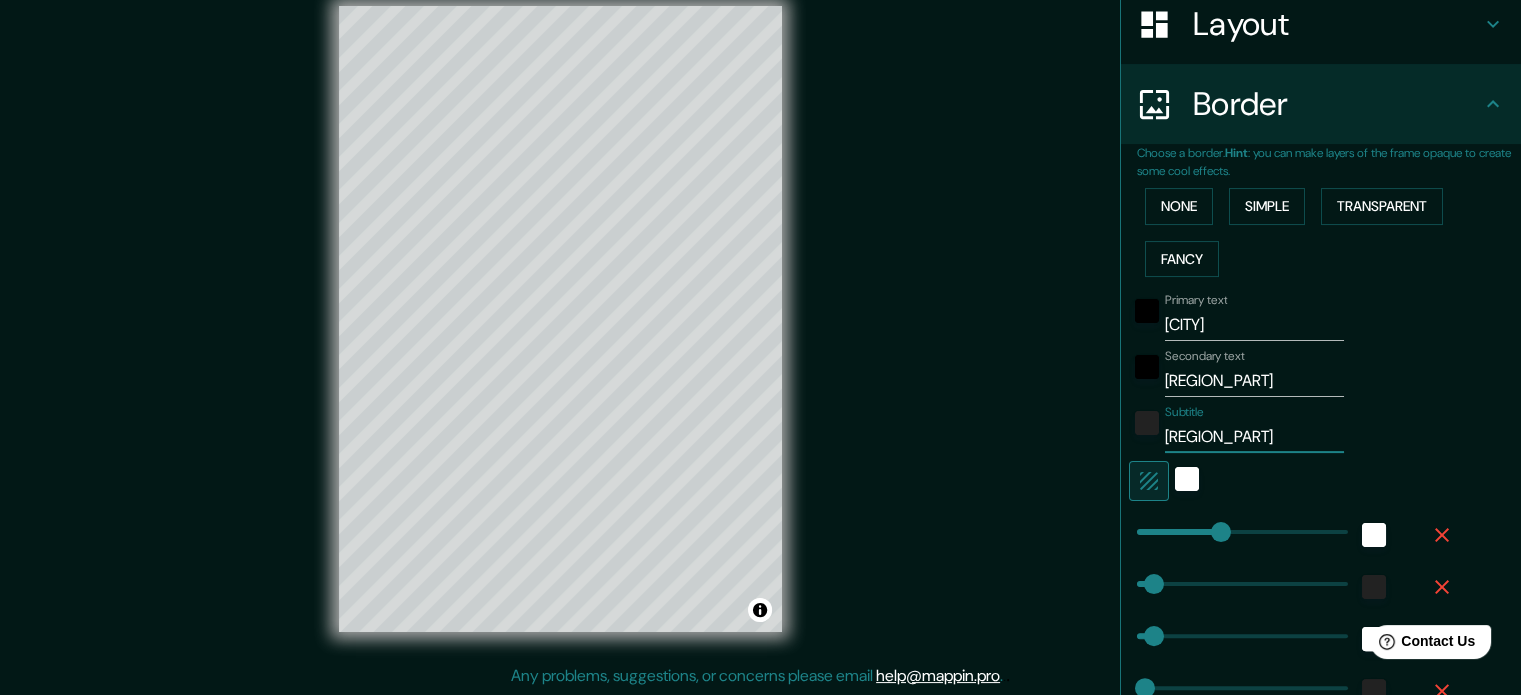 type on "d" 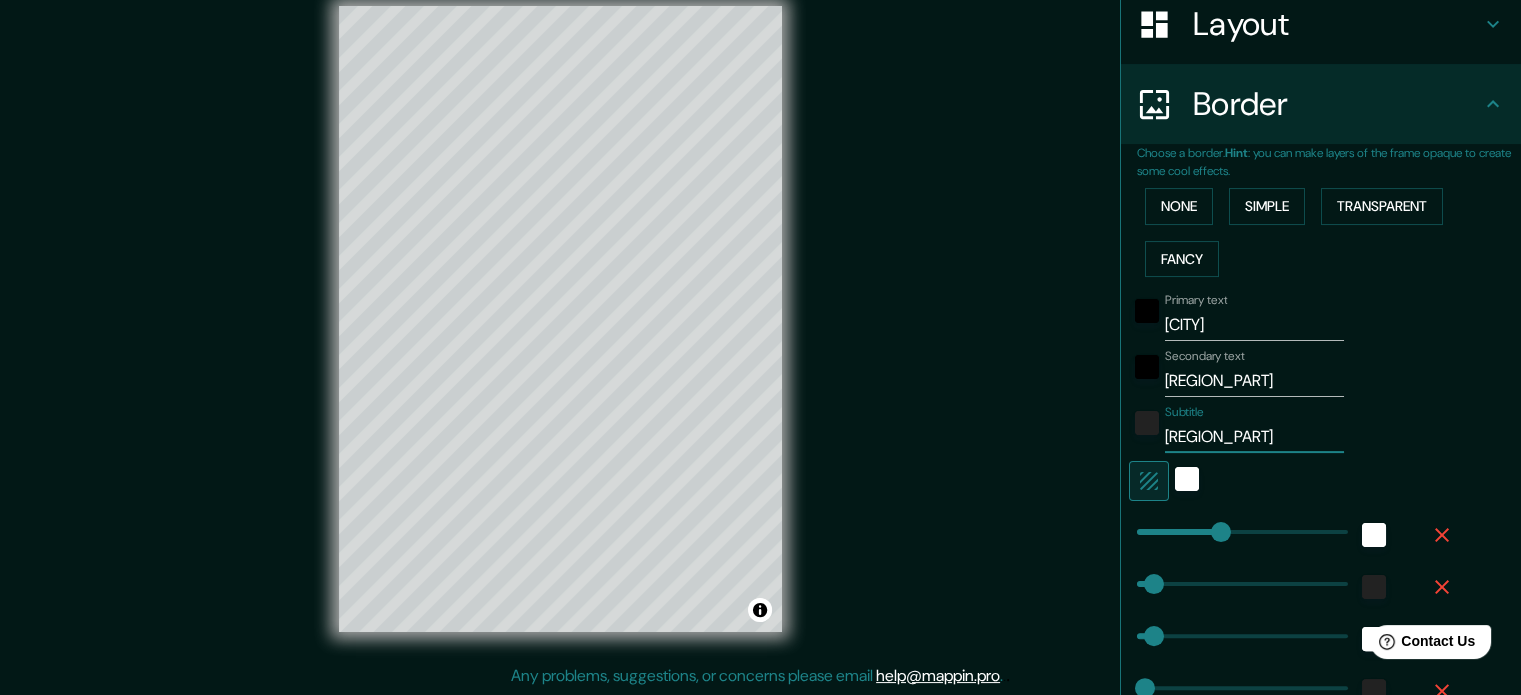 type on "177" 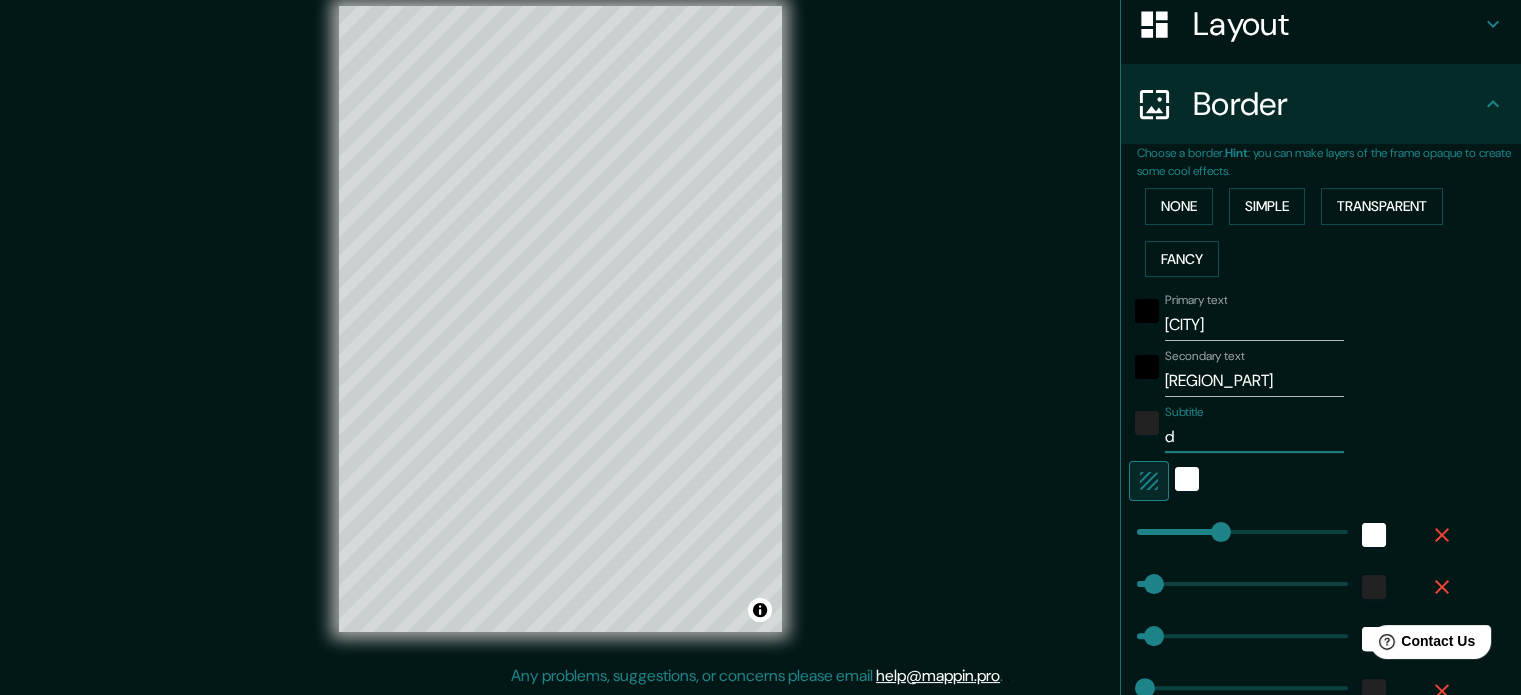 type 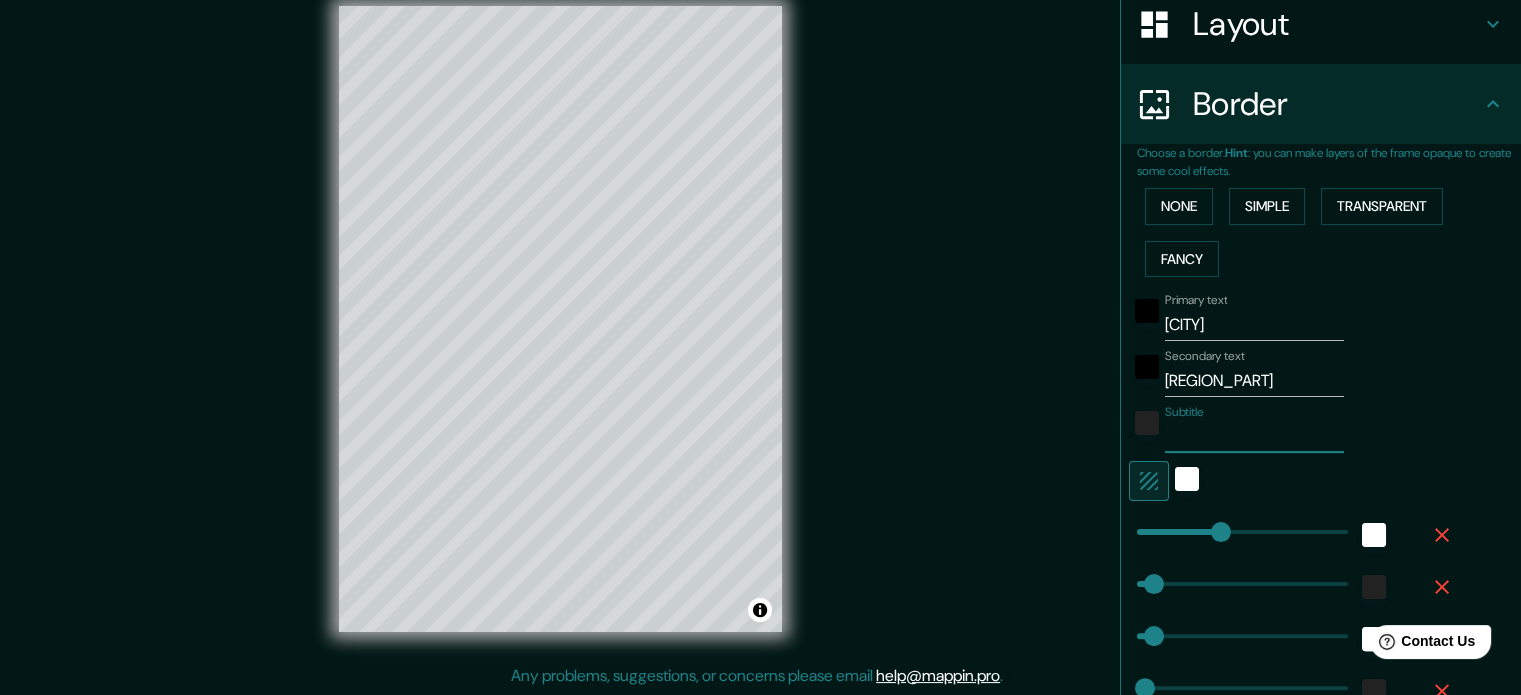 type on "[INITIAL]" 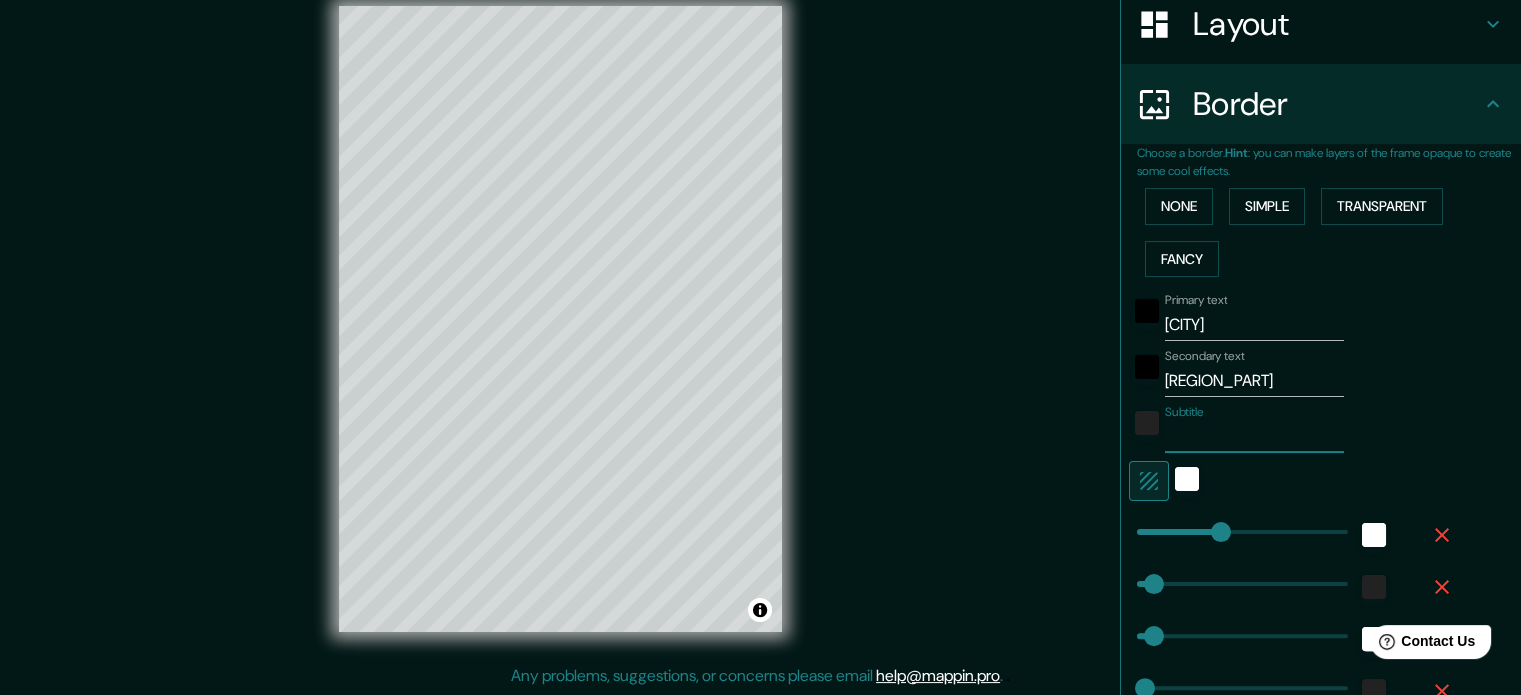 type on "177" 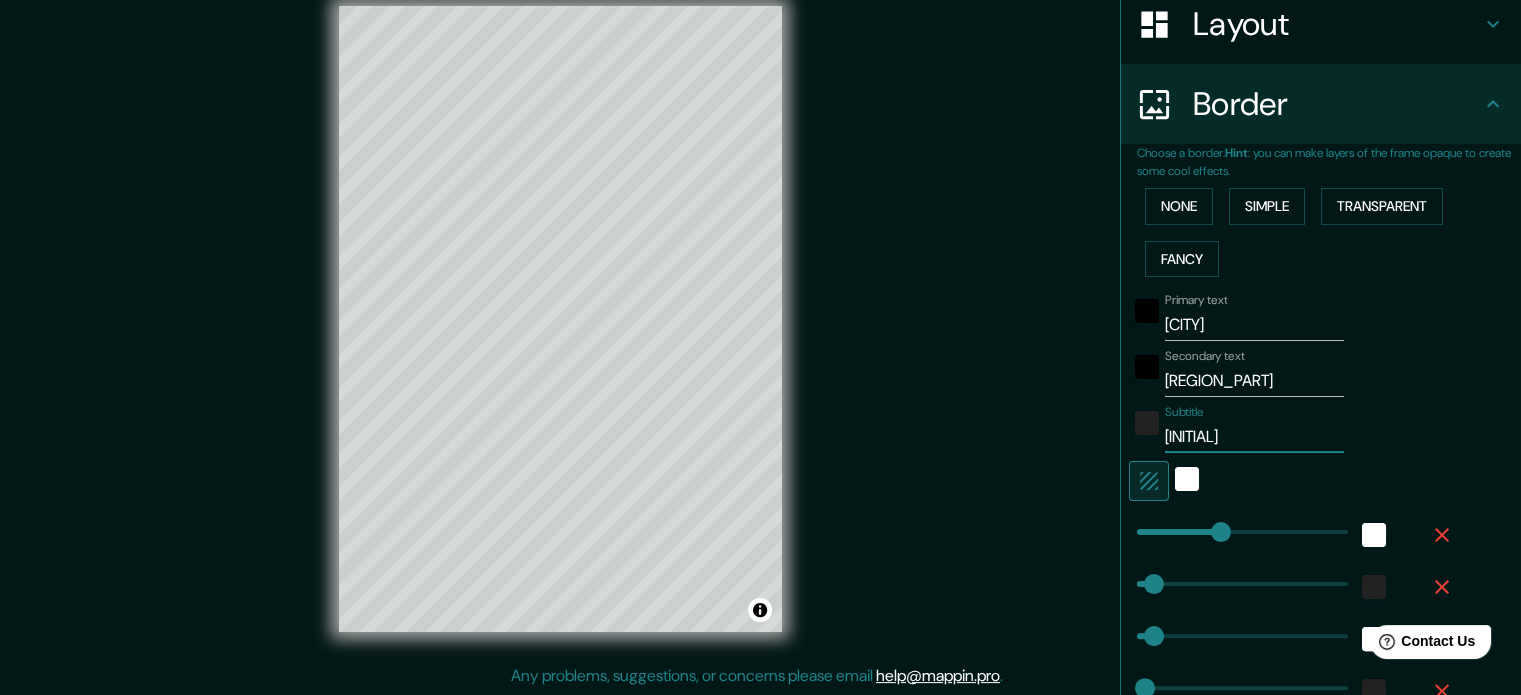 type on "[INITIAL]" 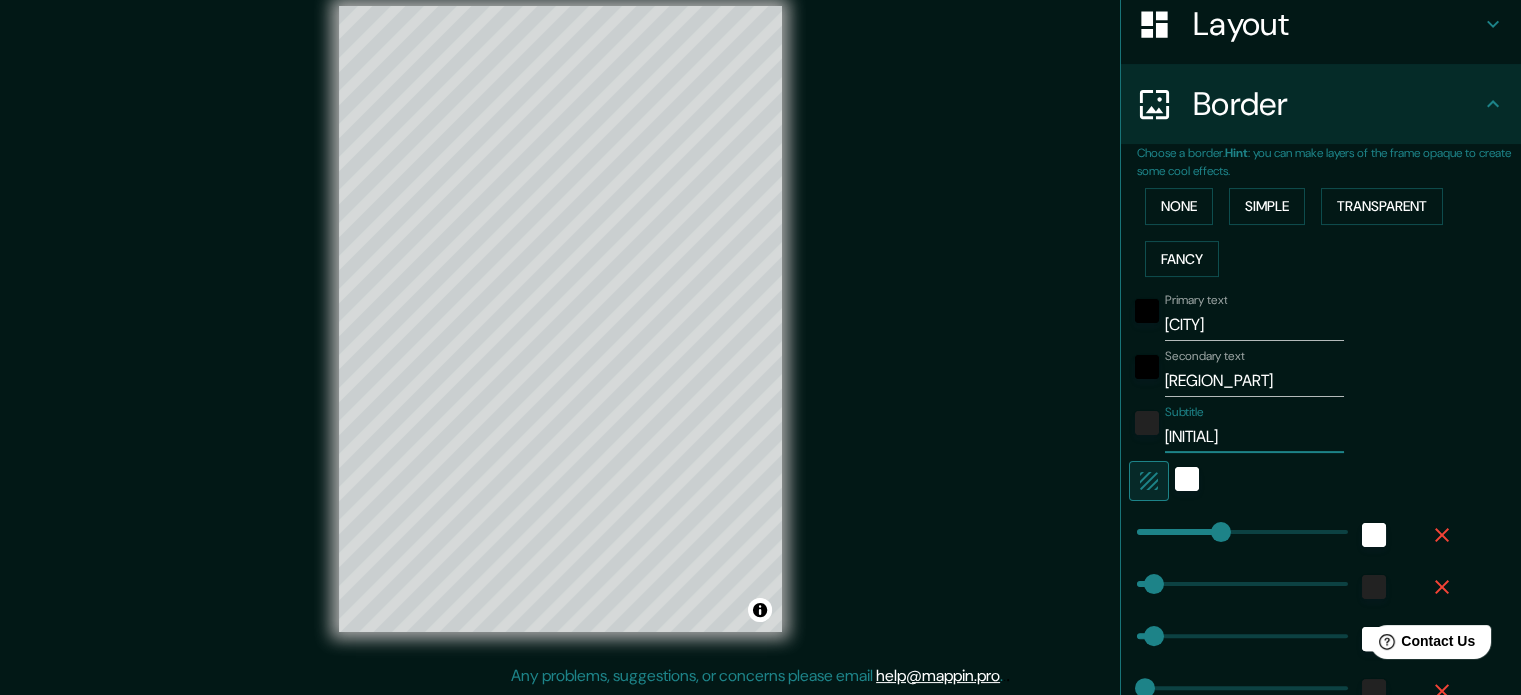 type on "DUQ" 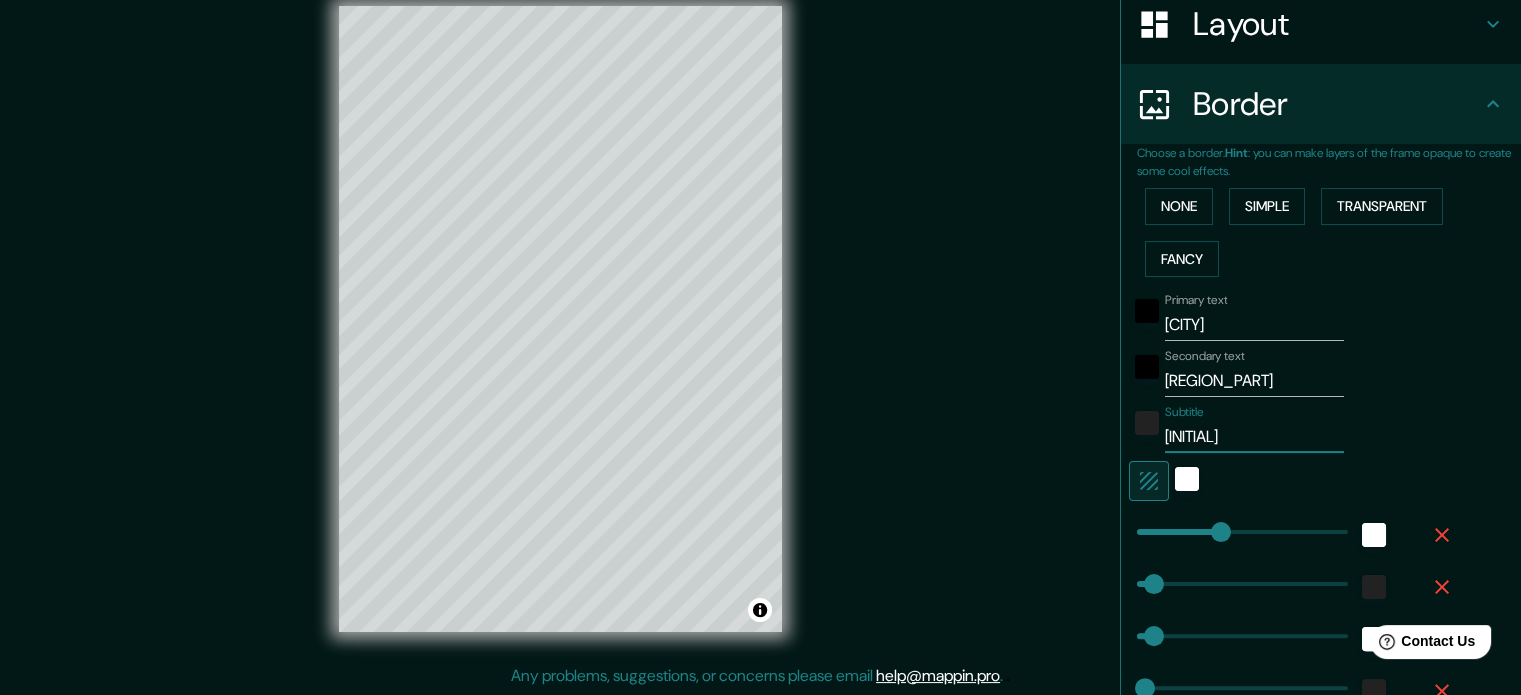 type on "177" 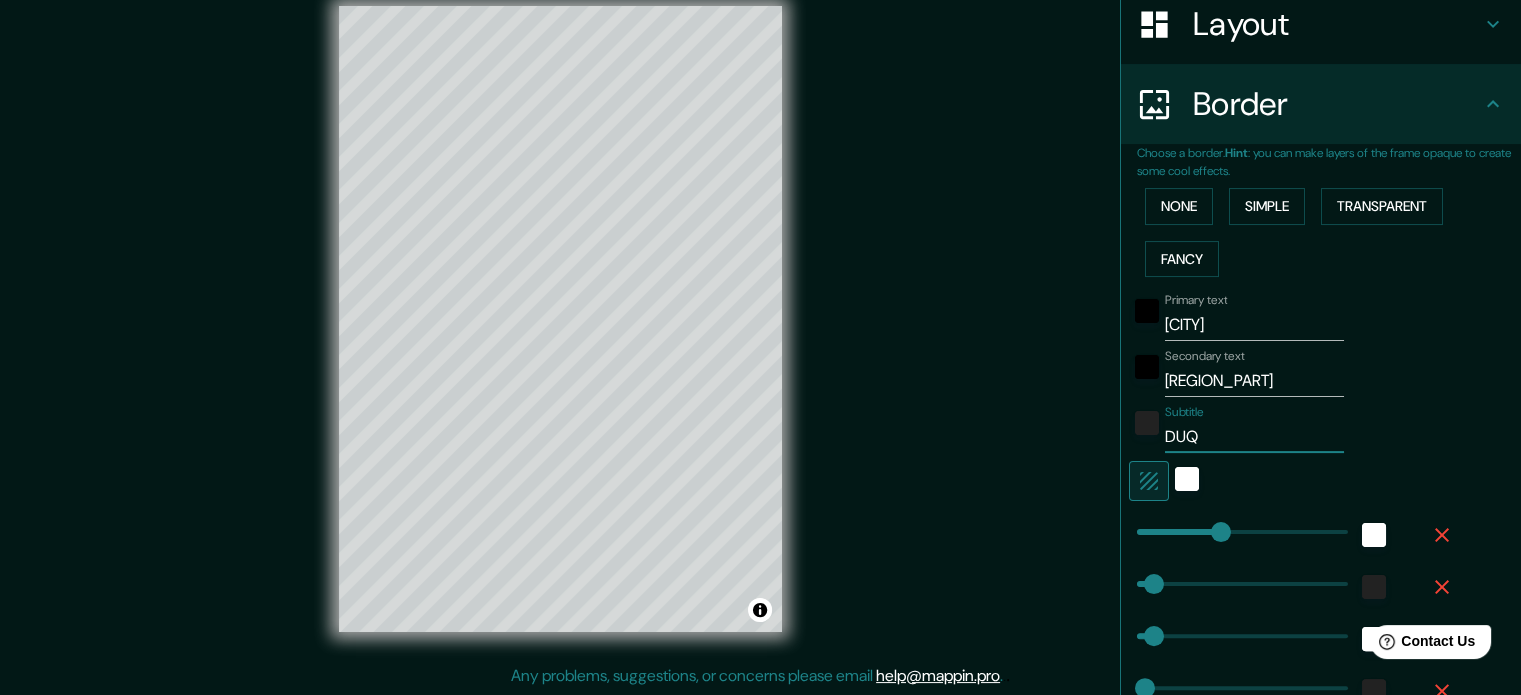 type on "[REGION_PART]" 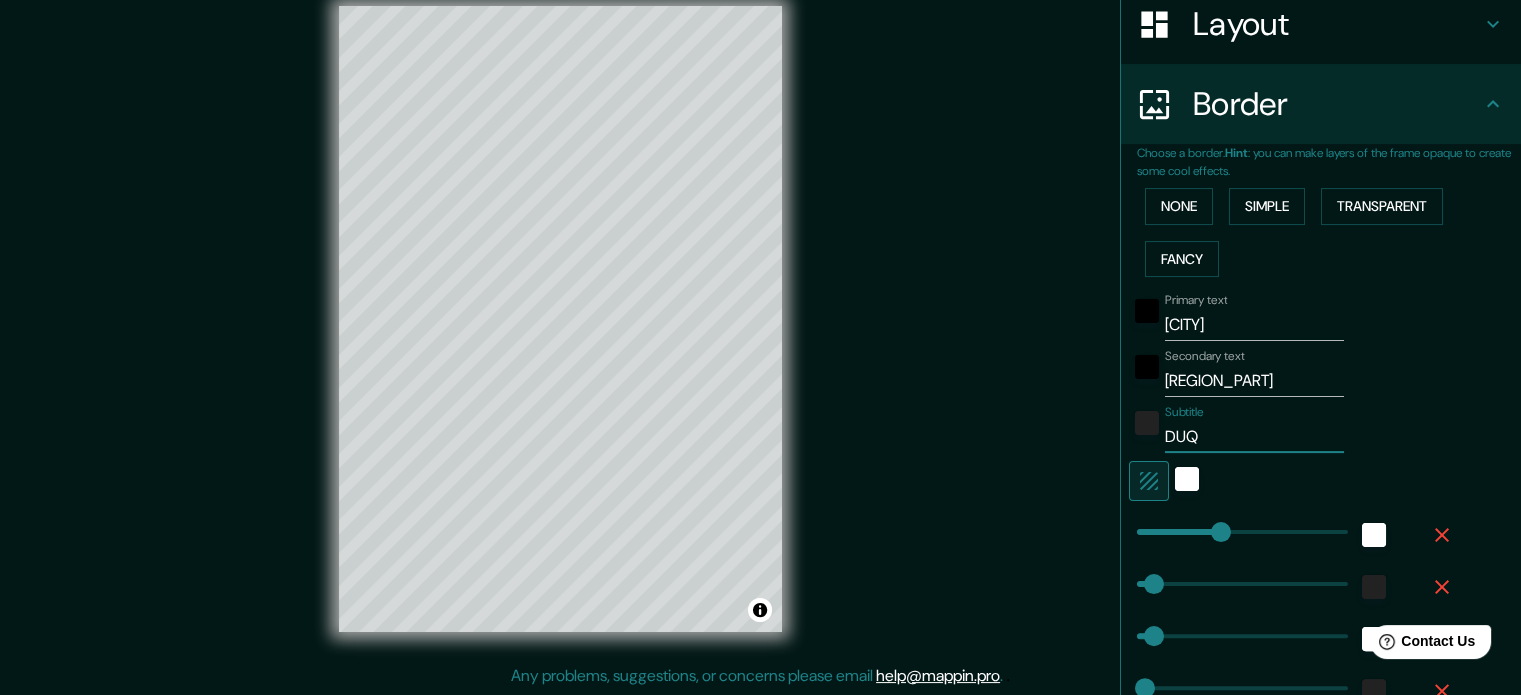 type 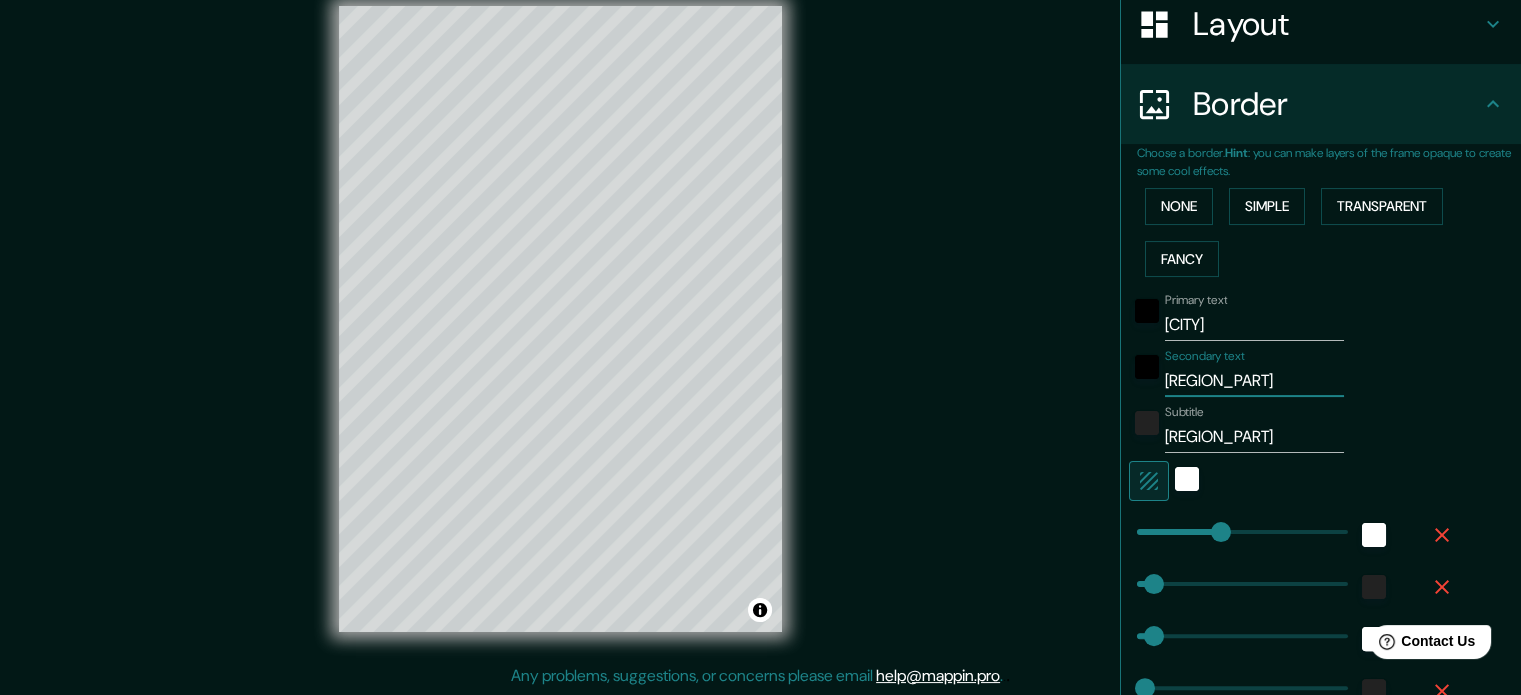 drag, startPoint x: 1205, startPoint y: 382, endPoint x: 1189, endPoint y: 382, distance: 16 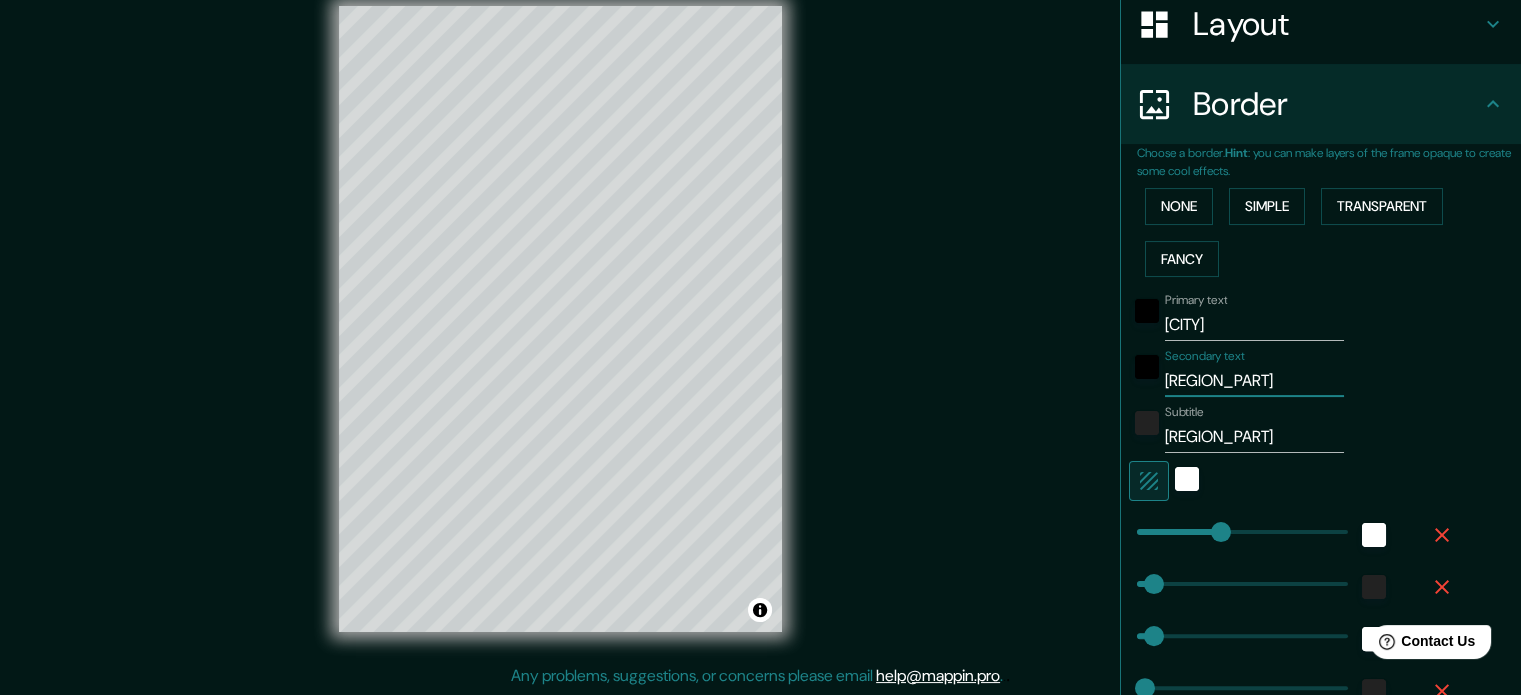 click on "[REGION_PART]" at bounding box center [1254, 381] 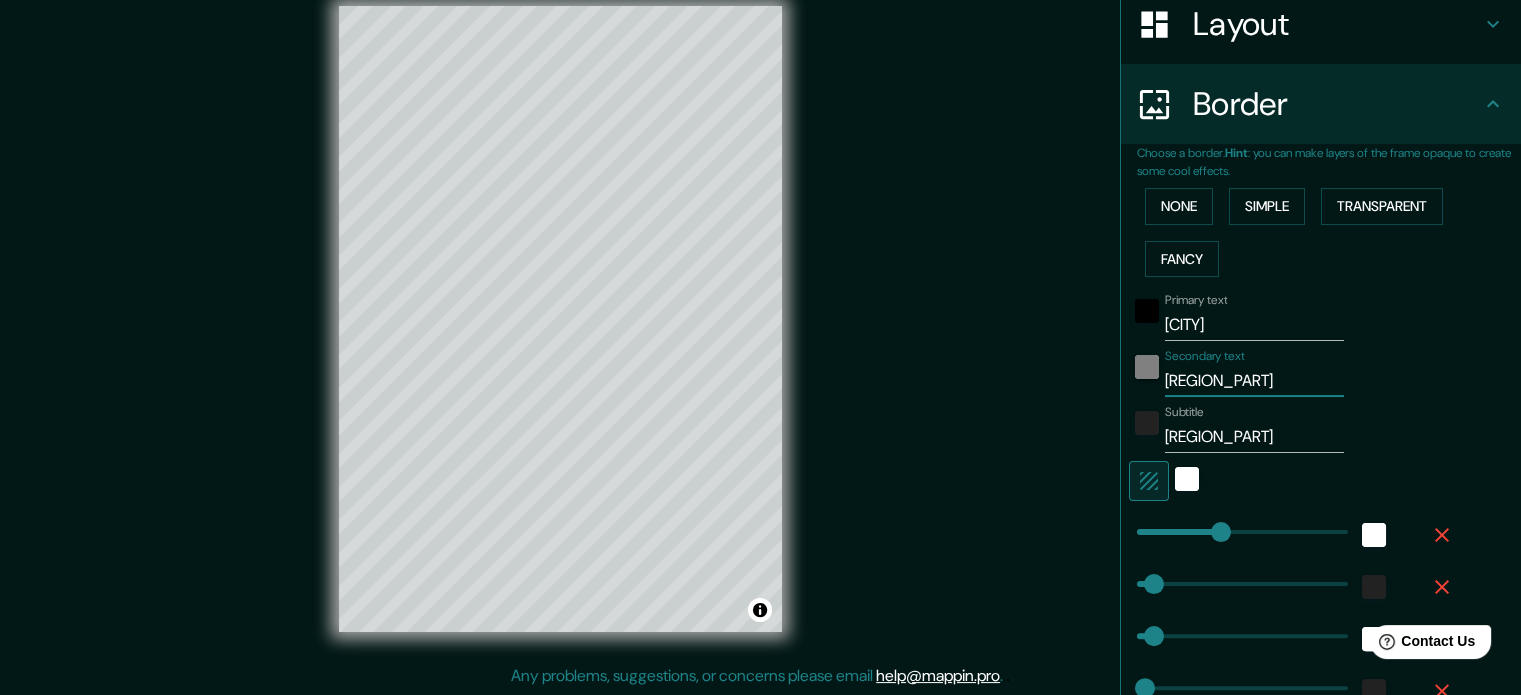 drag, startPoint x: 1189, startPoint y: 382, endPoint x: 1120, endPoint y: 368, distance: 70.40597 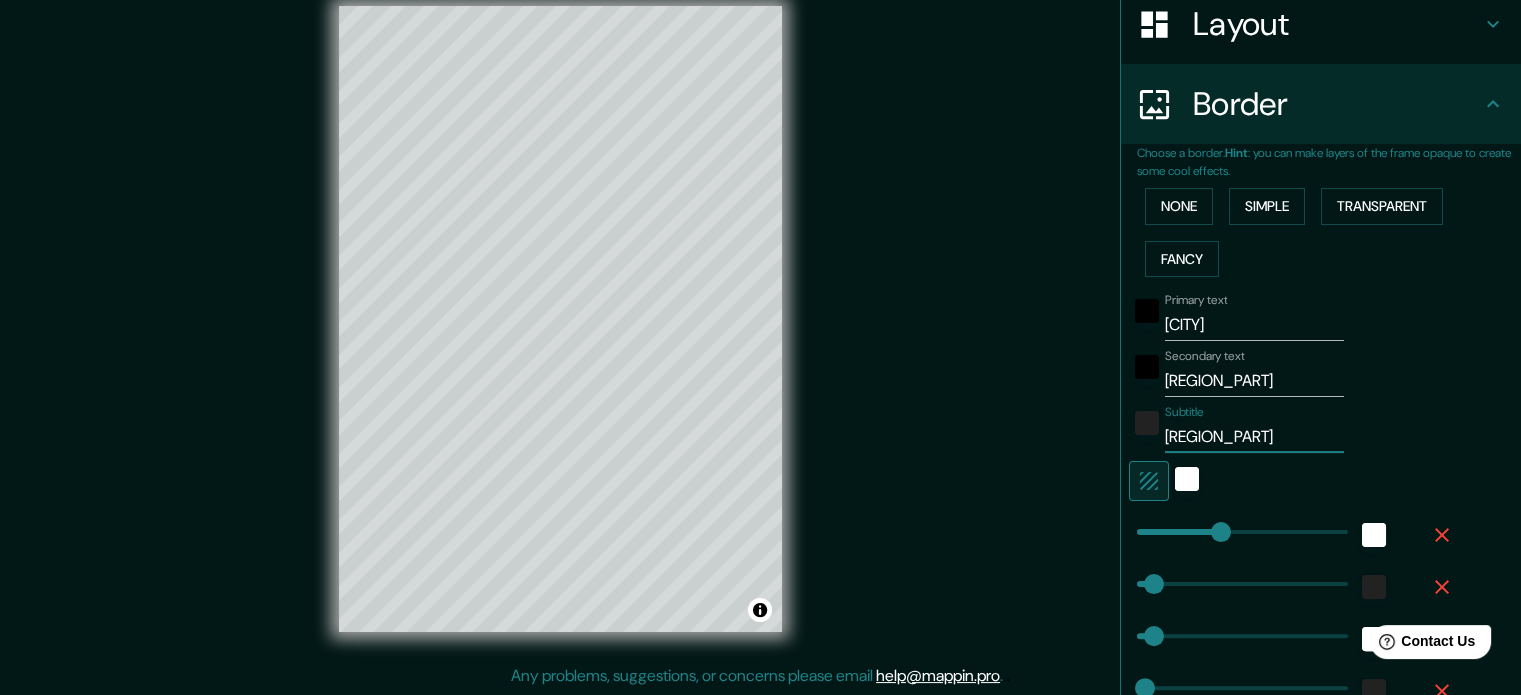 drag, startPoint x: 1216, startPoint y: 449, endPoint x: 1155, endPoint y: 431, distance: 63.600315 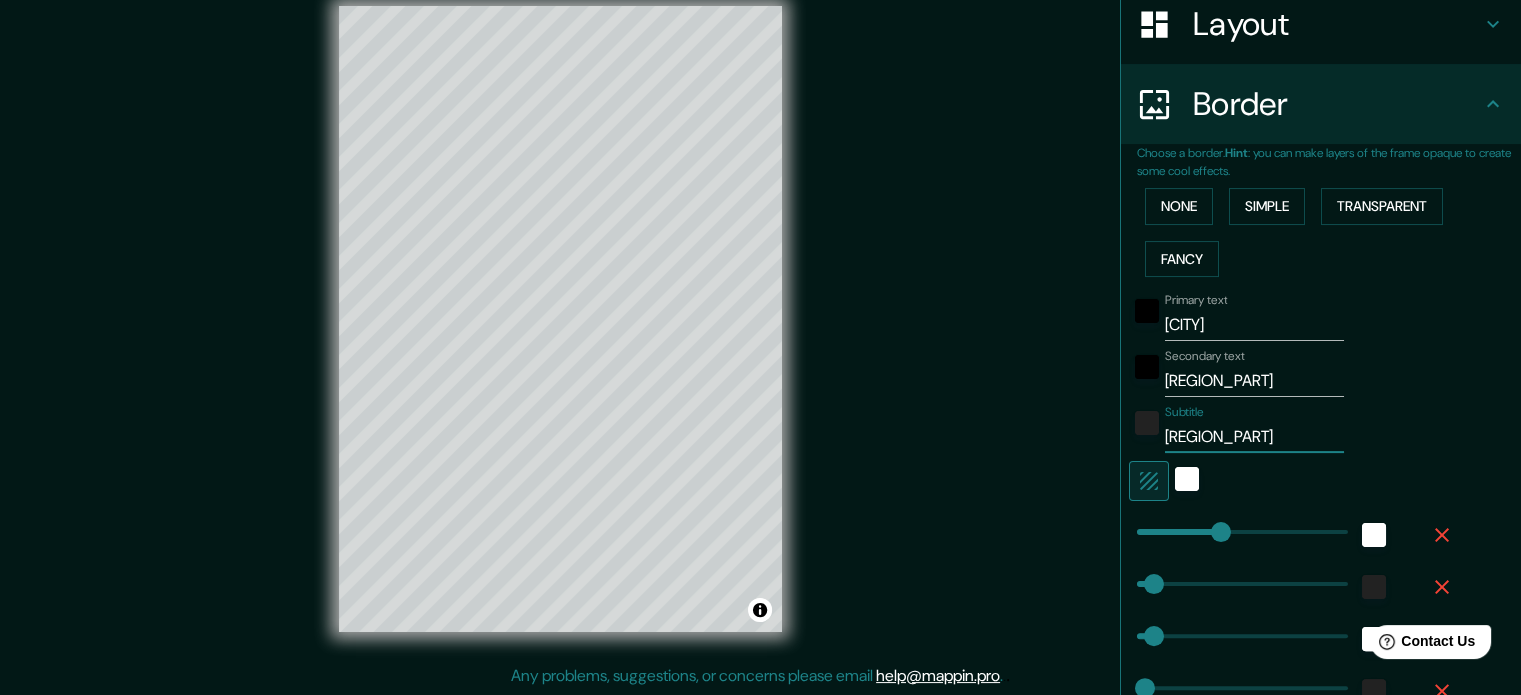 click on "[REGION_PART]" at bounding box center [1254, 437] 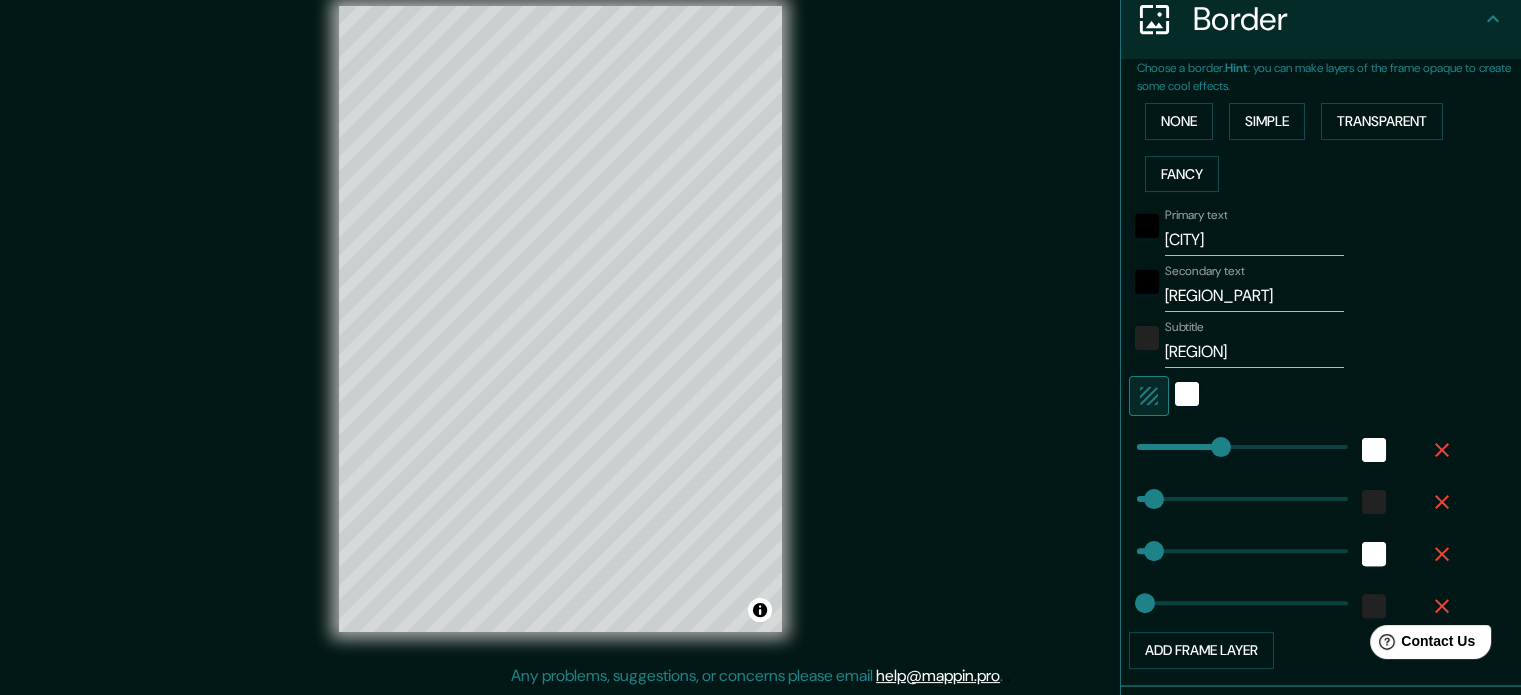 scroll, scrollTop: 244, scrollLeft: 0, axis: vertical 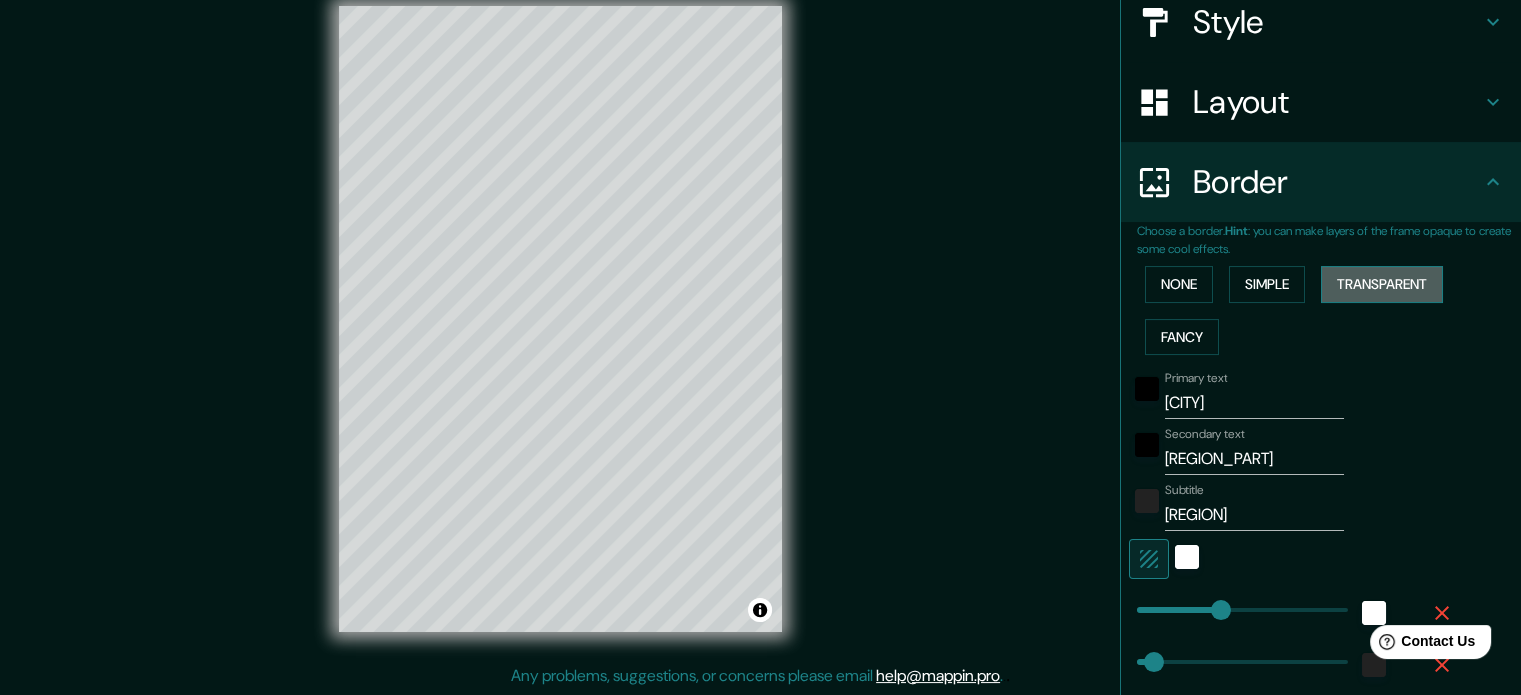 click on "Transparent" at bounding box center (1382, 284) 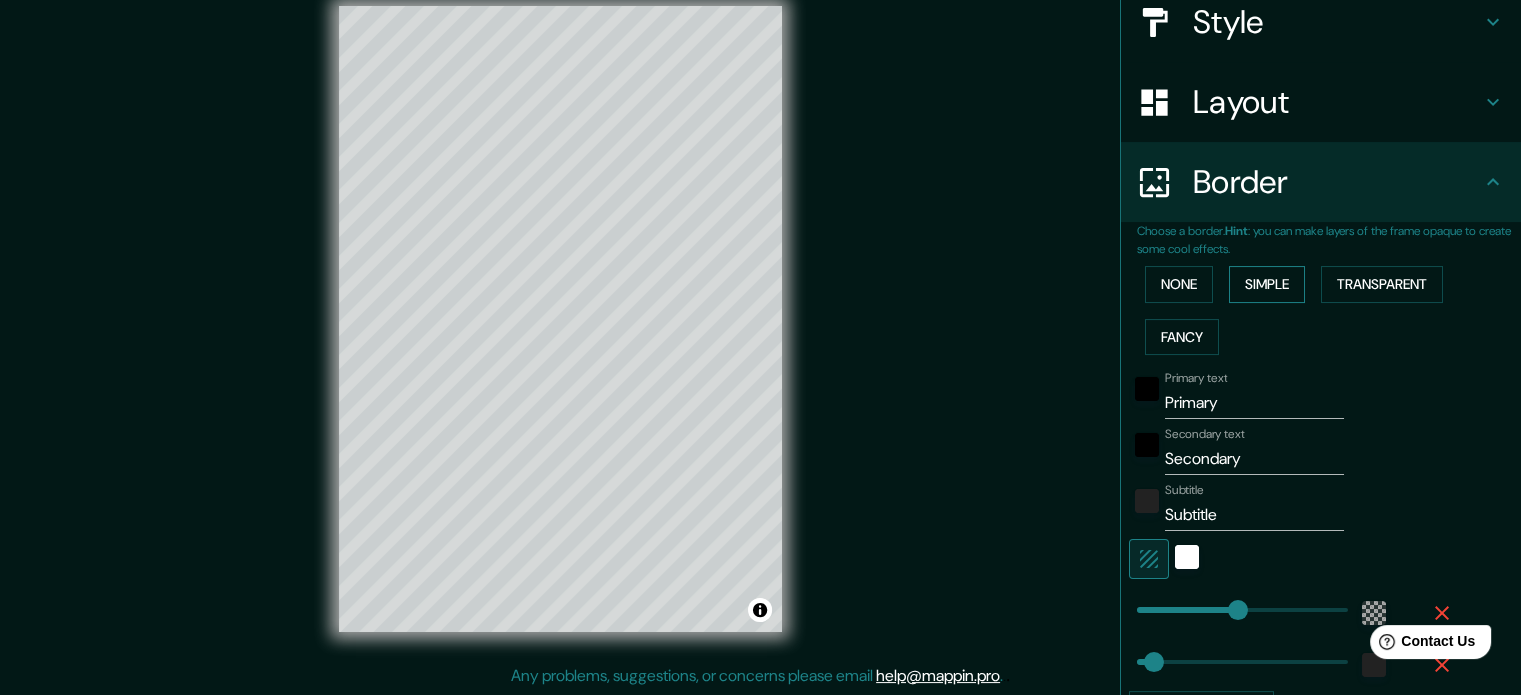 click on "Simple" at bounding box center [1267, 284] 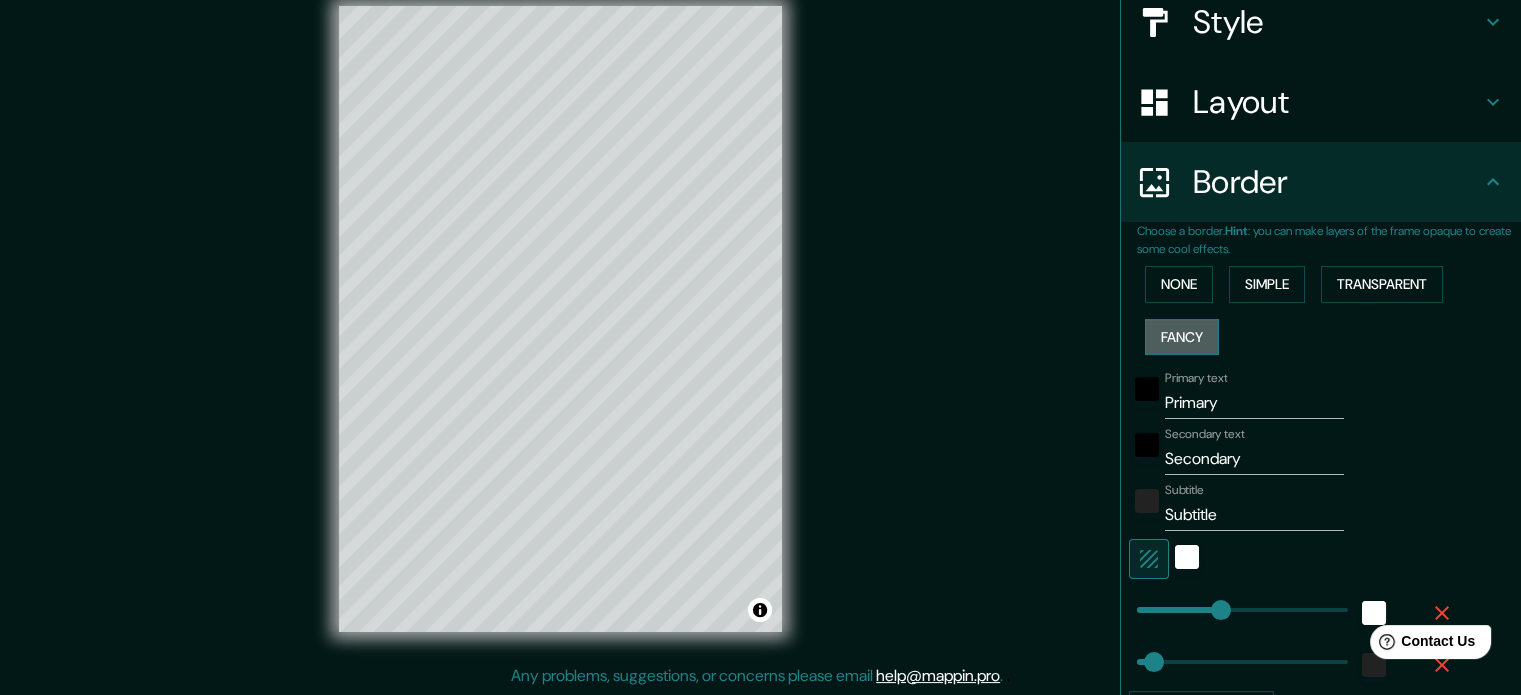 click on "Fancy" at bounding box center (1182, 337) 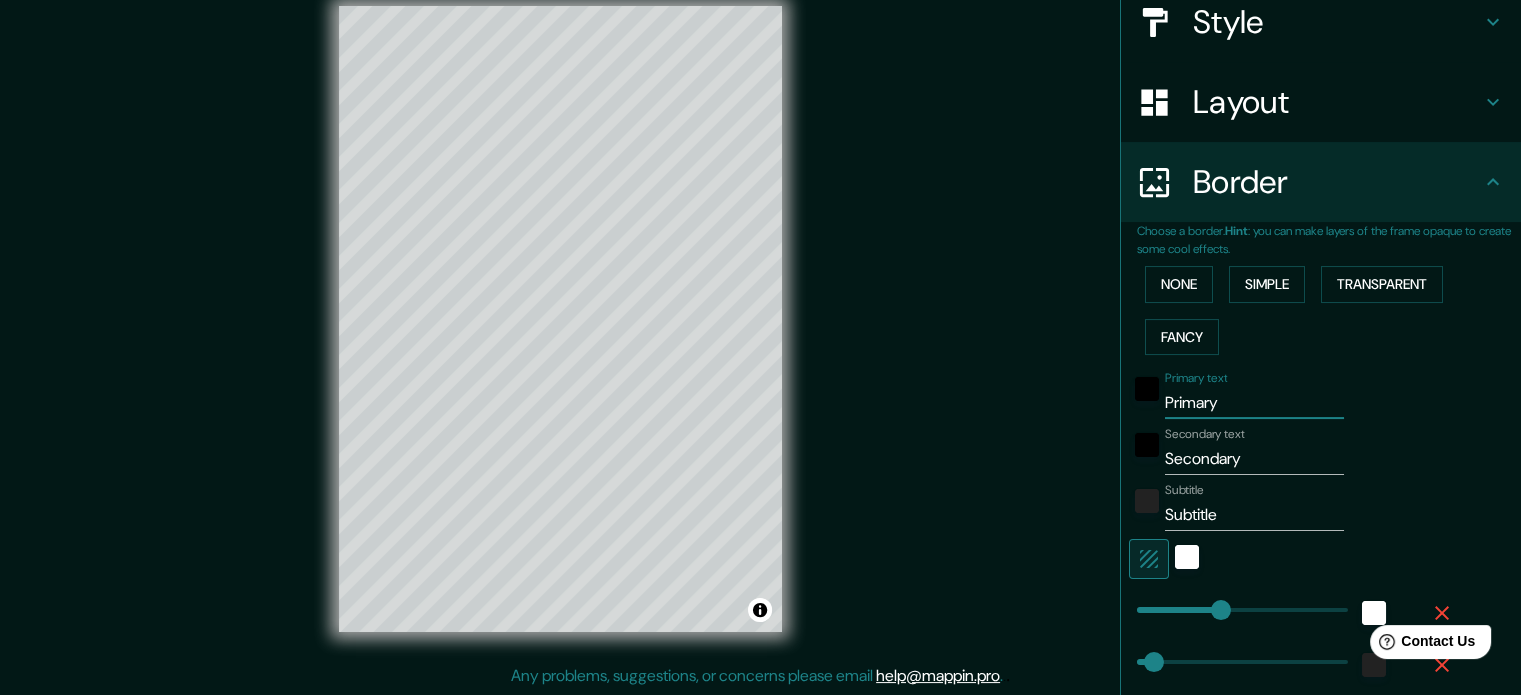 drag, startPoint x: 1234, startPoint y: 400, endPoint x: 1128, endPoint y: 407, distance: 106.23088 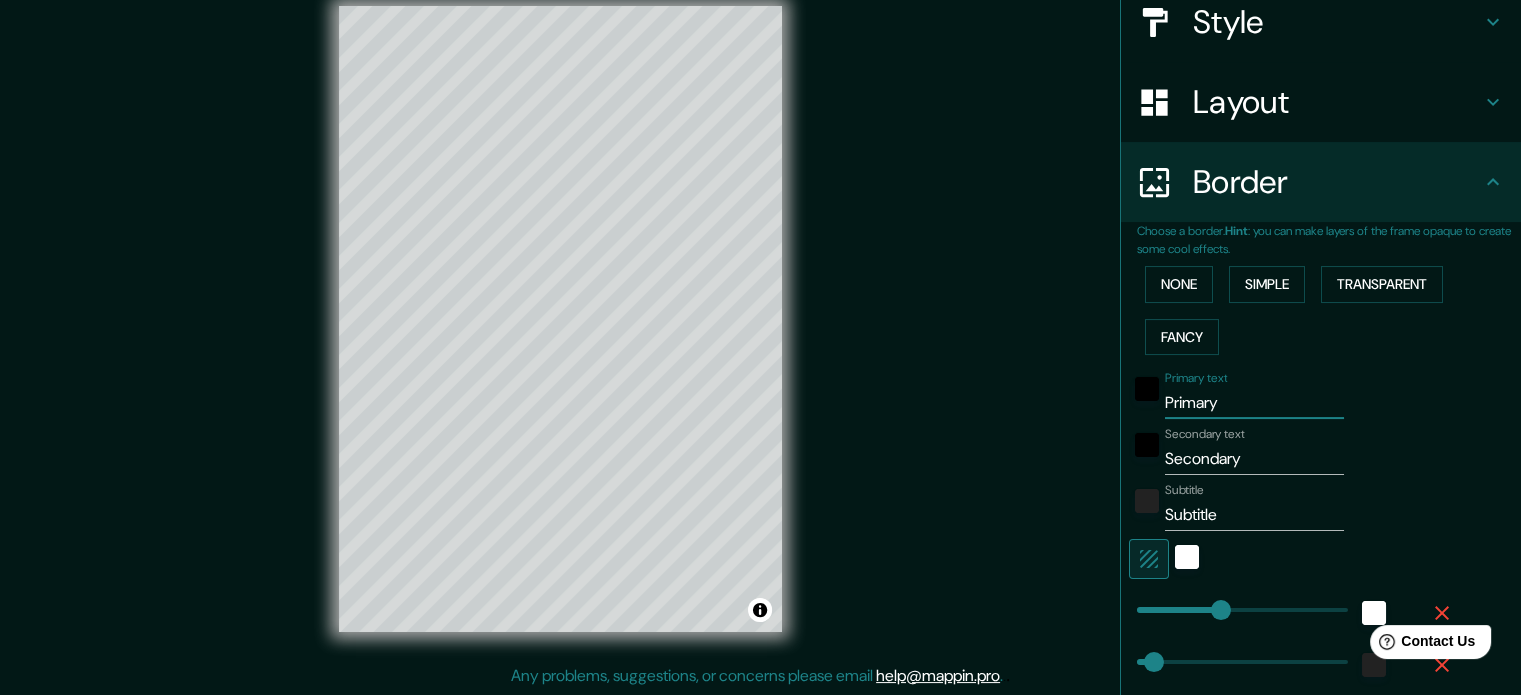 click on "Primary text Primary" at bounding box center (1293, 395) 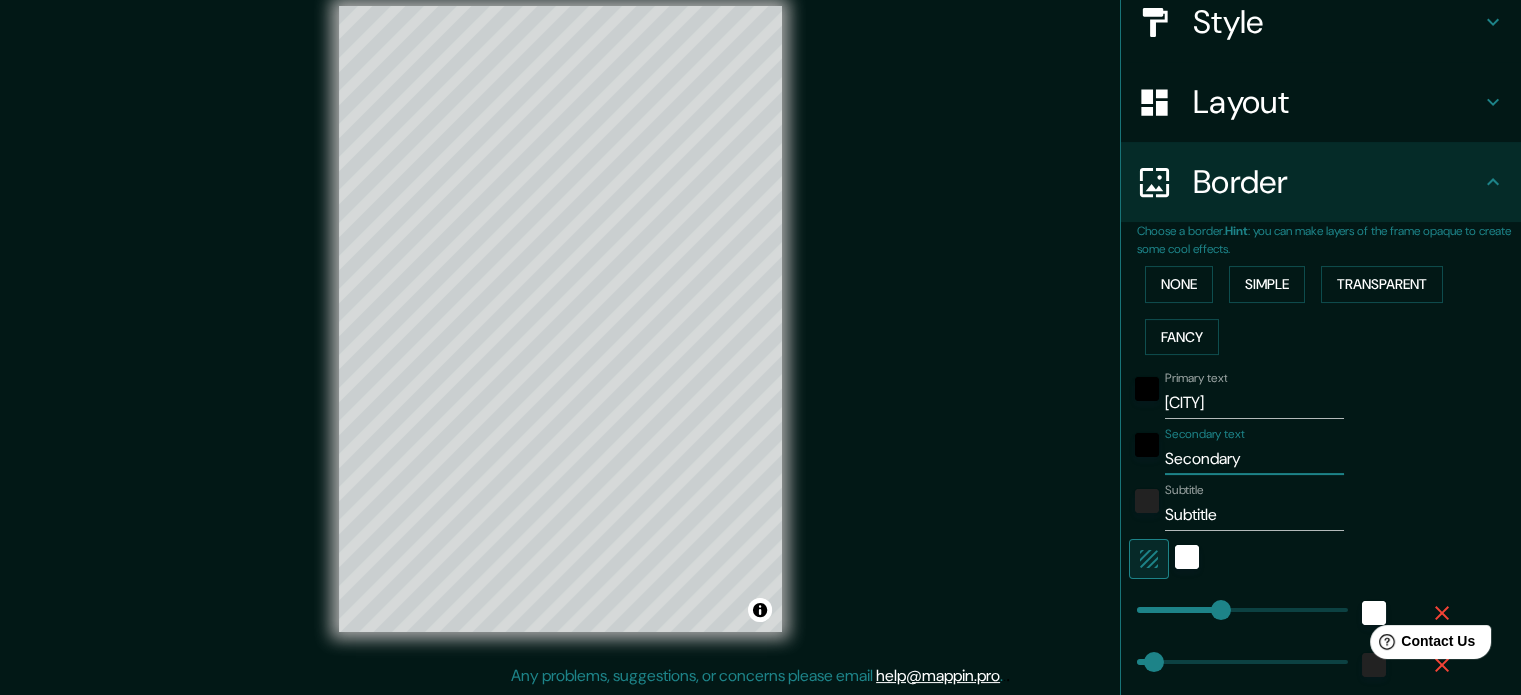 drag, startPoint x: 1244, startPoint y: 459, endPoint x: 1097, endPoint y: 457, distance: 147.01361 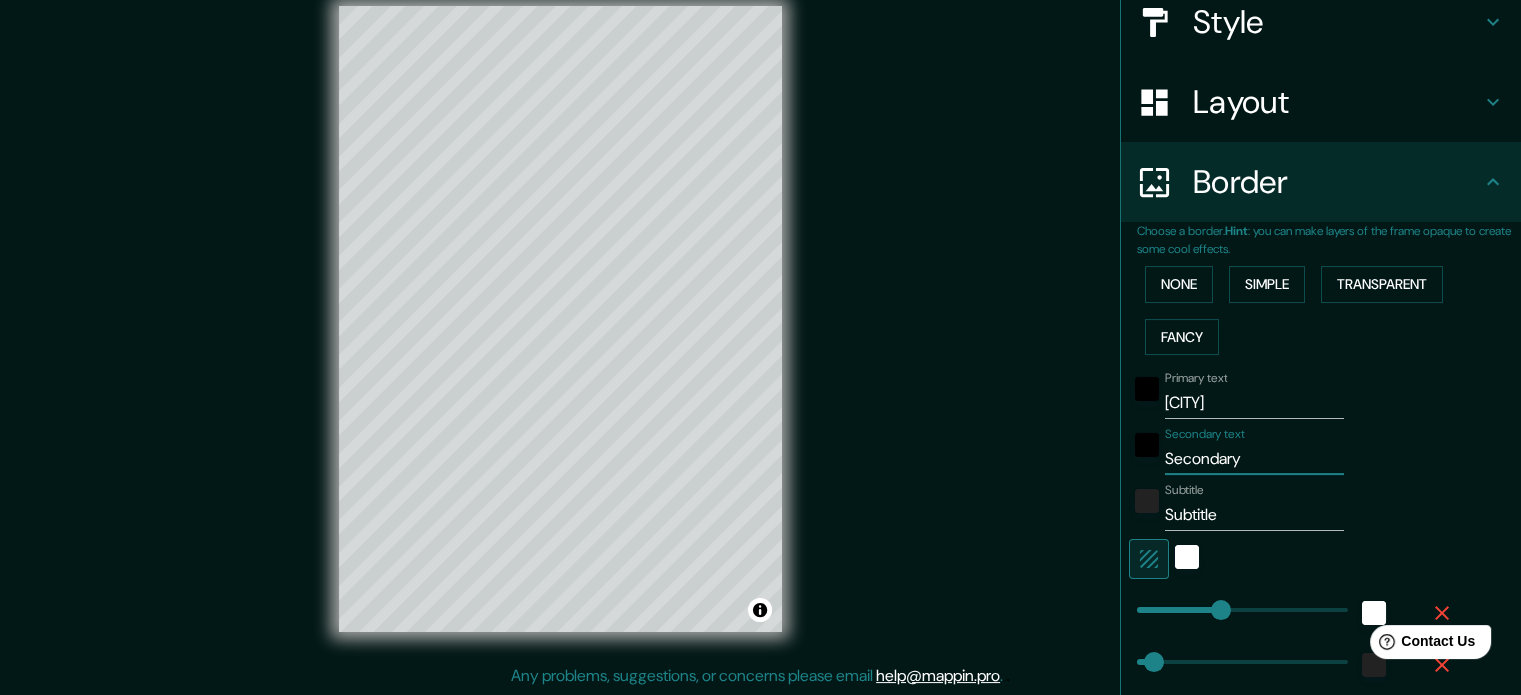 click on "Mappin Location [CITY], [COUNTRY] Pins Style Layout Border Choose a border.  Hint : you can make layers of the frame opaque to create some cool effects. None Simple Transparent Fancy Primary text [CITY] Secondary text [REGION_PART] Subtitle [REGION_PART] Subtitle [REGION_PART] Add frame layer Size A3 a4 Create your map © Mapbox   © OpenStreetMap   Improve this map Any problems, suggestions, or concerns please email    help@mappin.pro . . ." at bounding box center (760, 335) 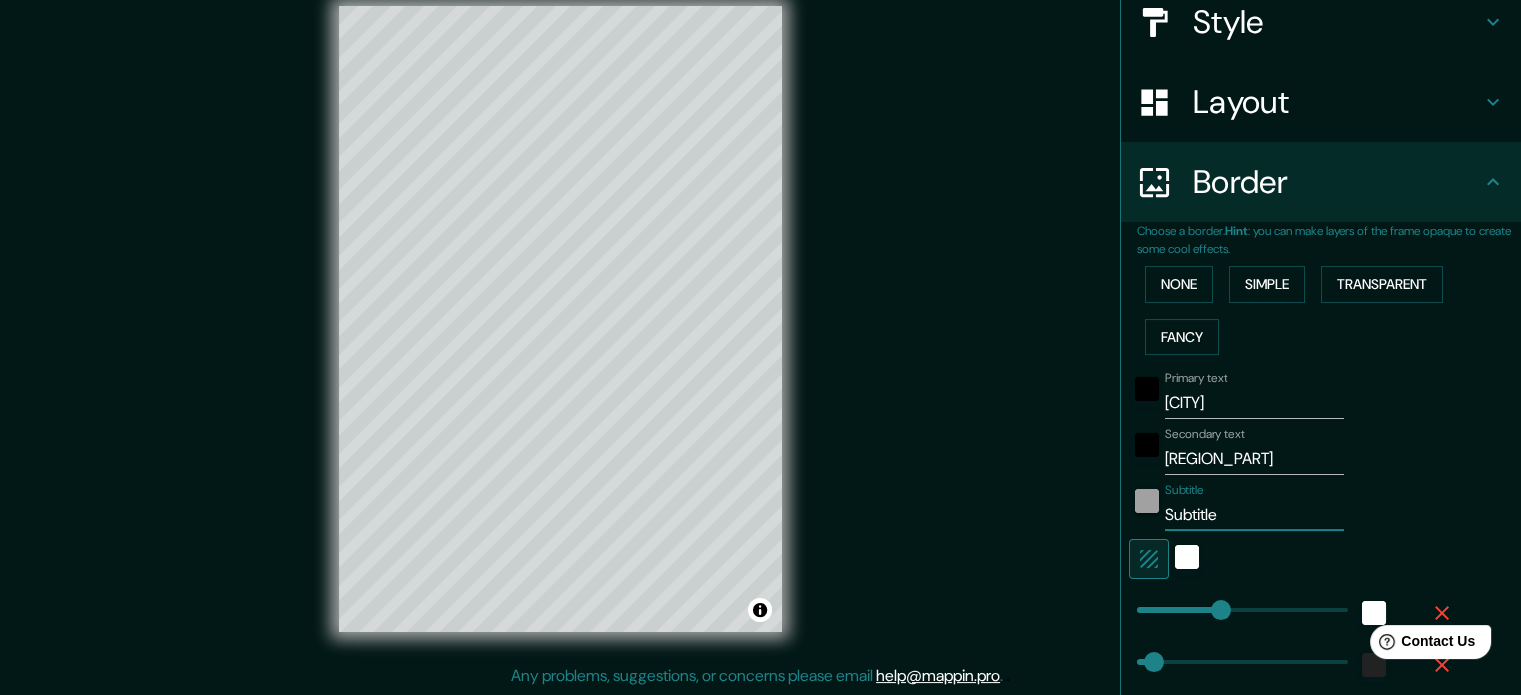 drag, startPoint x: 1237, startPoint y: 524, endPoint x: 1140, endPoint y: 507, distance: 98.478424 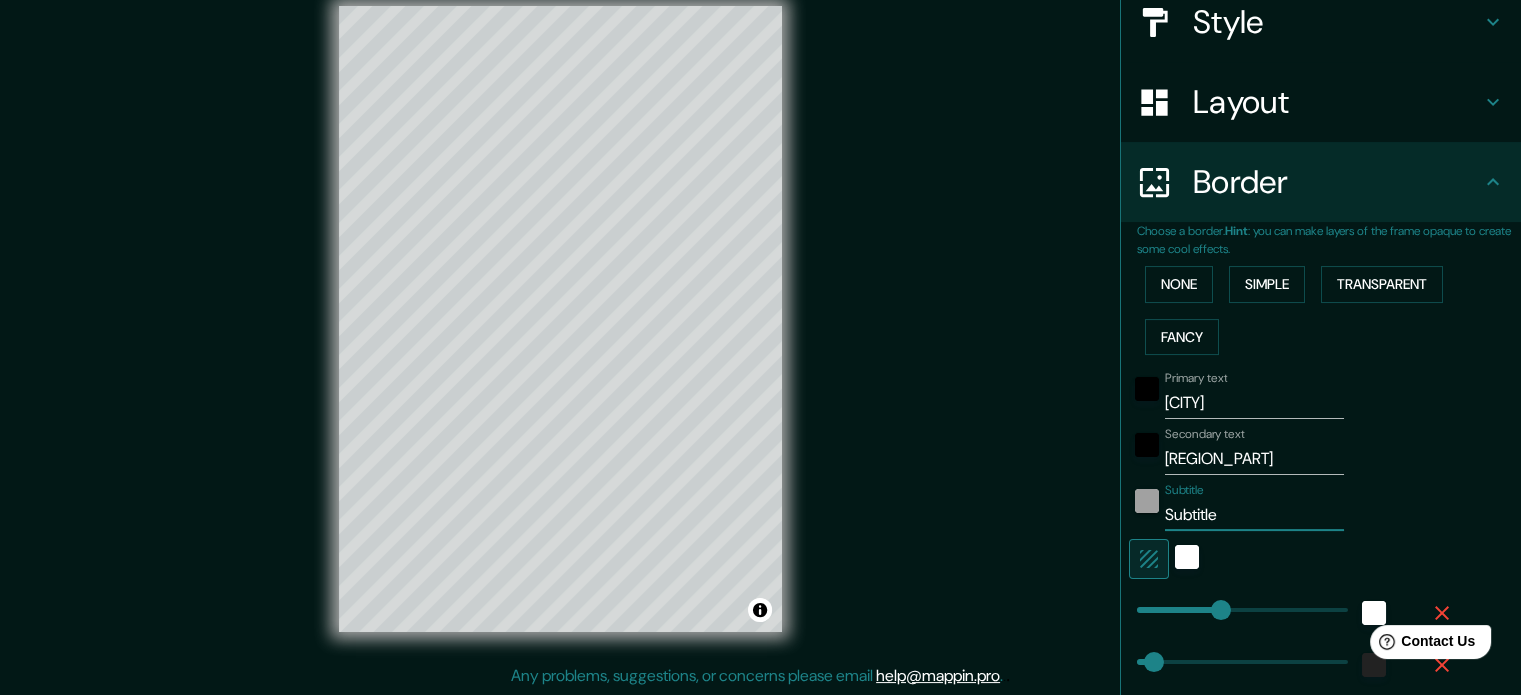 click on "Subtitle Subtitle" at bounding box center [1293, 507] 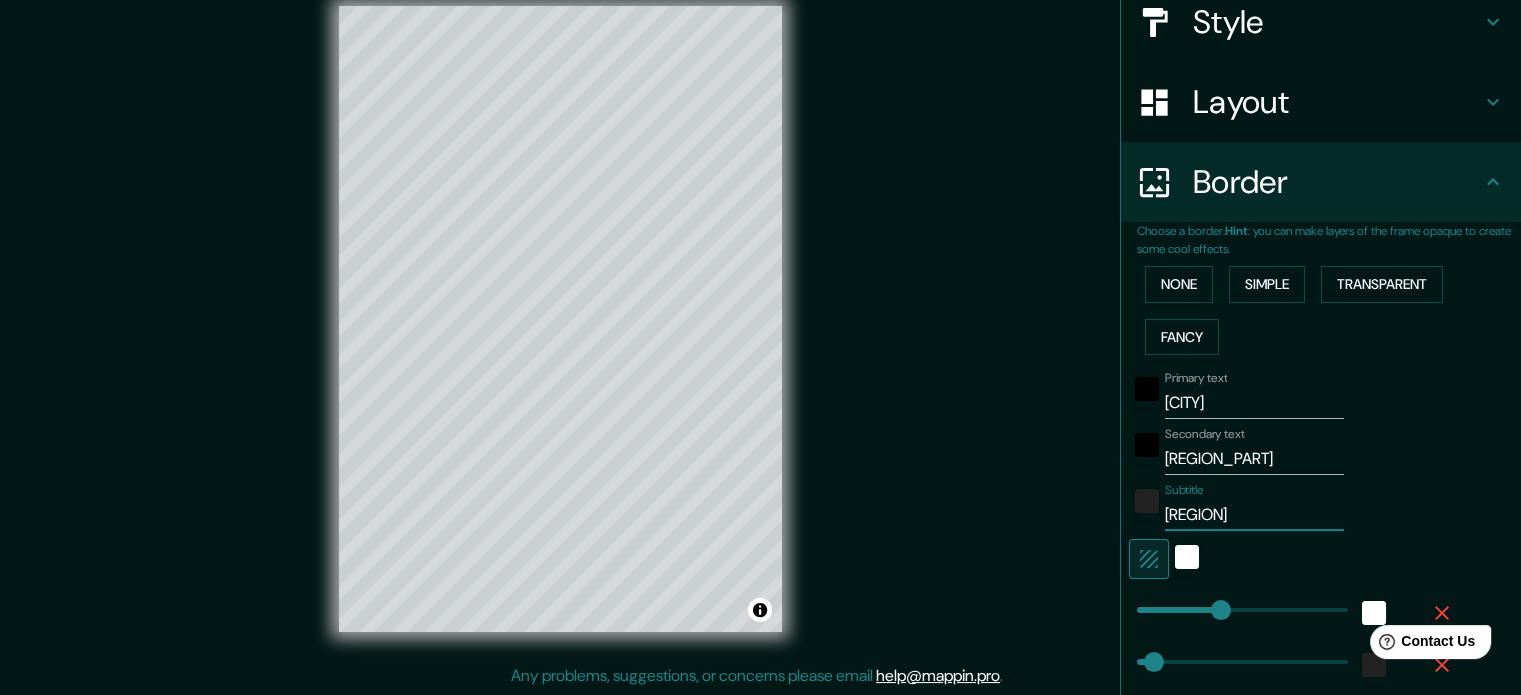 click on "Mappin Location [CITY], [COUNTRY] Pins Style Layout Border Choose a border.  Hint : you can make layers of the frame opaque to create some cool effects. None Simple Transparent Fancy Primary text [CITY] Secondary text [REGION_PART] Subtitle [REGION_PART] Add frame layer Size A3 a4 Create your map © Mapbox   © OpenStreetMap   Improve this map Any problems, suggestions, or concerns please email    help@mappin.pro . . ." at bounding box center (760, 335) 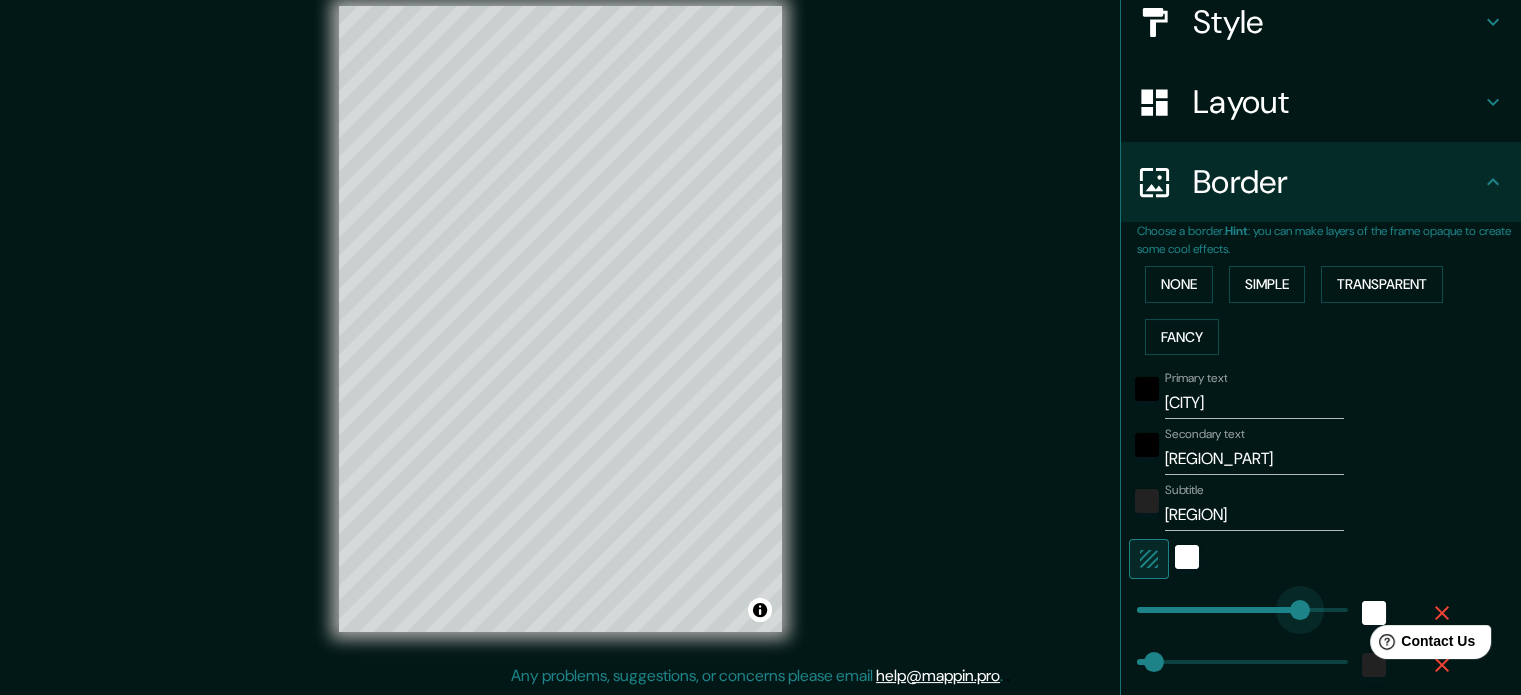 drag, startPoint x: 1215, startPoint y: 606, endPoint x: 1284, endPoint y: 605, distance: 69.00725 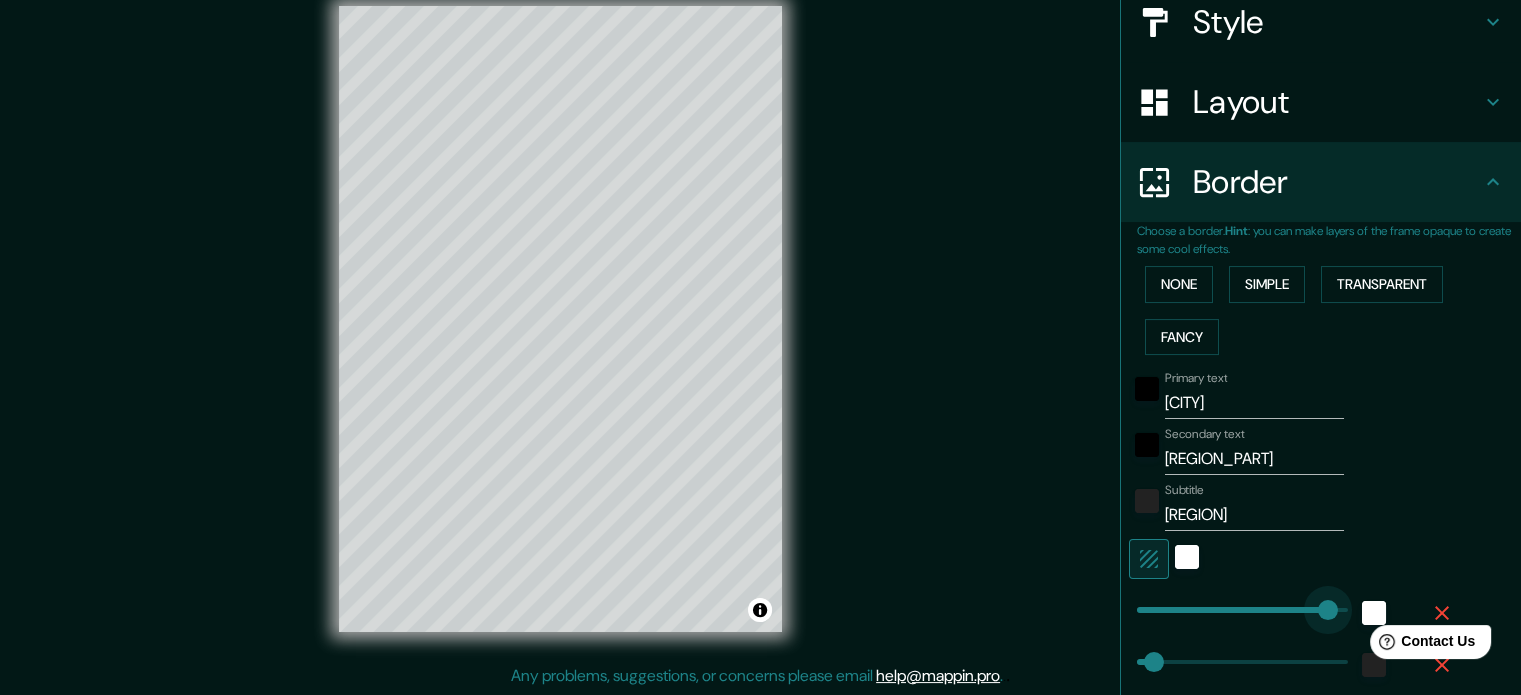 drag, startPoint x: 1284, startPoint y: 605, endPoint x: 1313, endPoint y: 607, distance: 29.068884 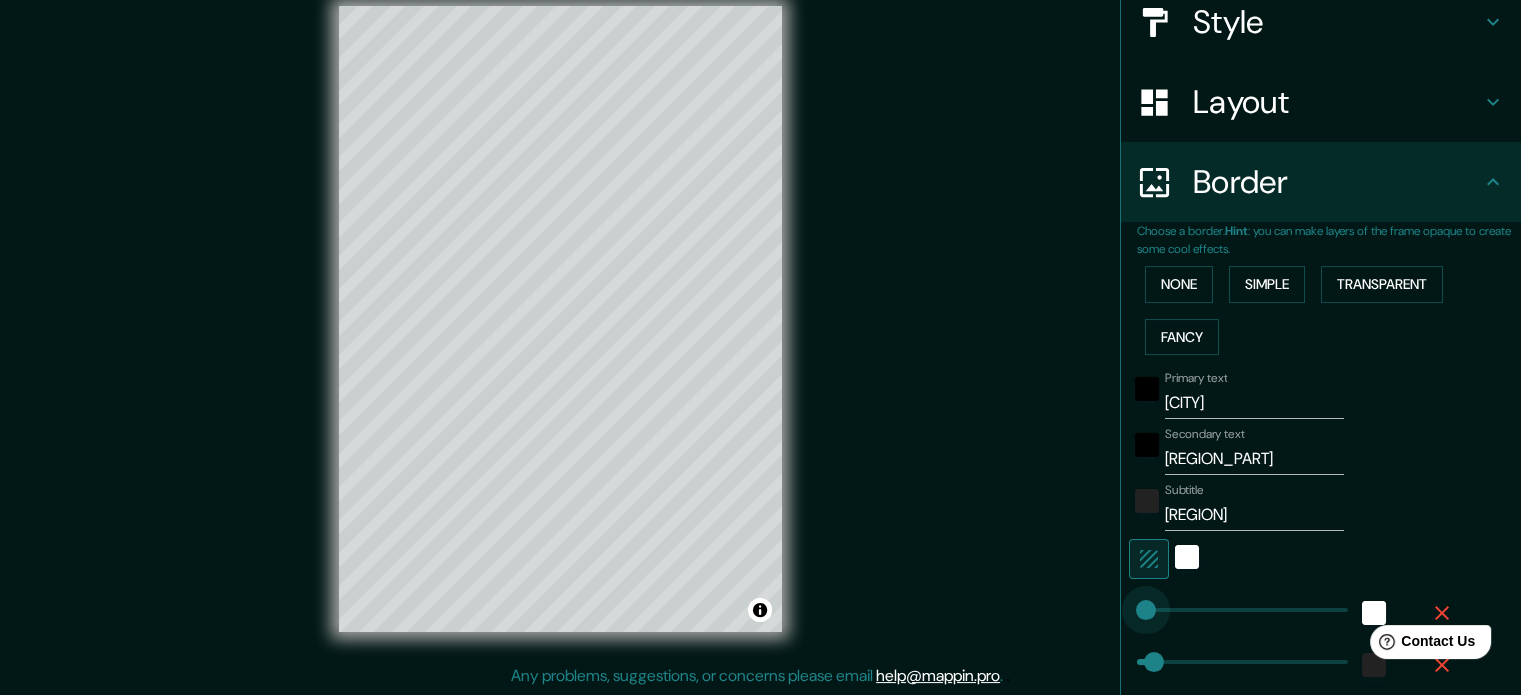 drag, startPoint x: 1296, startPoint y: 607, endPoint x: 1131, endPoint y: 607, distance: 165 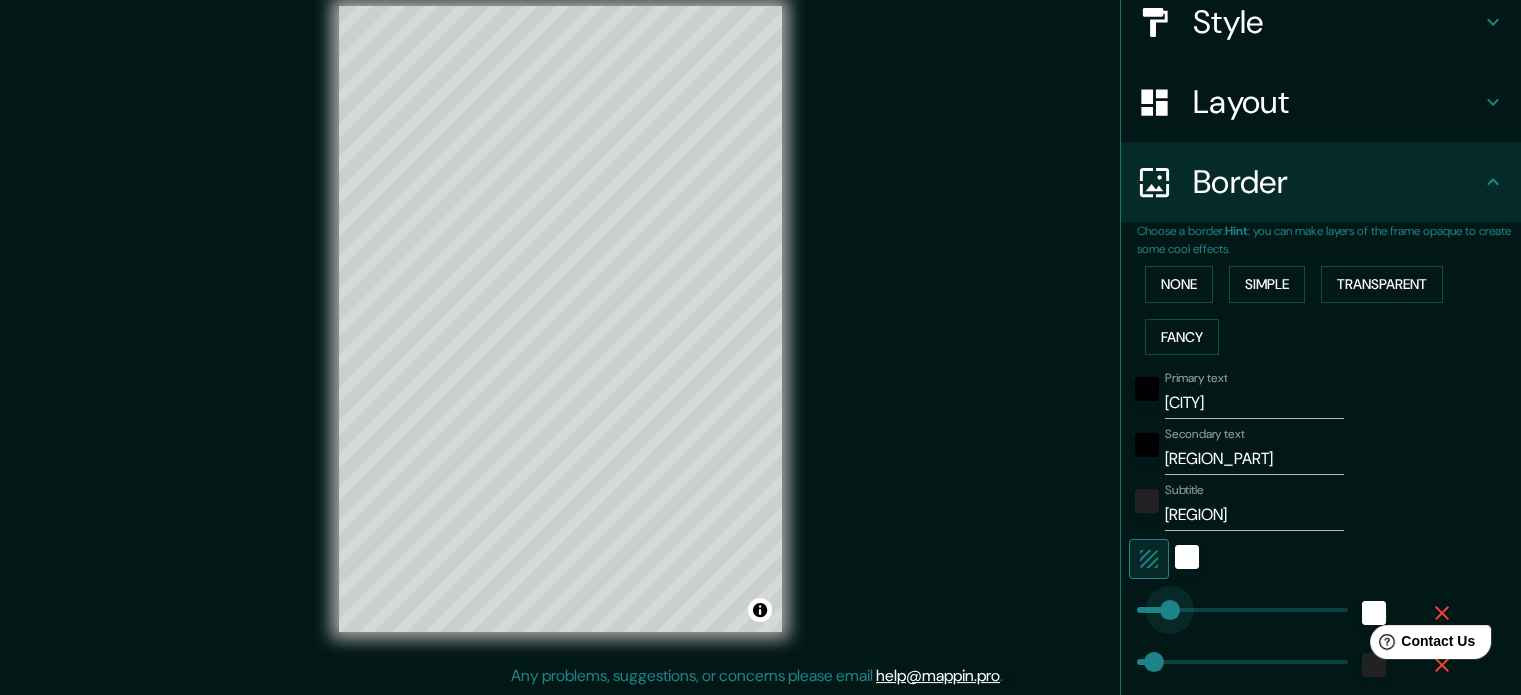 drag, startPoint x: 1134, startPoint y: 607, endPoint x: 1155, endPoint y: 607, distance: 21 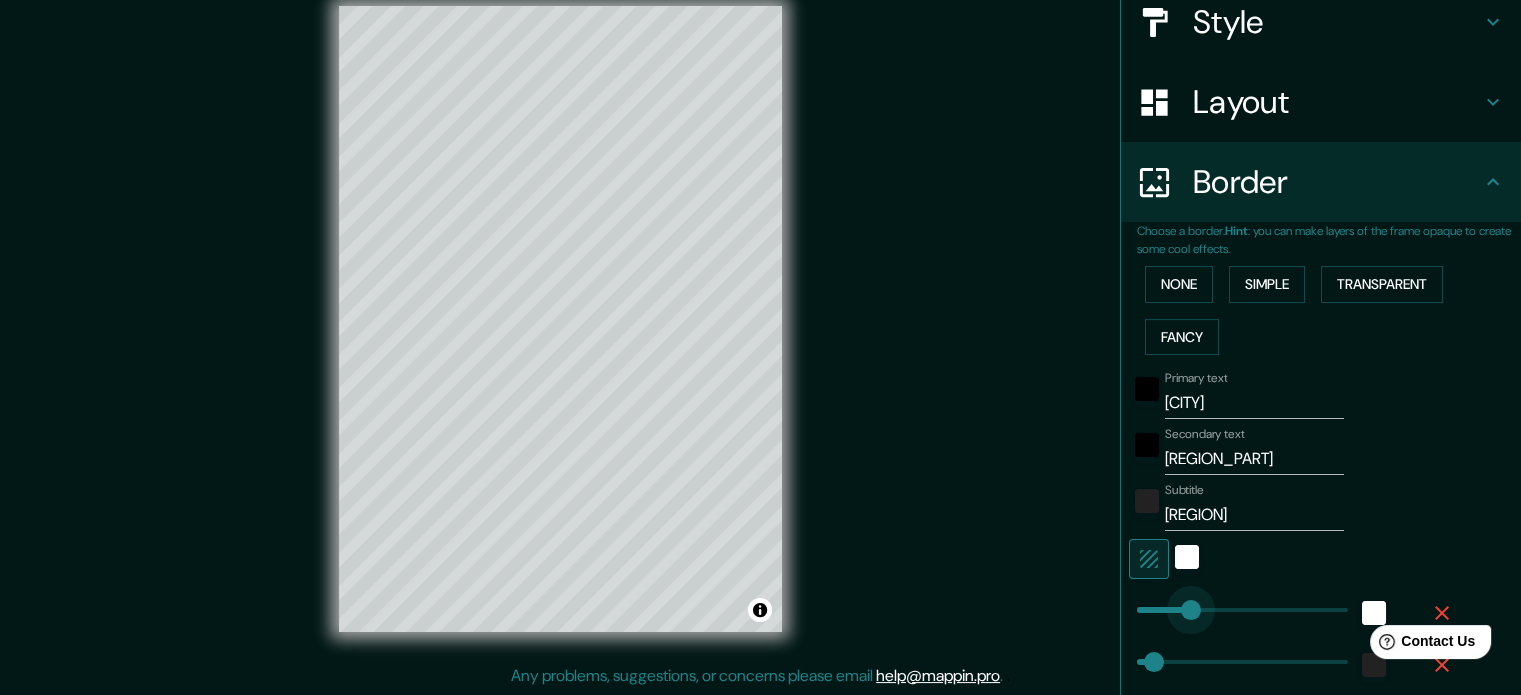 drag, startPoint x: 1155, startPoint y: 607, endPoint x: 1180, endPoint y: 608, distance: 25.019993 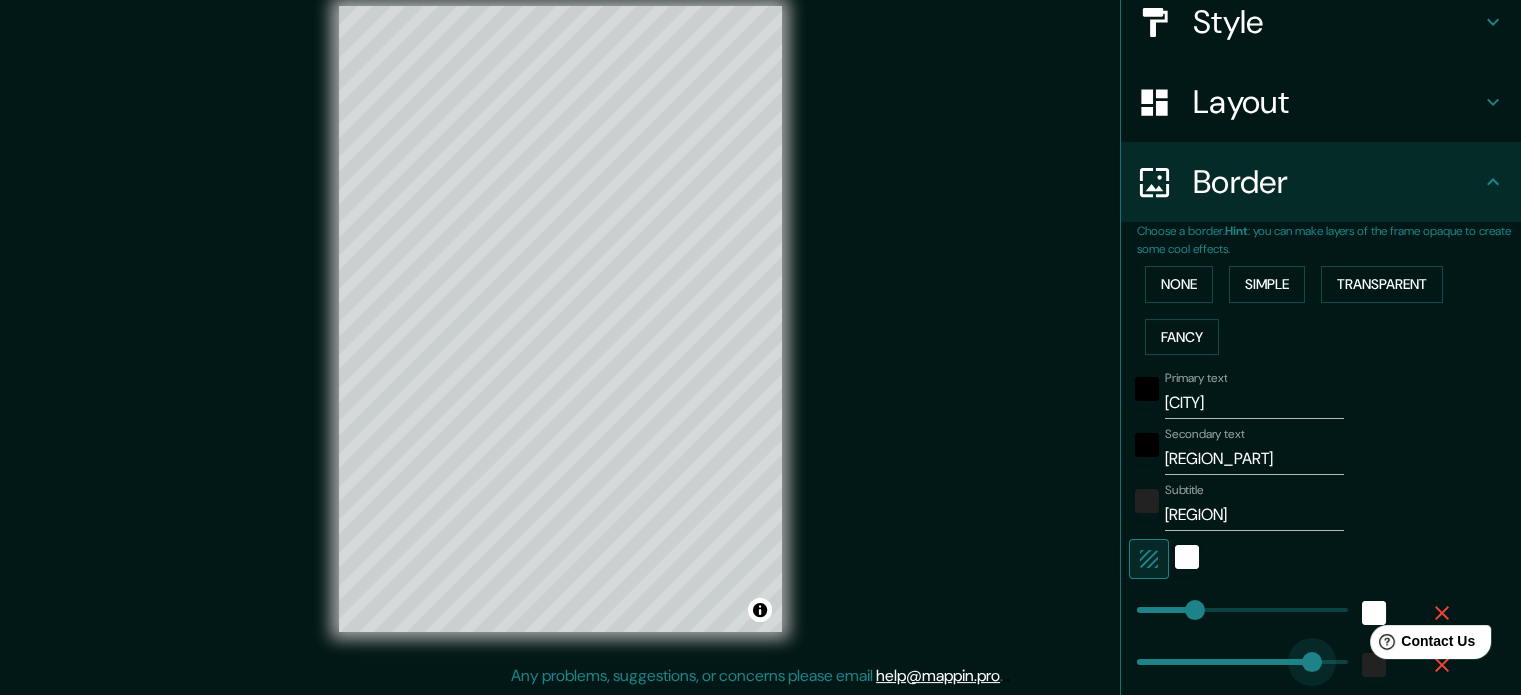 drag, startPoint x: 1132, startPoint y: 659, endPoint x: 1299, endPoint y: 659, distance: 167 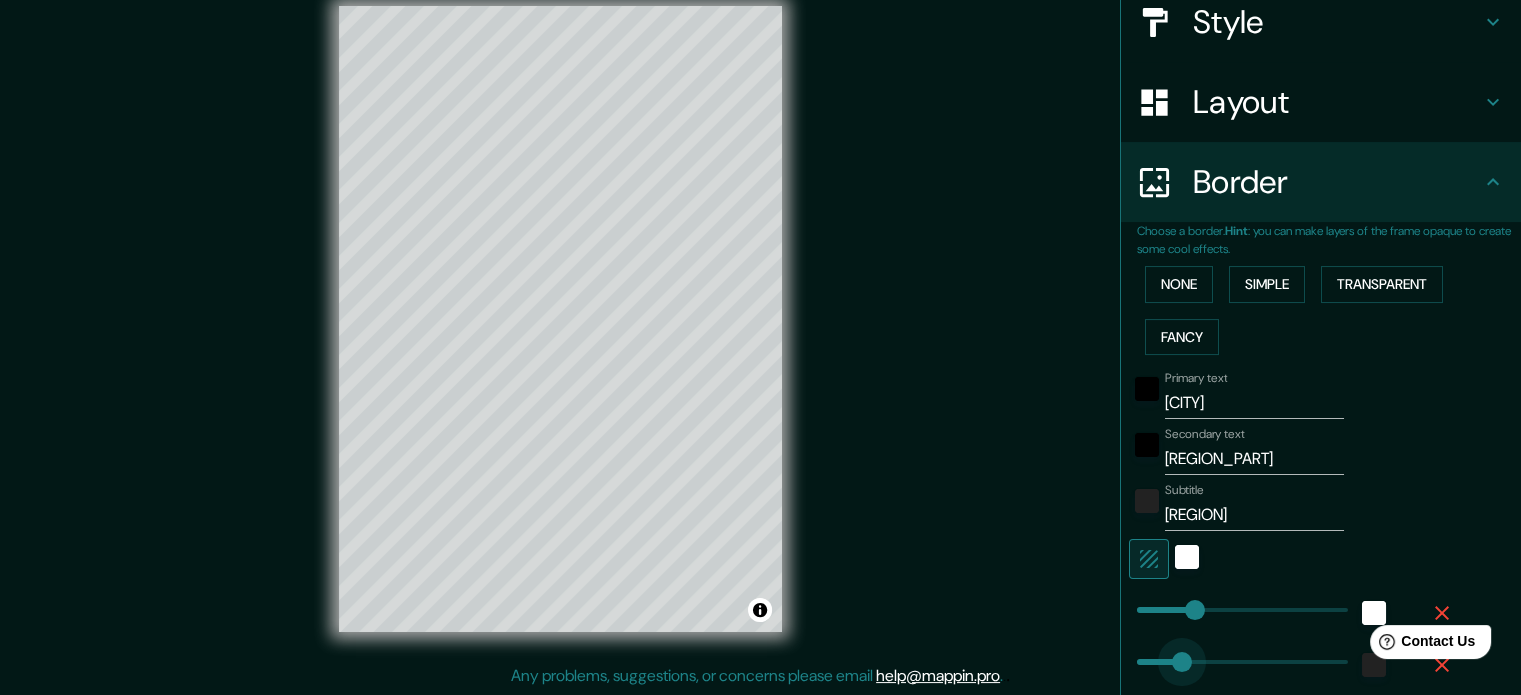 drag, startPoint x: 1299, startPoint y: 659, endPoint x: 1167, endPoint y: 665, distance: 132.13629 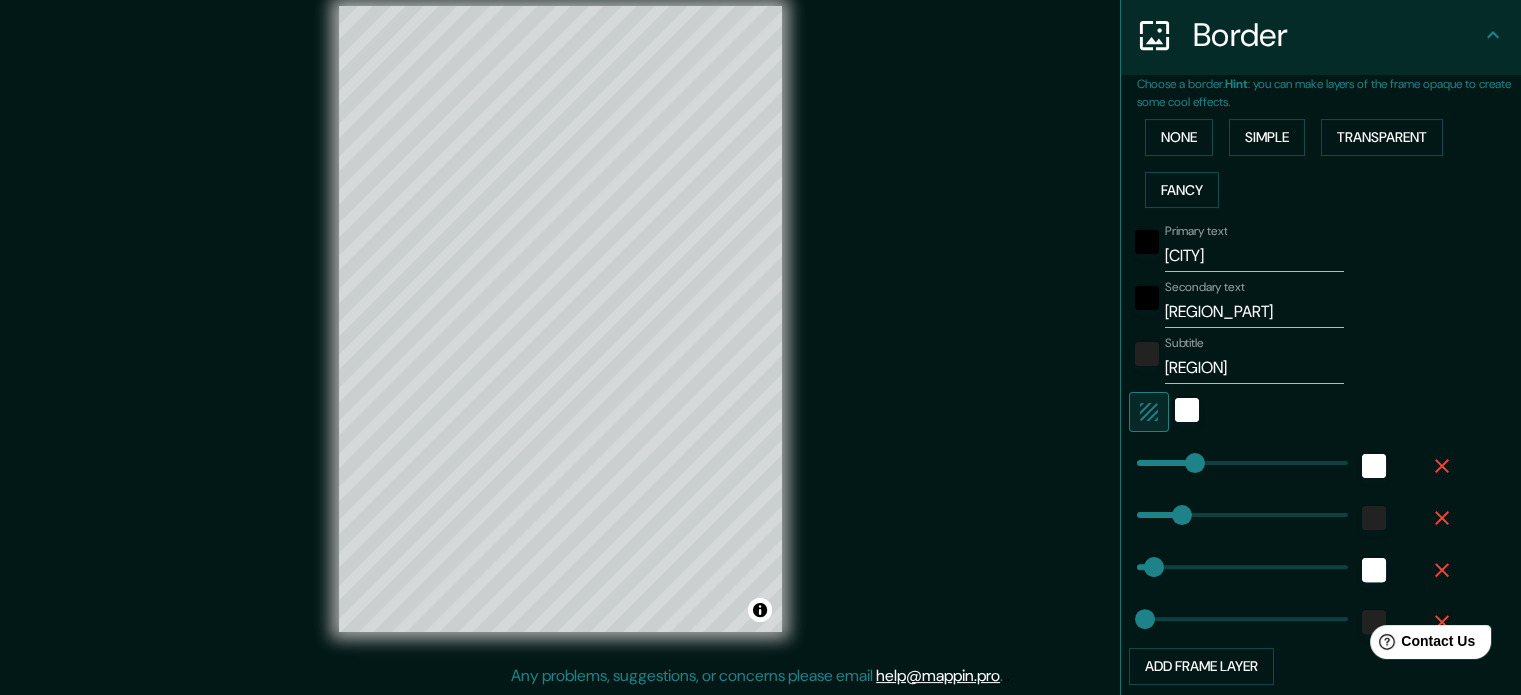 scroll, scrollTop: 544, scrollLeft: 0, axis: vertical 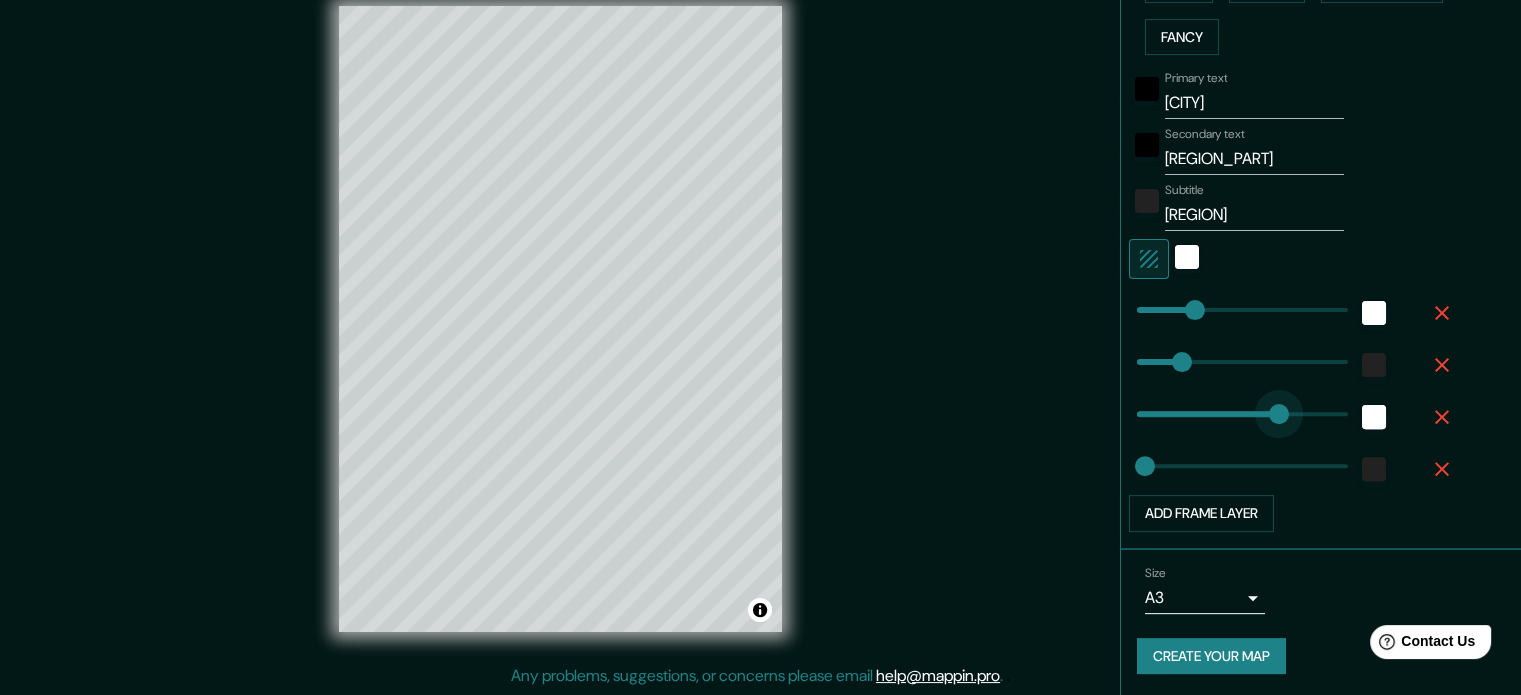 drag, startPoint x: 1139, startPoint y: 408, endPoint x: 1275, endPoint y: 418, distance: 136.36716 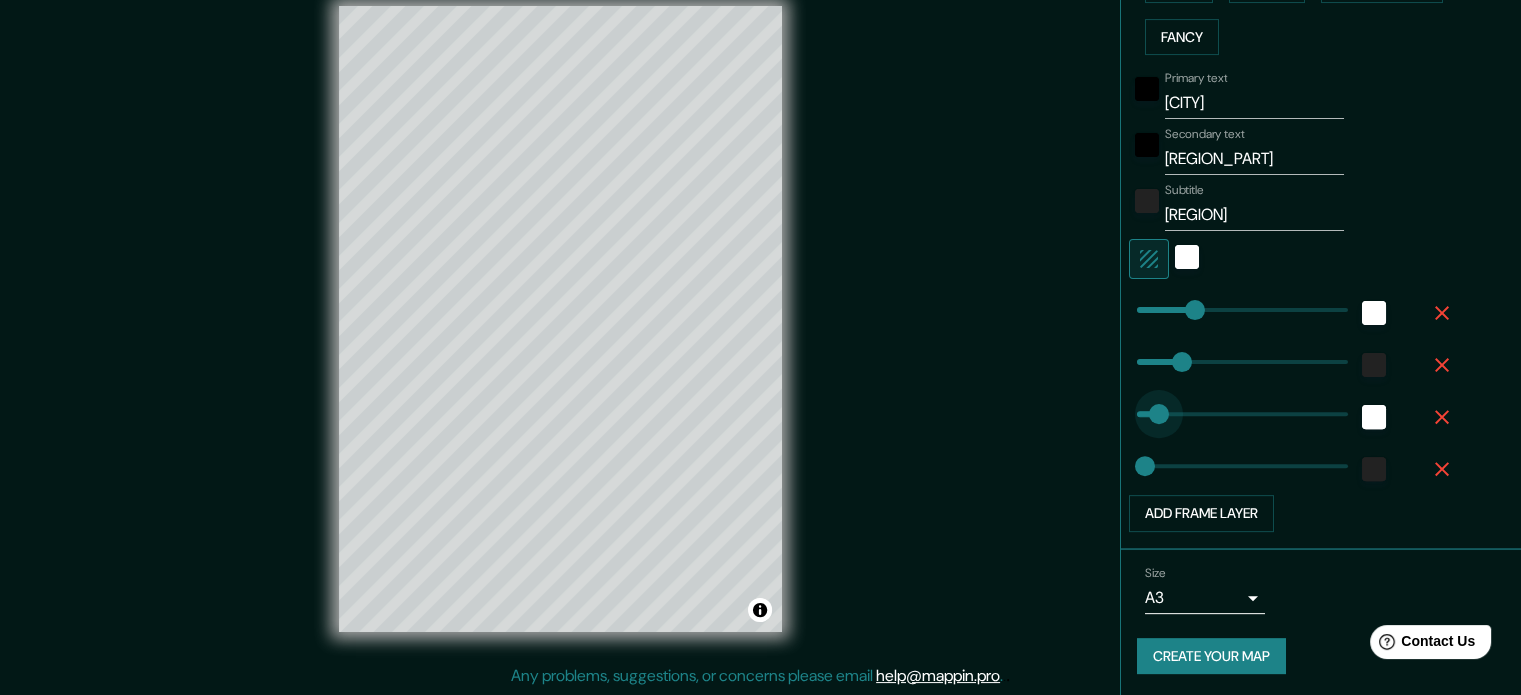 drag, startPoint x: 1275, startPoint y: 418, endPoint x: 1144, endPoint y: 418, distance: 131 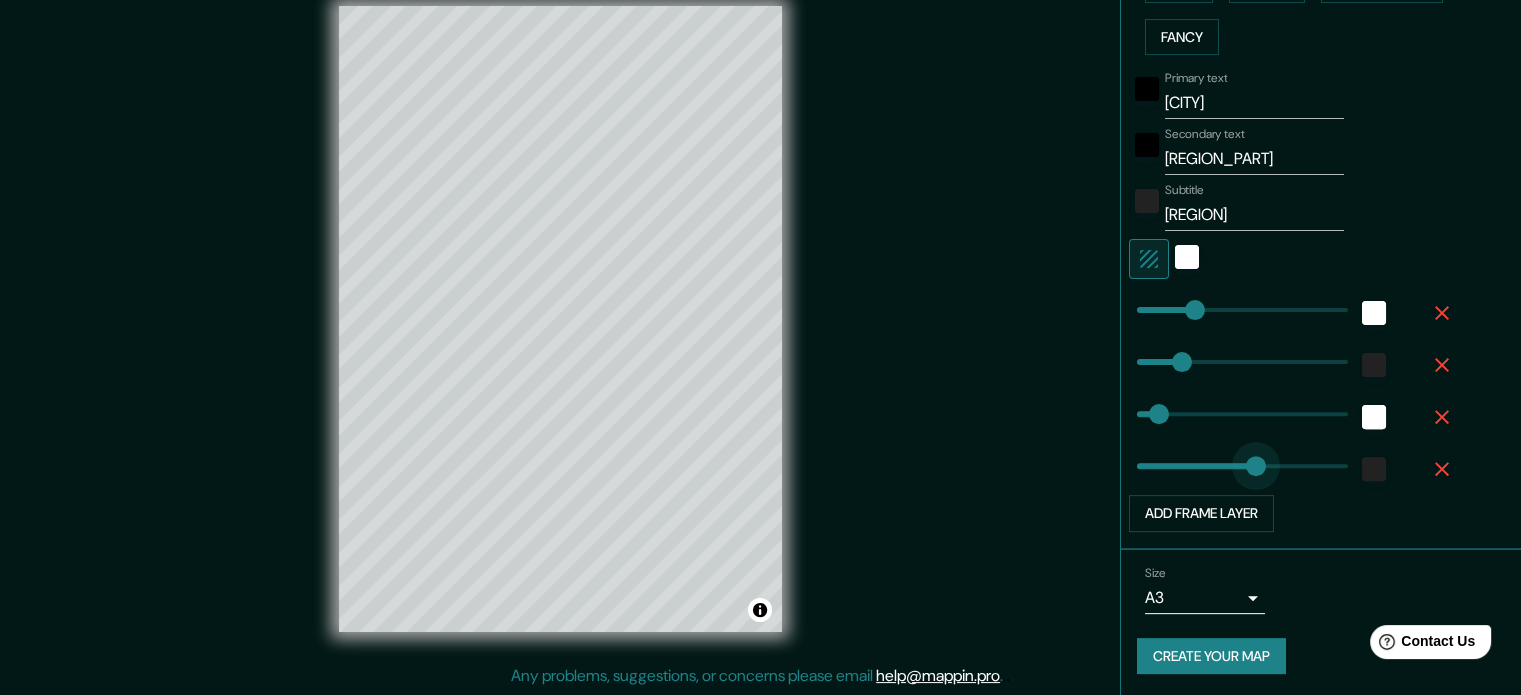 drag, startPoint x: 1136, startPoint y: 463, endPoint x: 1241, endPoint y: 466, distance: 105.04285 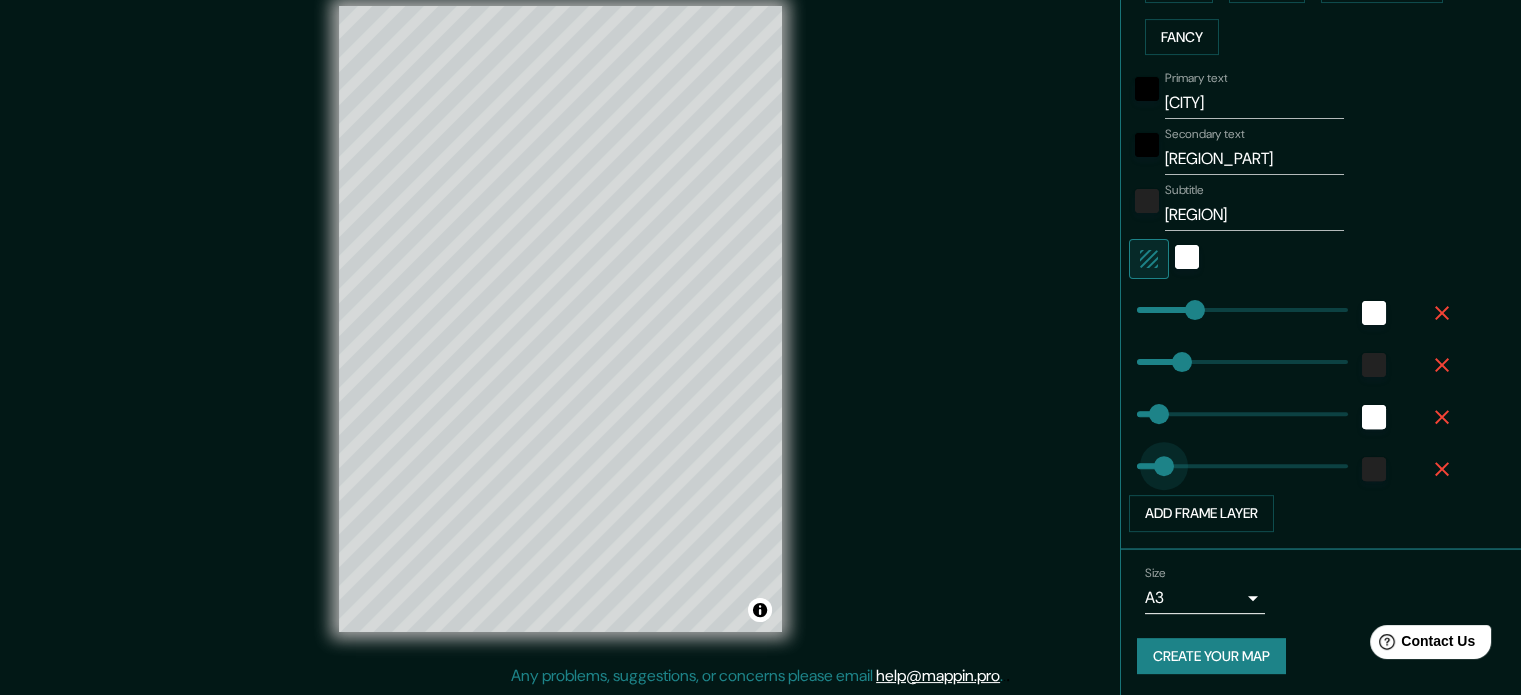 drag, startPoint x: 1241, startPoint y: 466, endPoint x: 1153, endPoint y: 467, distance: 88.005684 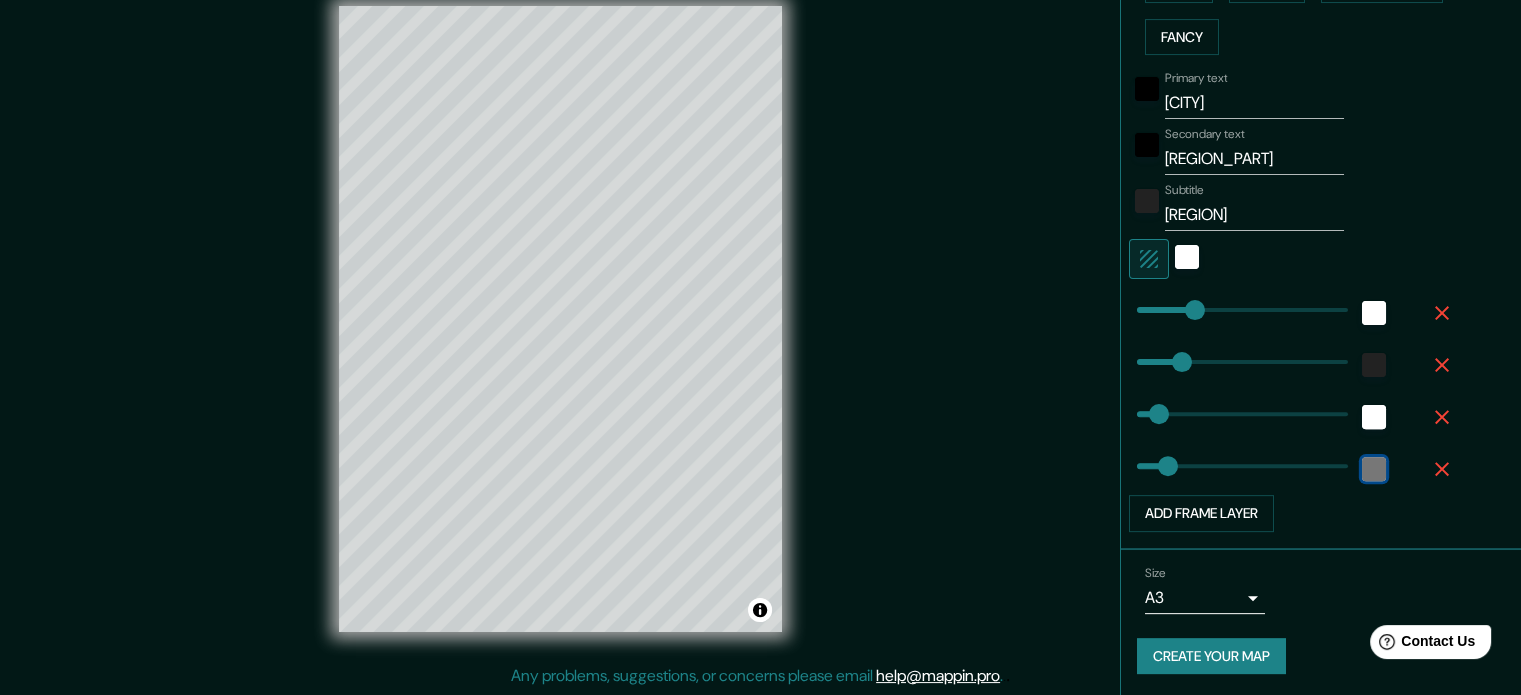 click at bounding box center (1374, 469) 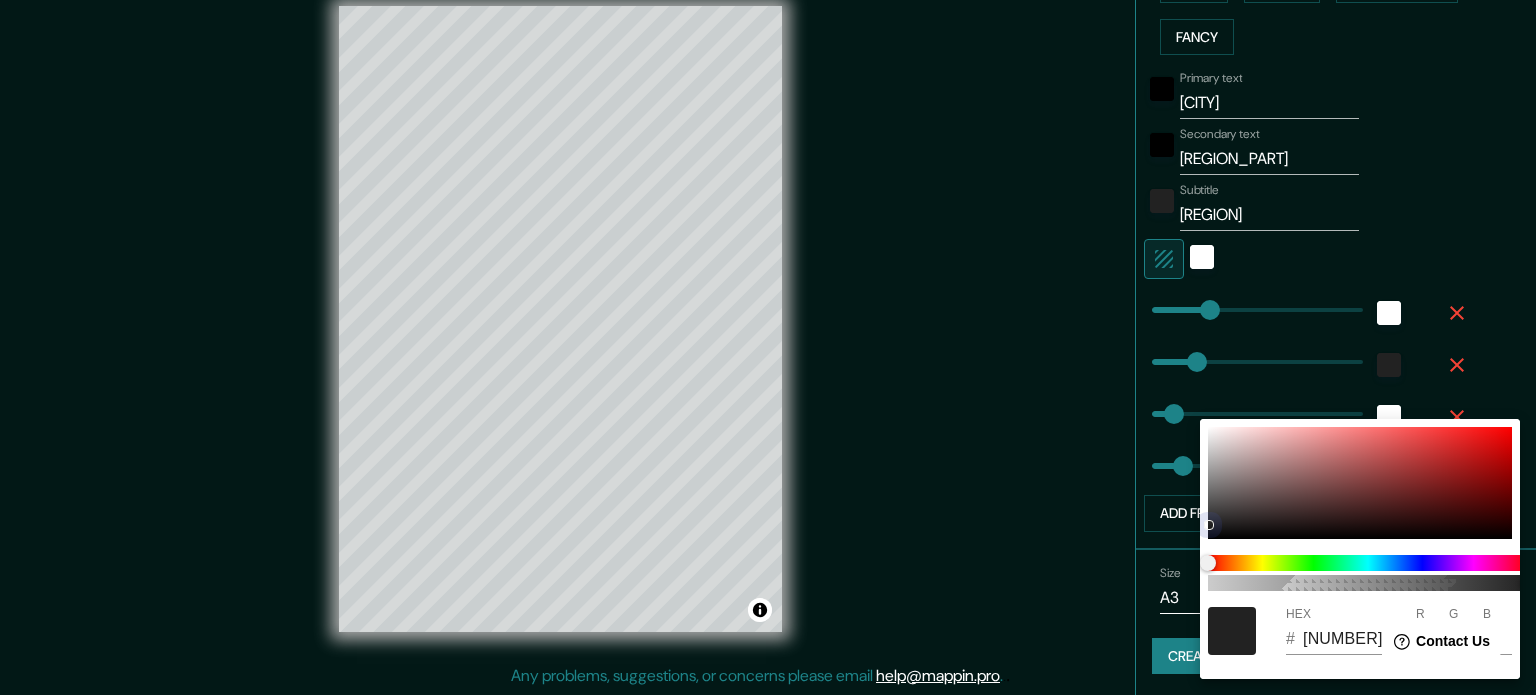click at bounding box center (1360, 483) 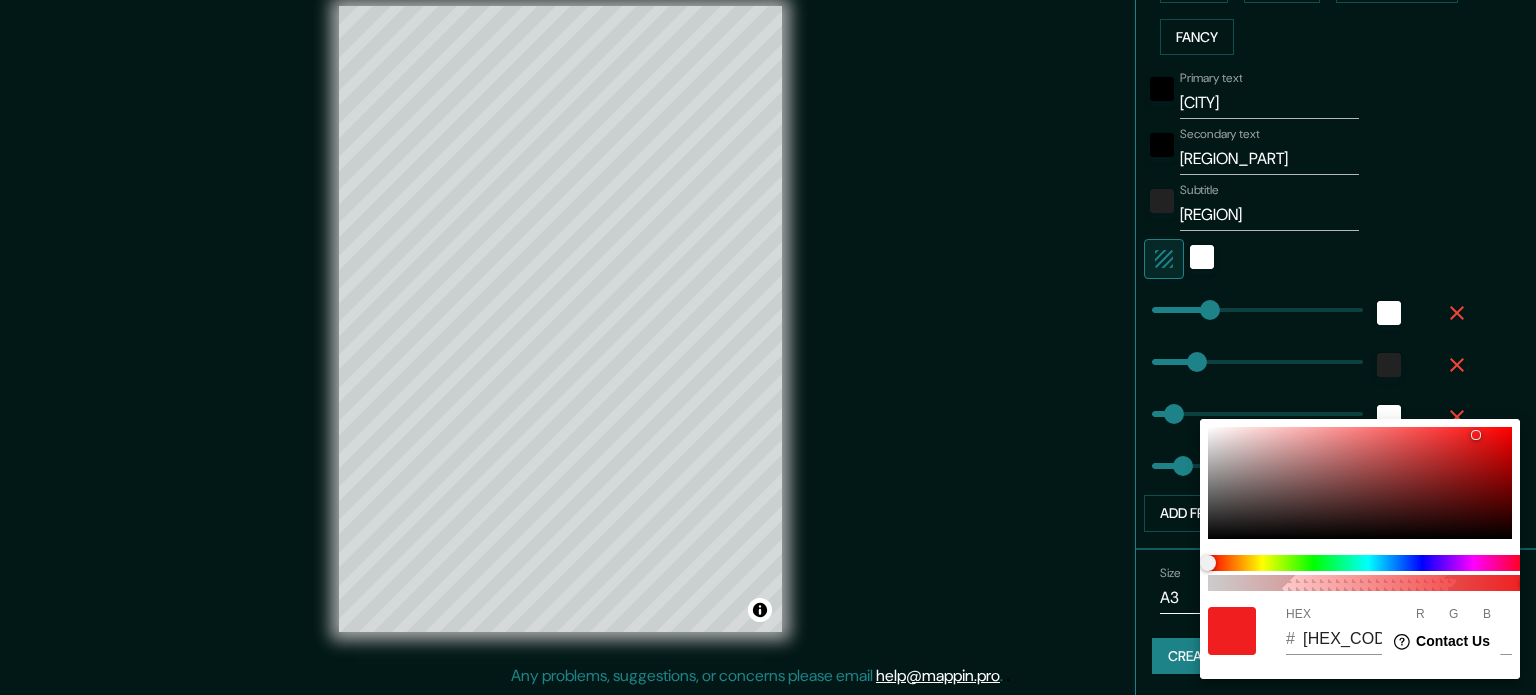 click at bounding box center (768, 347) 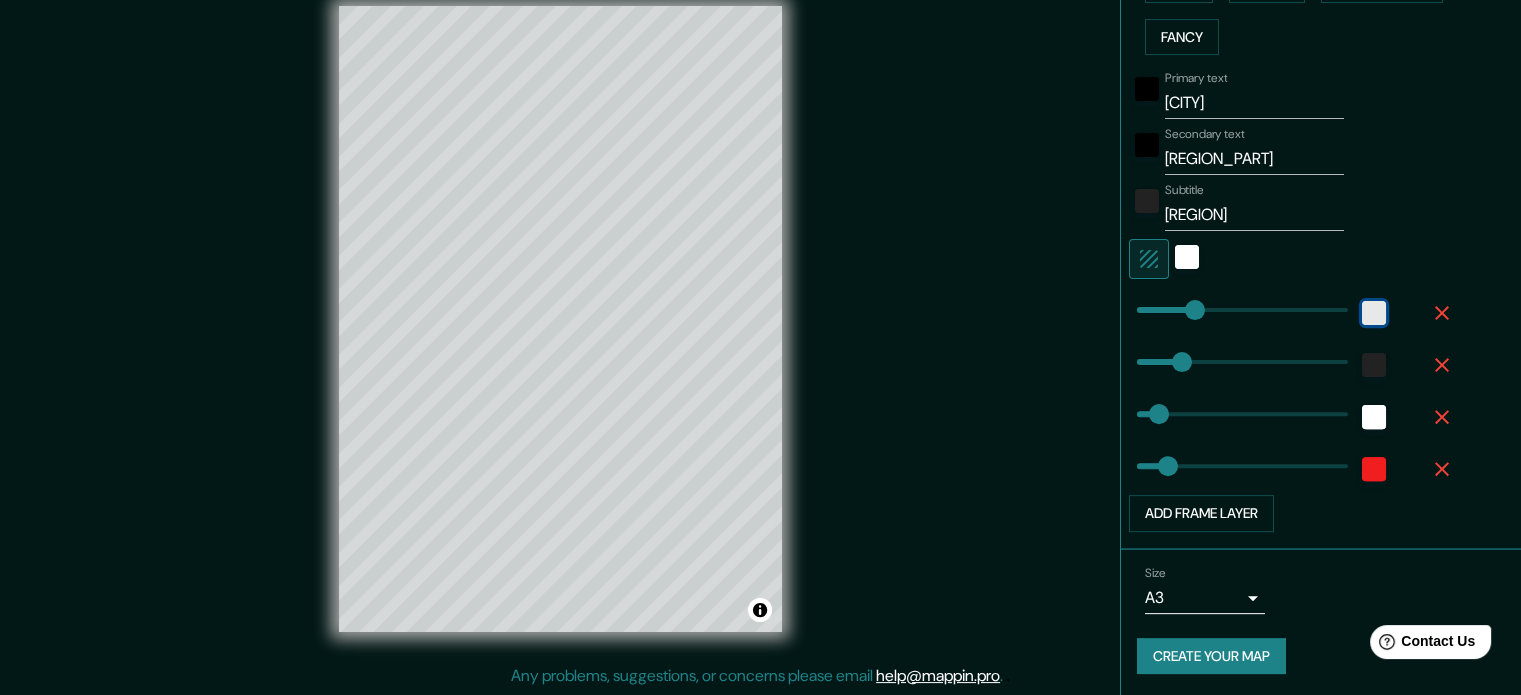 click at bounding box center [1374, 313] 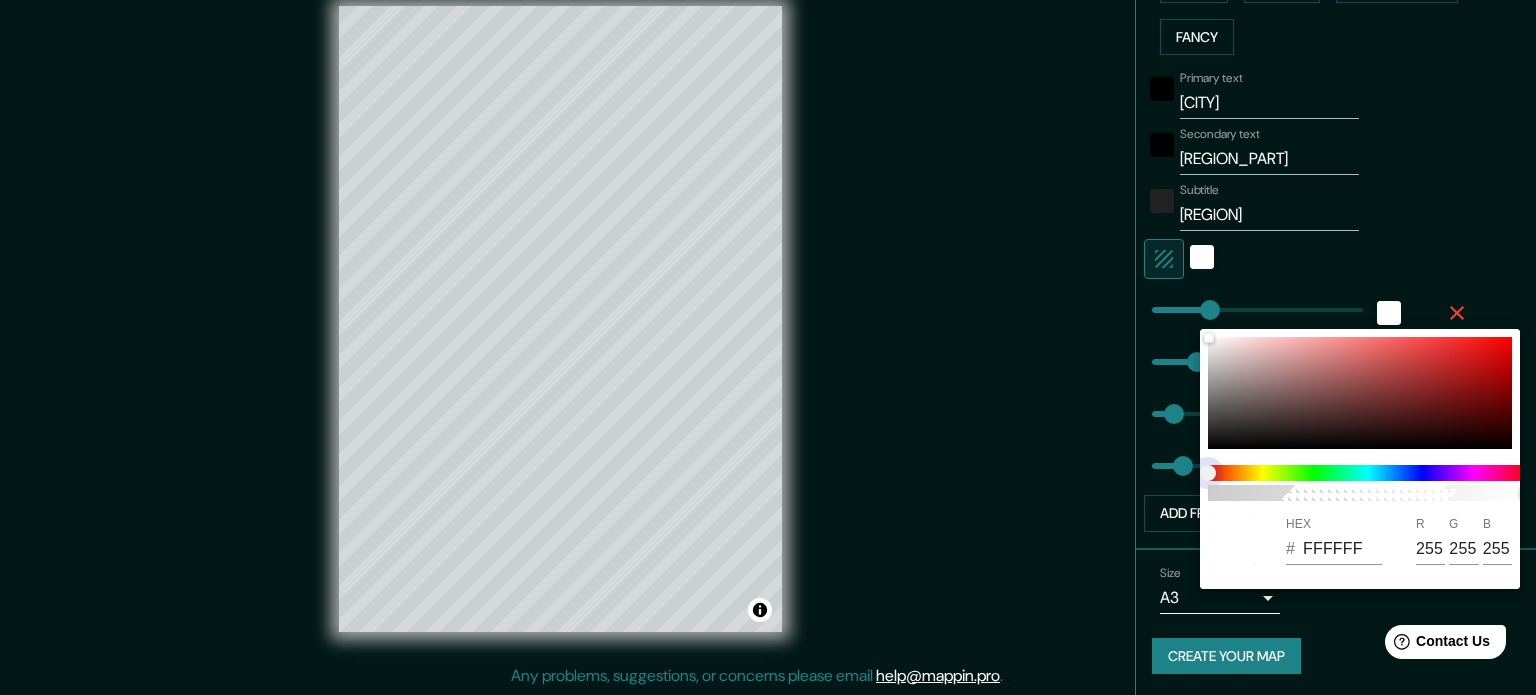 click at bounding box center [1368, 473] 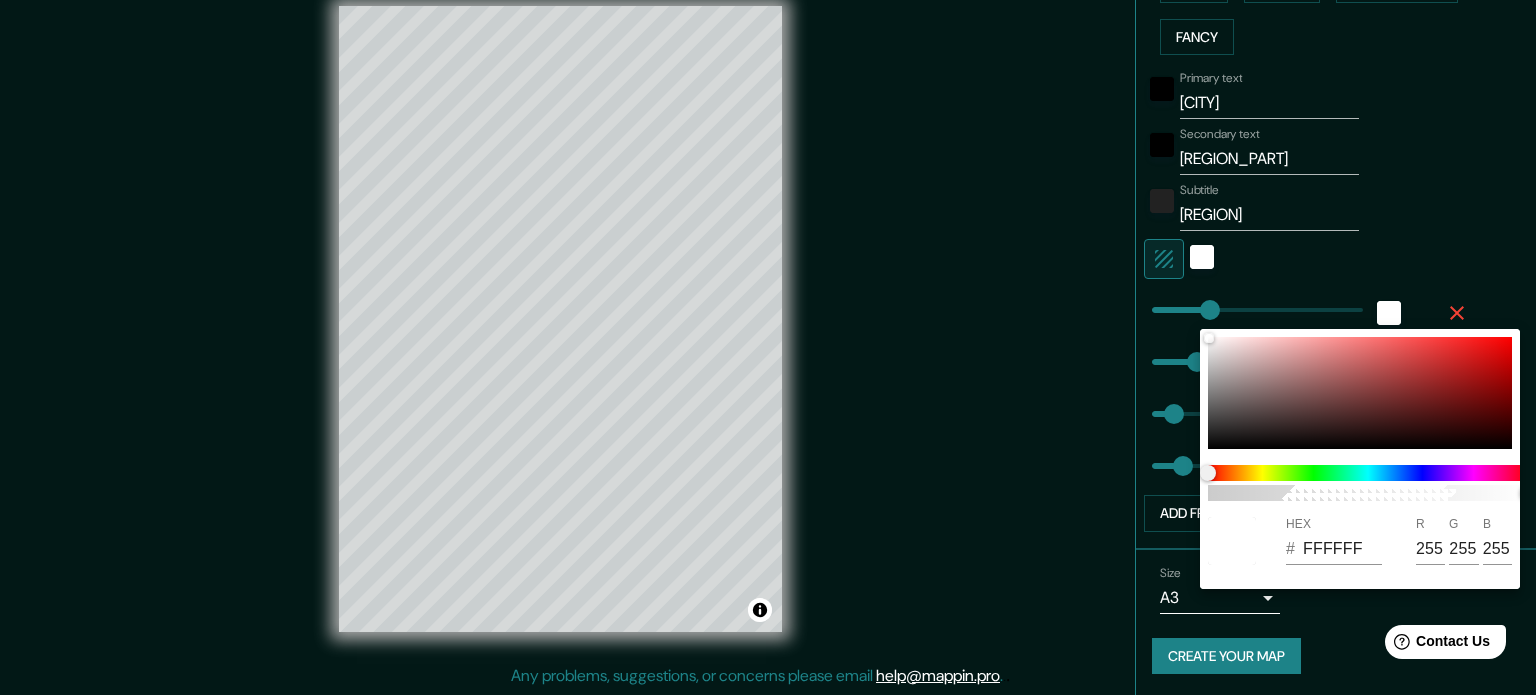 click at bounding box center (768, 347) 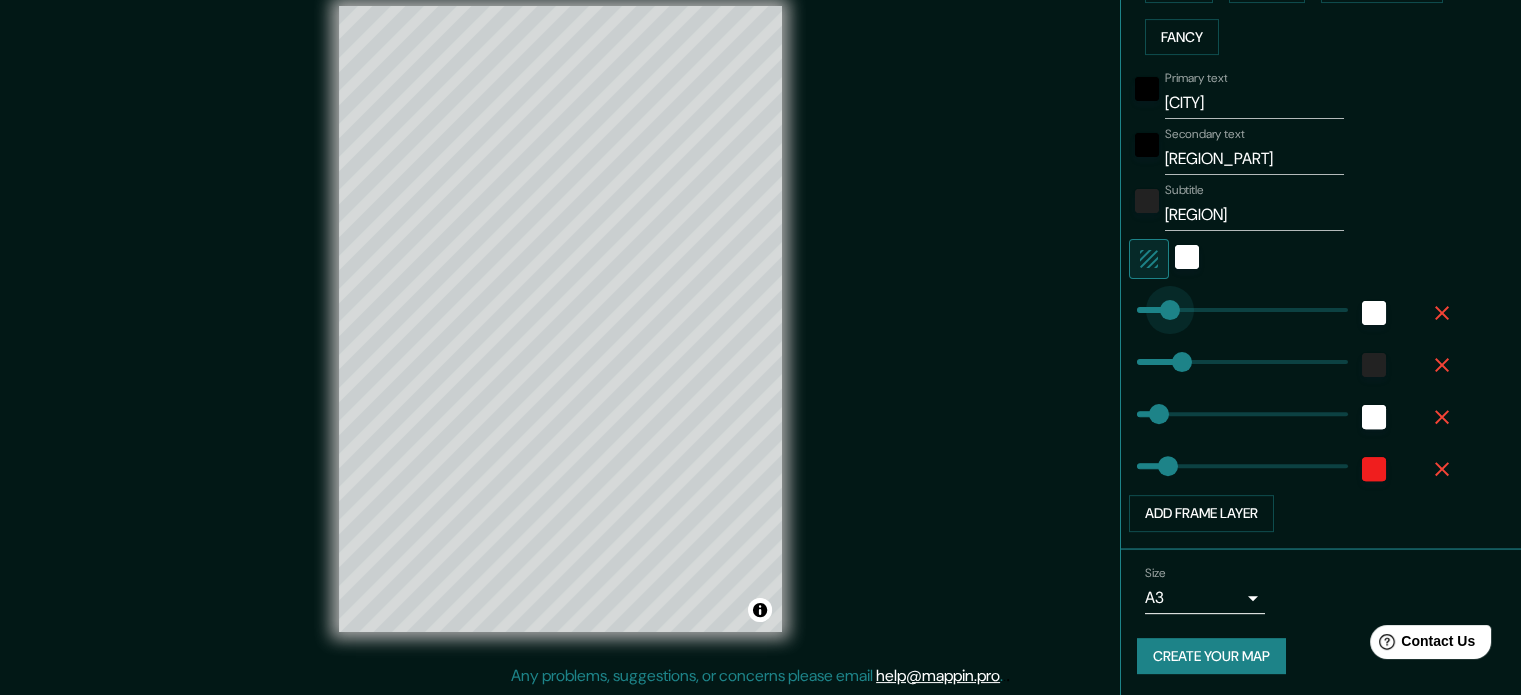 drag, startPoint x: 1180, startPoint y: 304, endPoint x: 1155, endPoint y: 306, distance: 25.079872 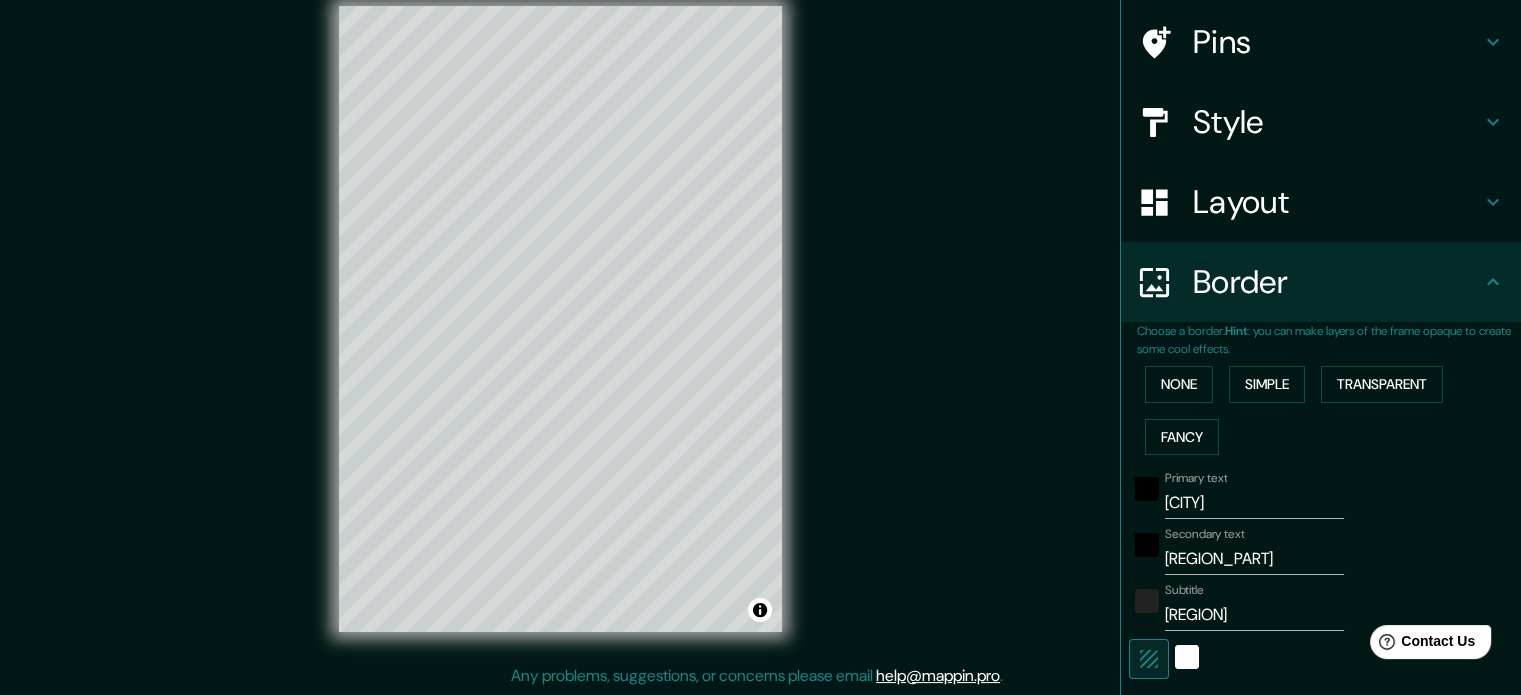 scroll, scrollTop: 0, scrollLeft: 0, axis: both 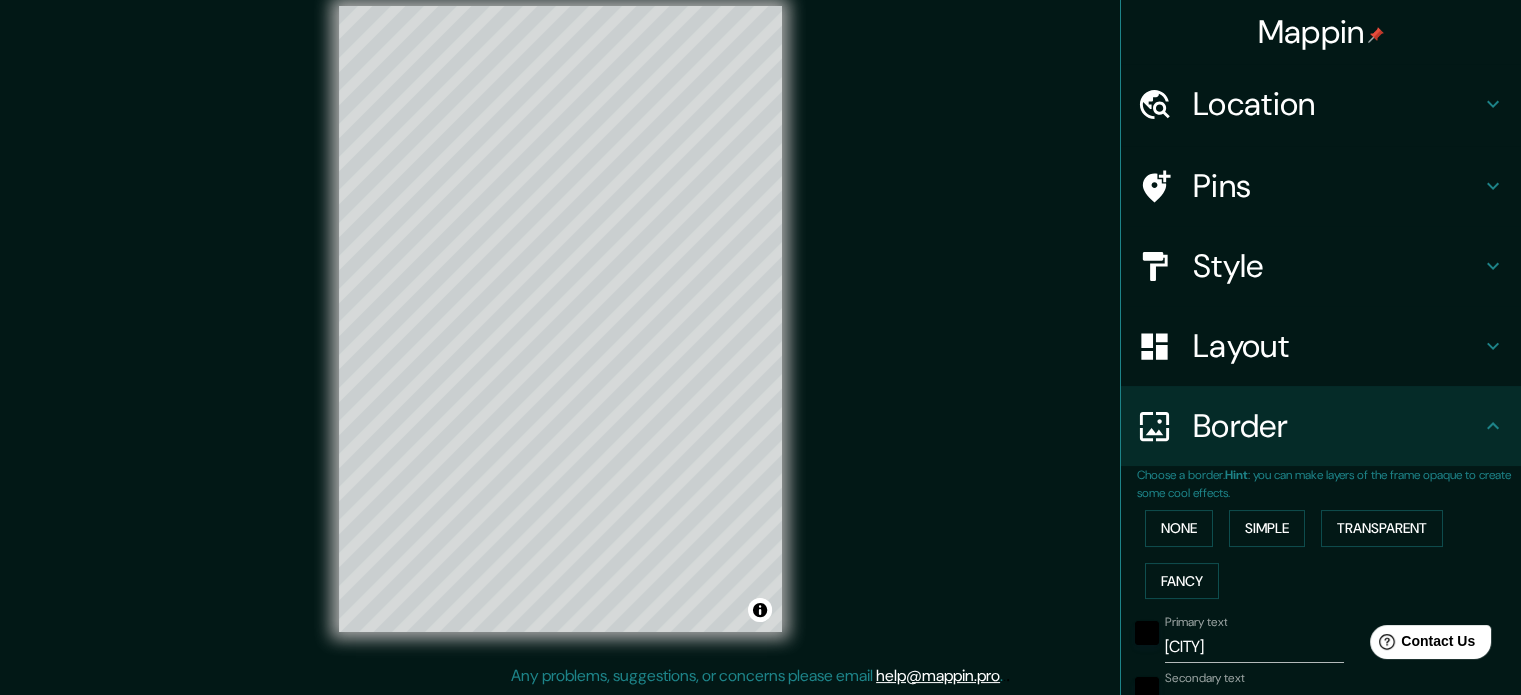 click on "Style" at bounding box center [1337, 266] 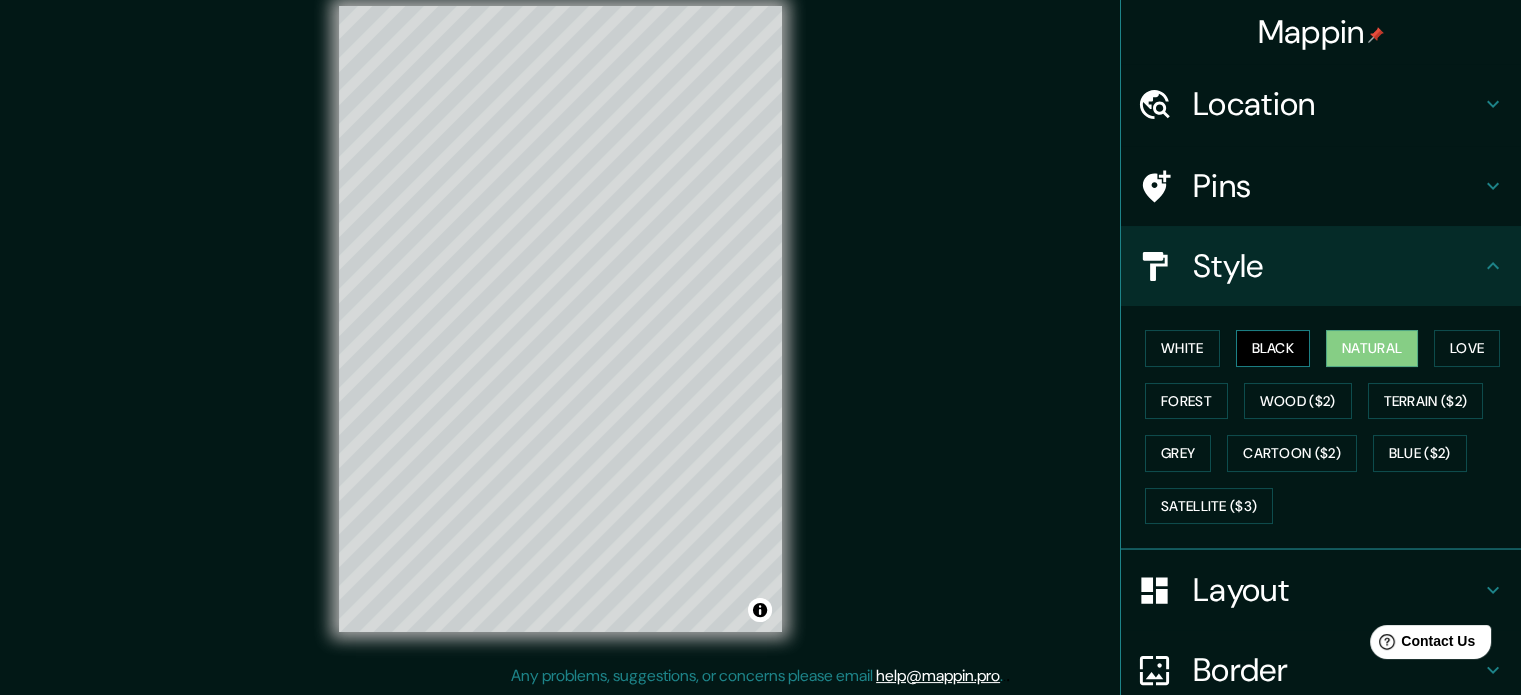 click on "Black" at bounding box center [1273, 348] 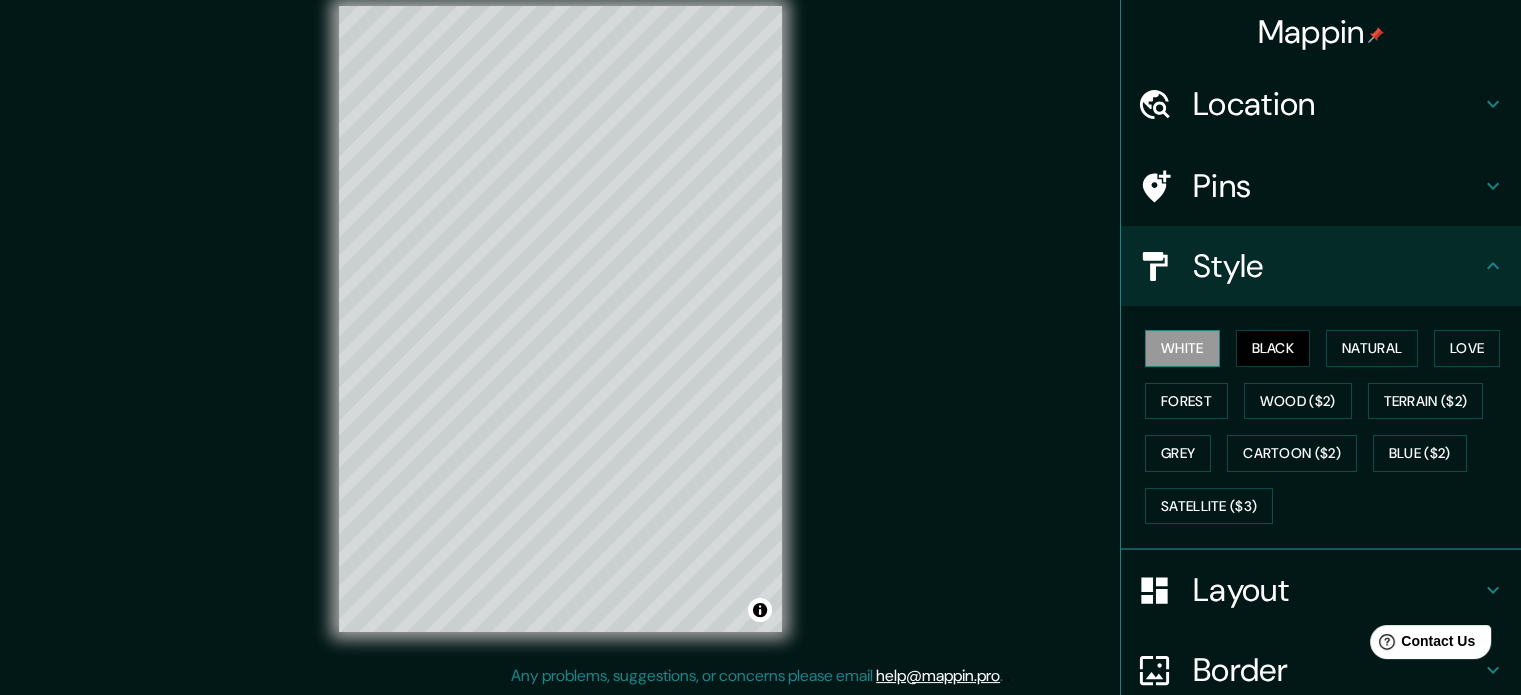 click on "White" at bounding box center (1182, 348) 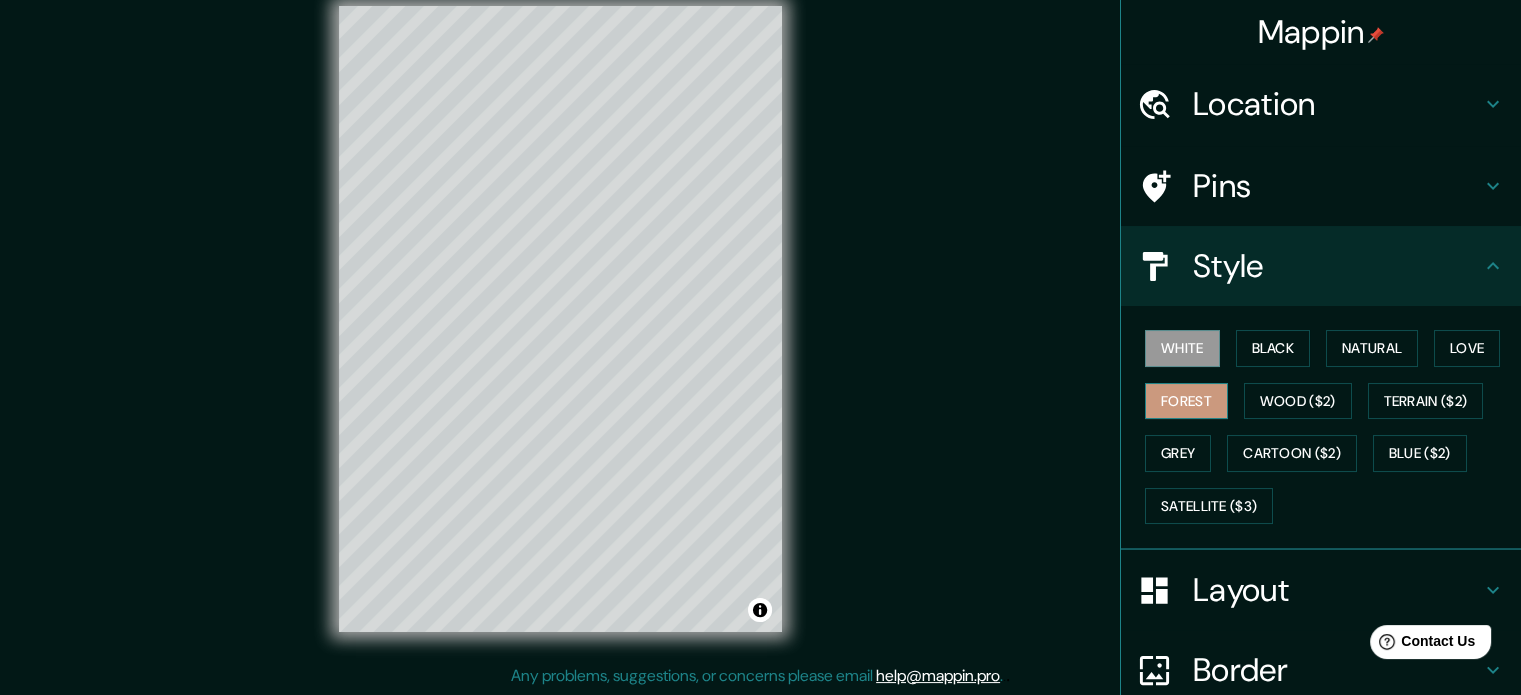 click on "Forest" at bounding box center [1186, 401] 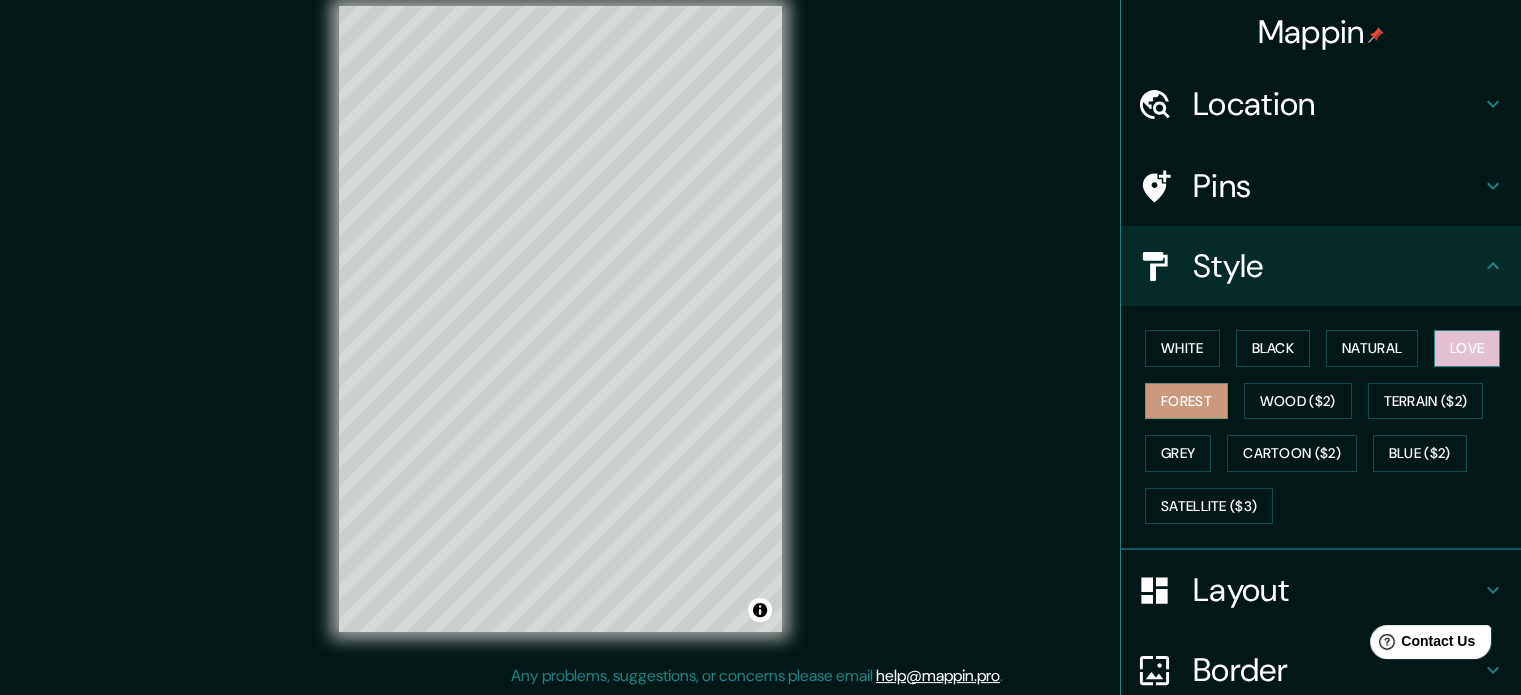 drag, startPoint x: 1450, startPoint y: 344, endPoint x: 1461, endPoint y: 344, distance: 11 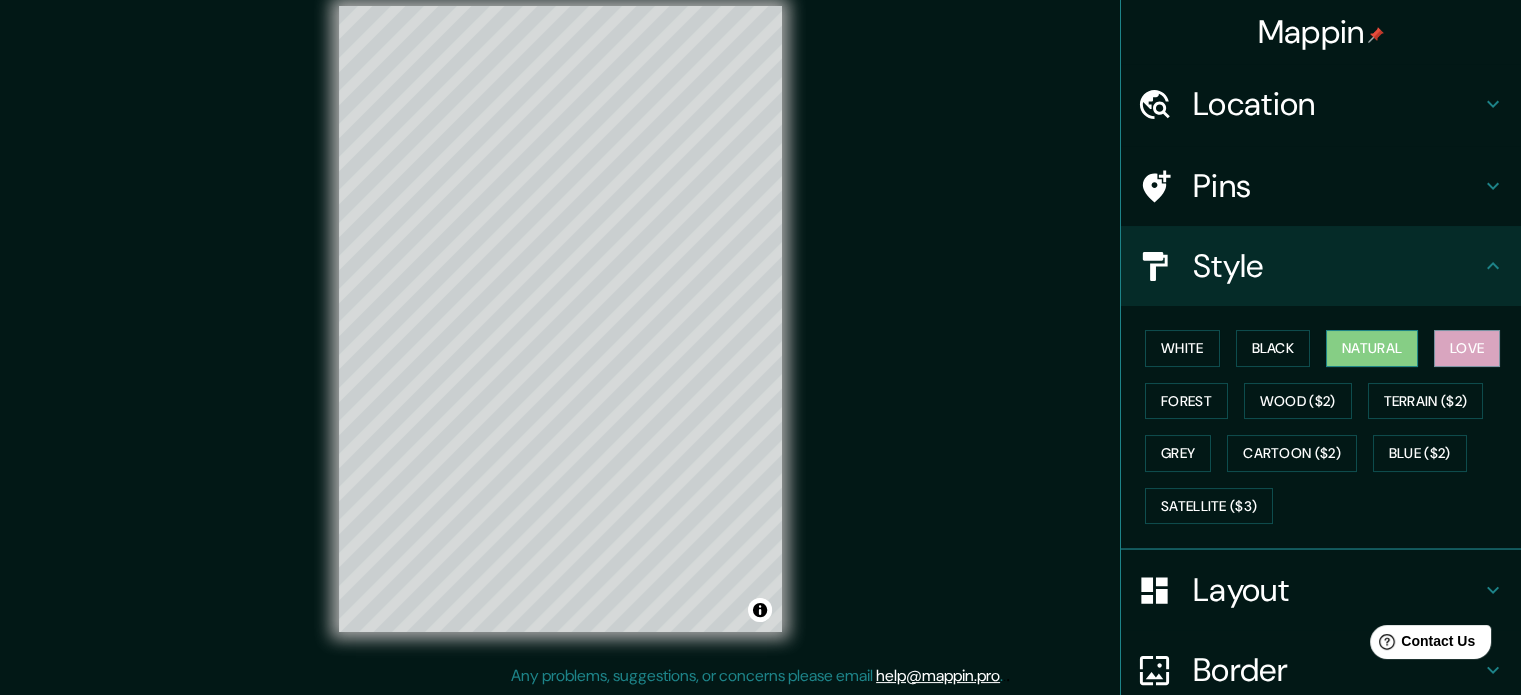 click on "Natural" at bounding box center (1372, 348) 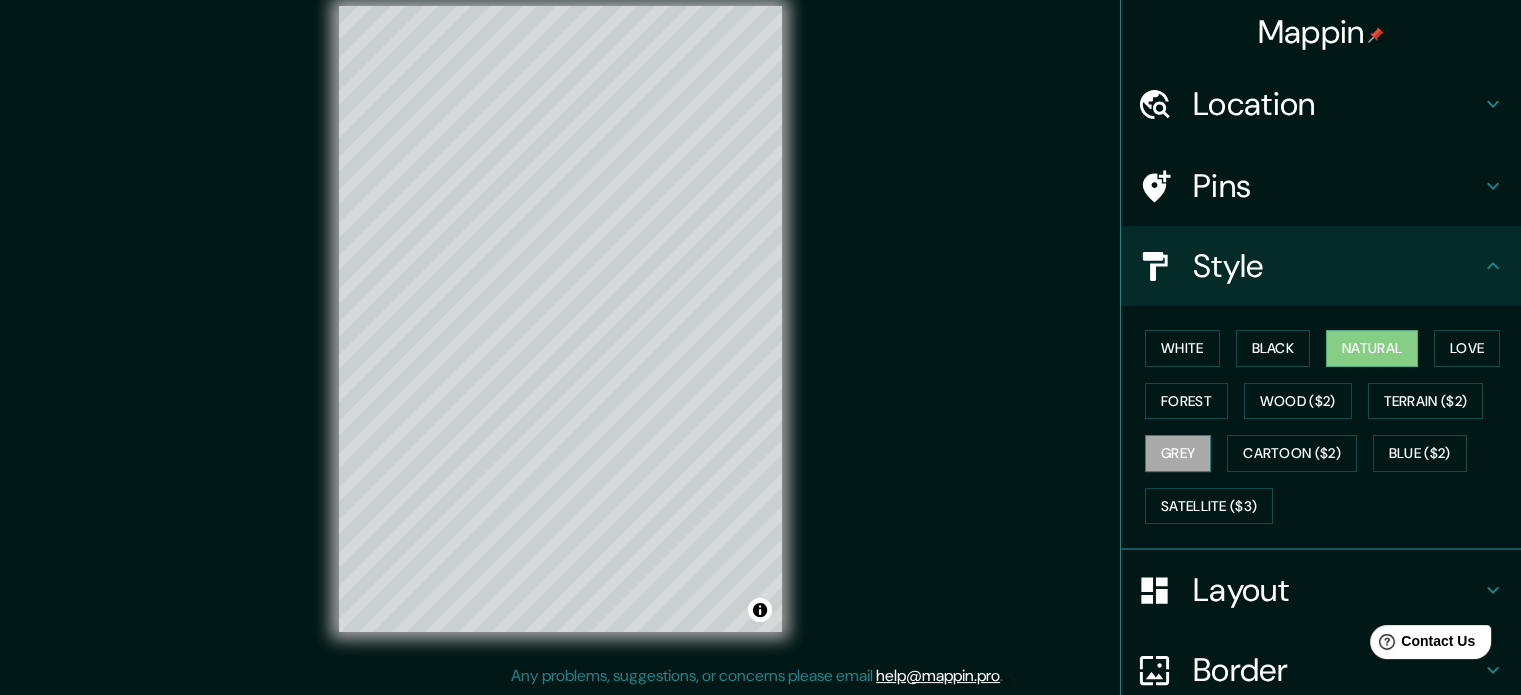 click on "Grey" at bounding box center [1178, 453] 